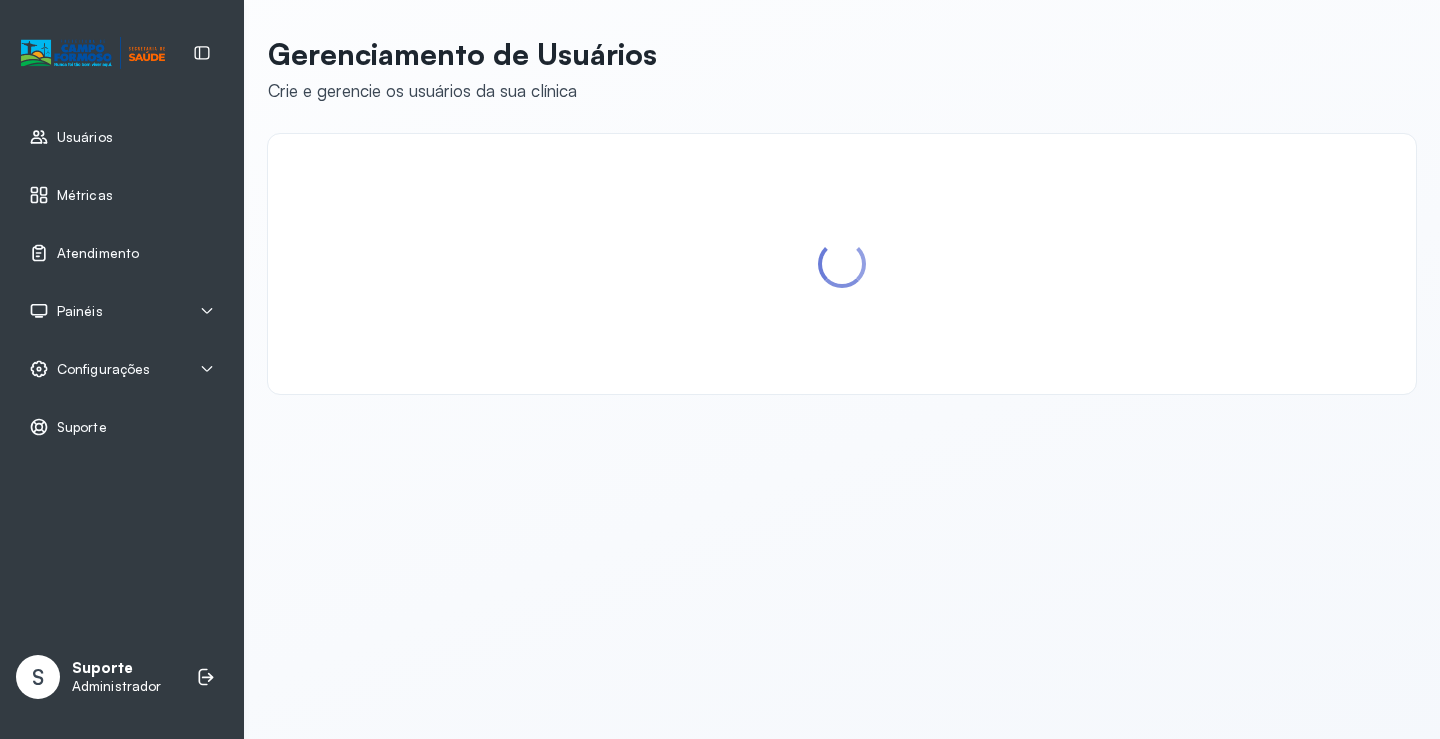 scroll, scrollTop: 0, scrollLeft: 0, axis: both 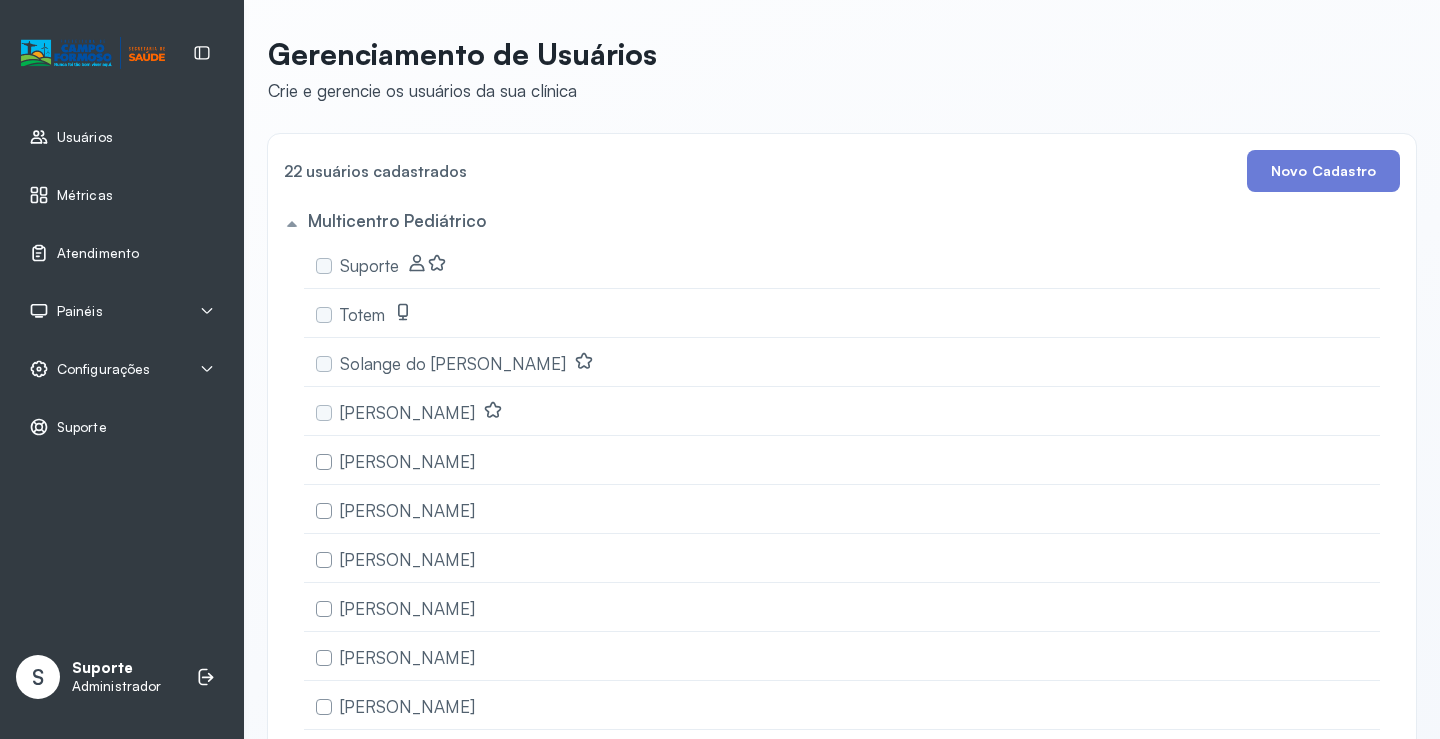 click on "Atendimento" at bounding box center (122, 253) 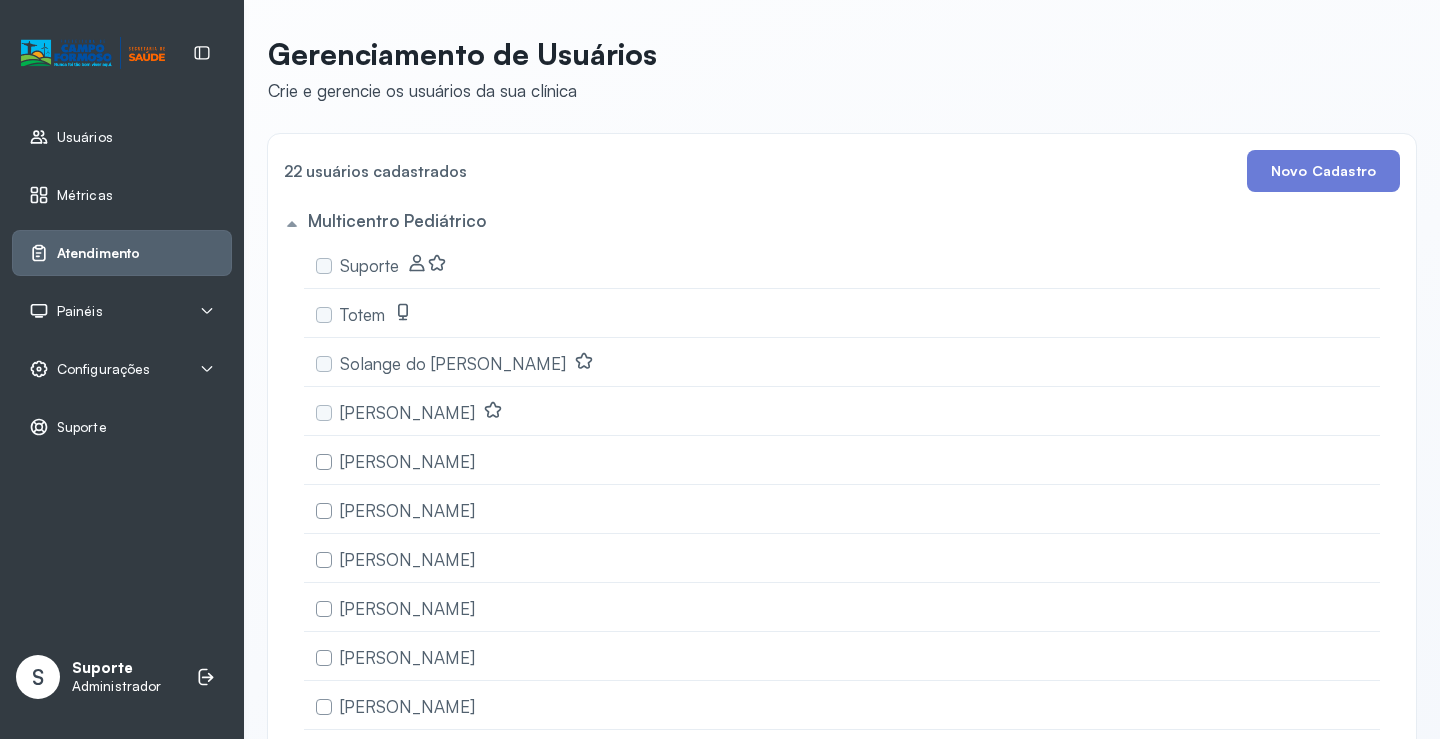 click on "Atendimento" at bounding box center [122, 253] 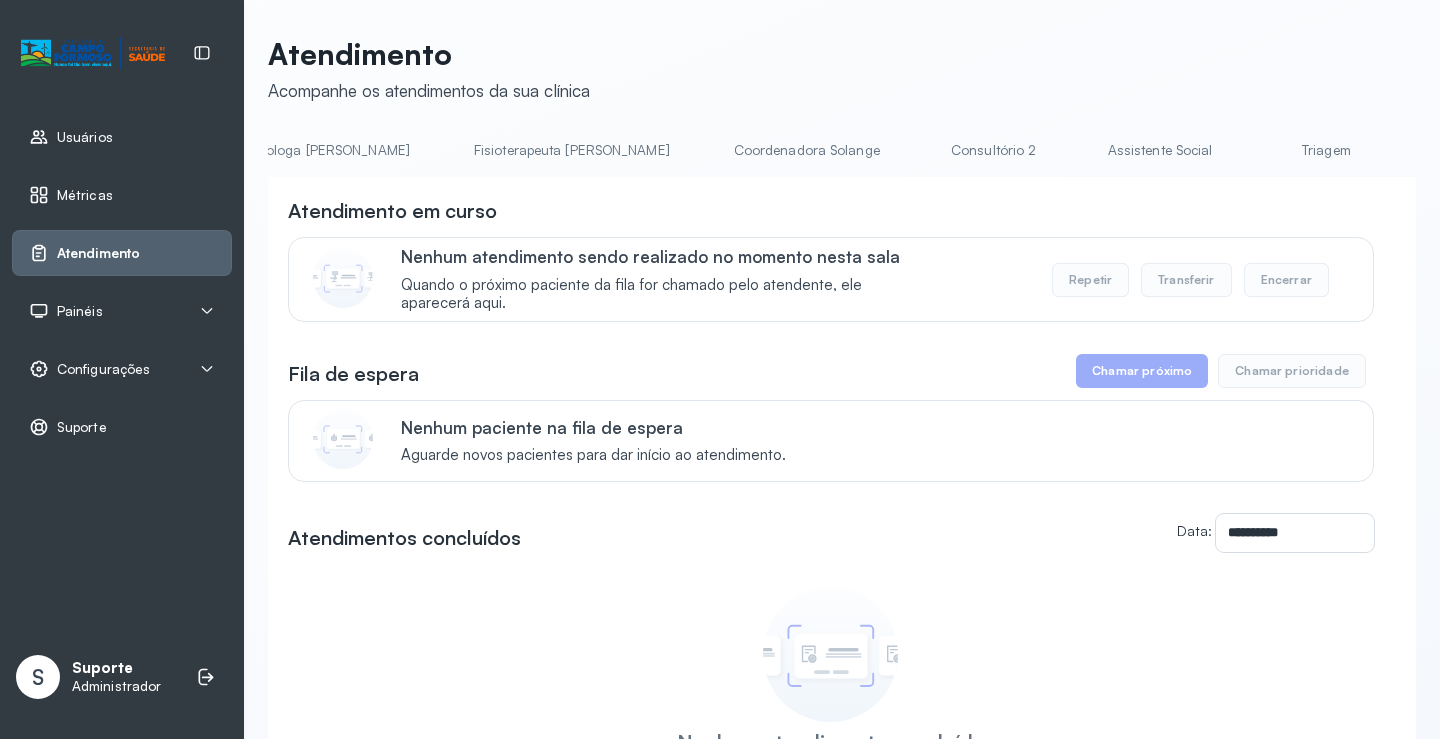 scroll, scrollTop: 0, scrollLeft: 1058, axis: horizontal 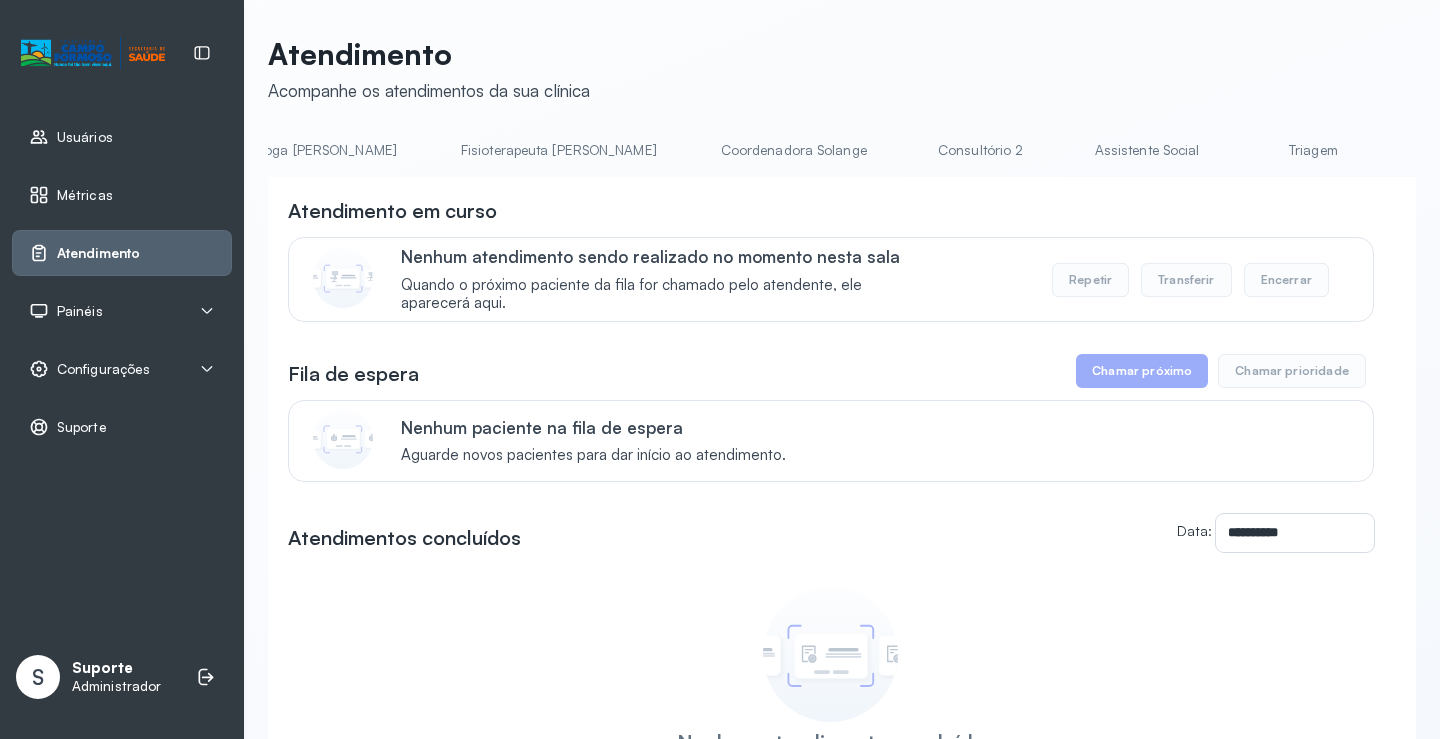 click on "Triagem" at bounding box center (1313, 150) 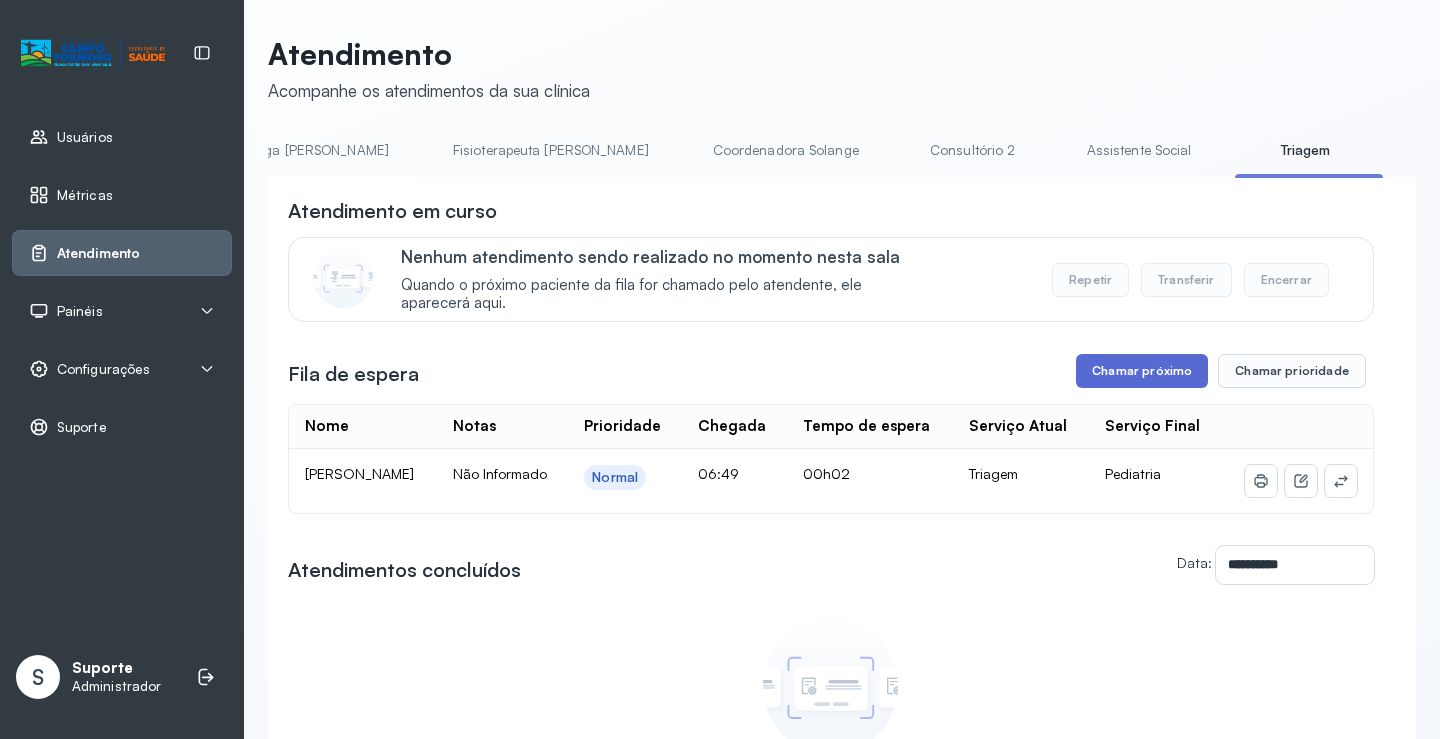 click on "Chamar próximo" at bounding box center [1142, 371] 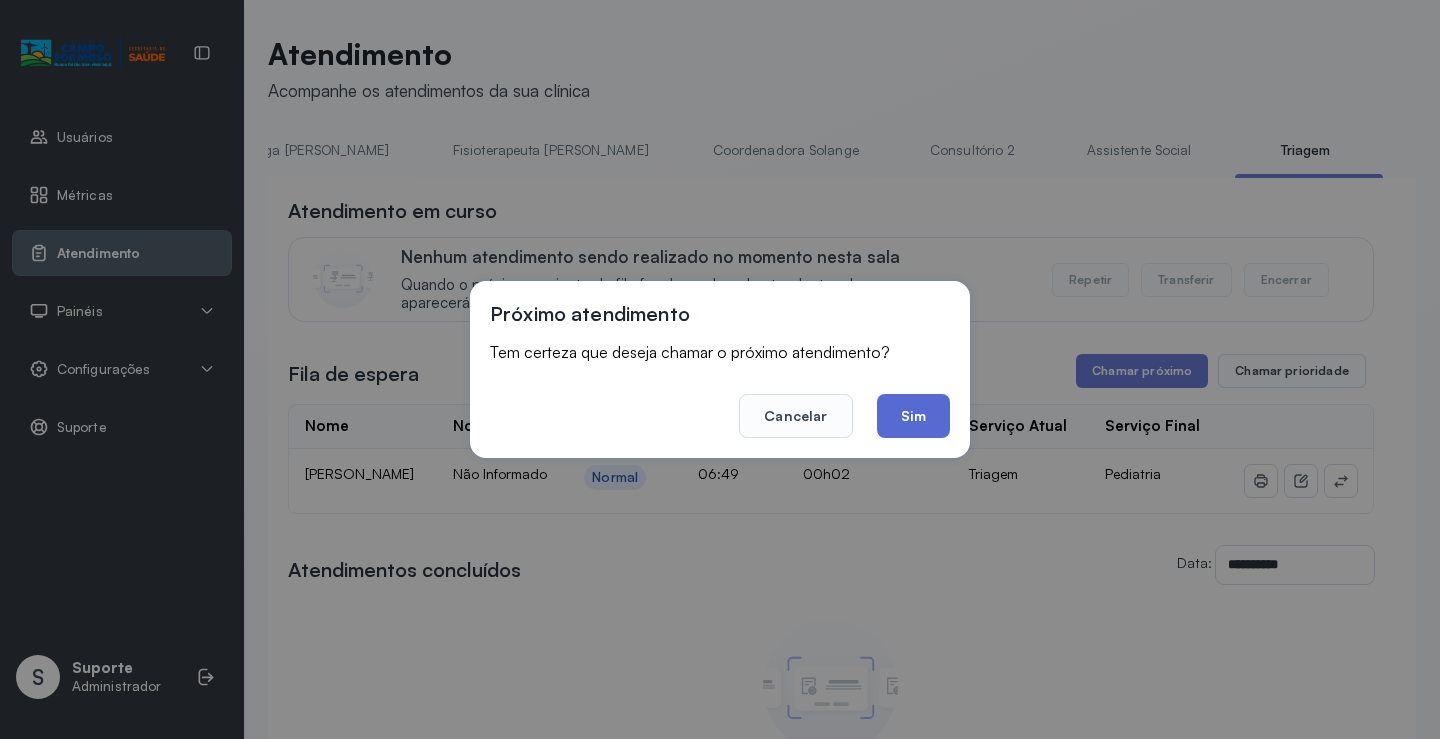 click on "Sim" 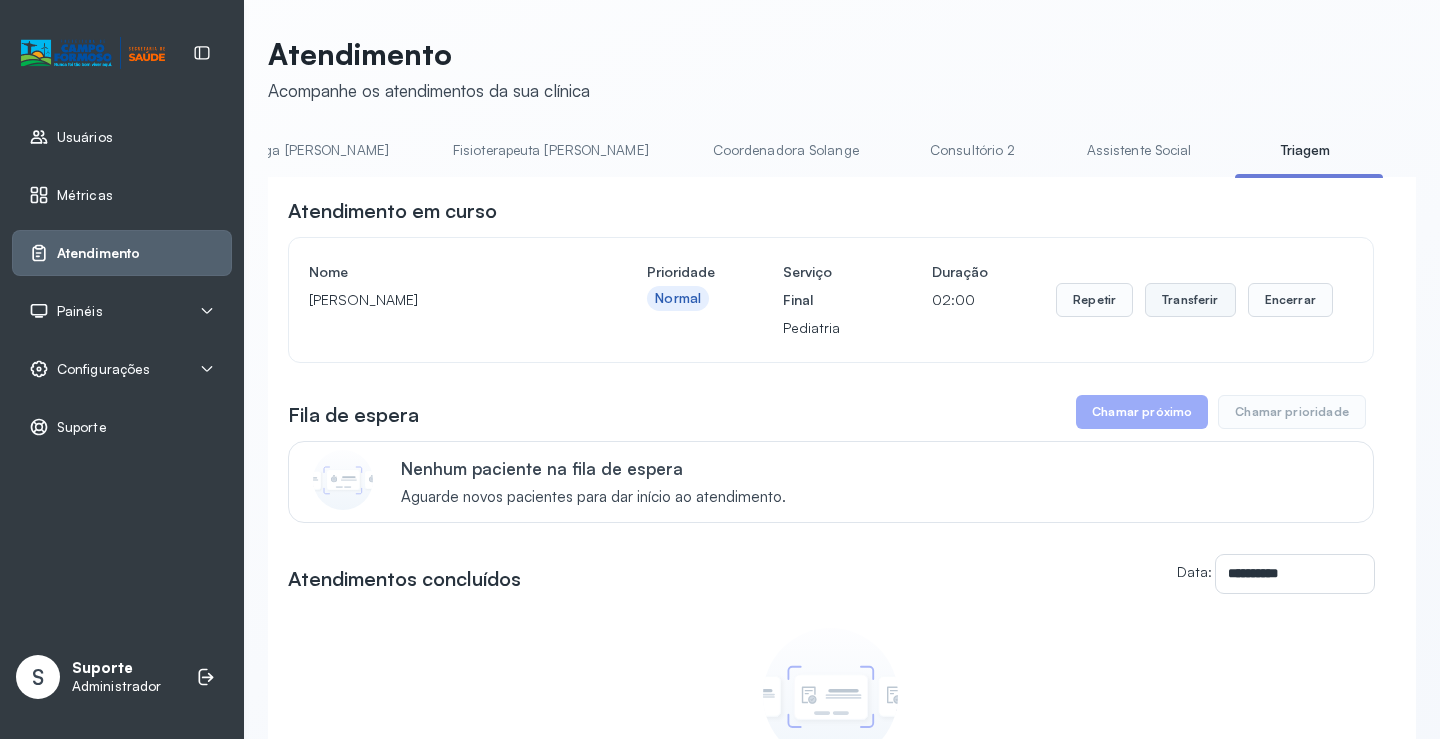 click on "Transferir" at bounding box center [1190, 300] 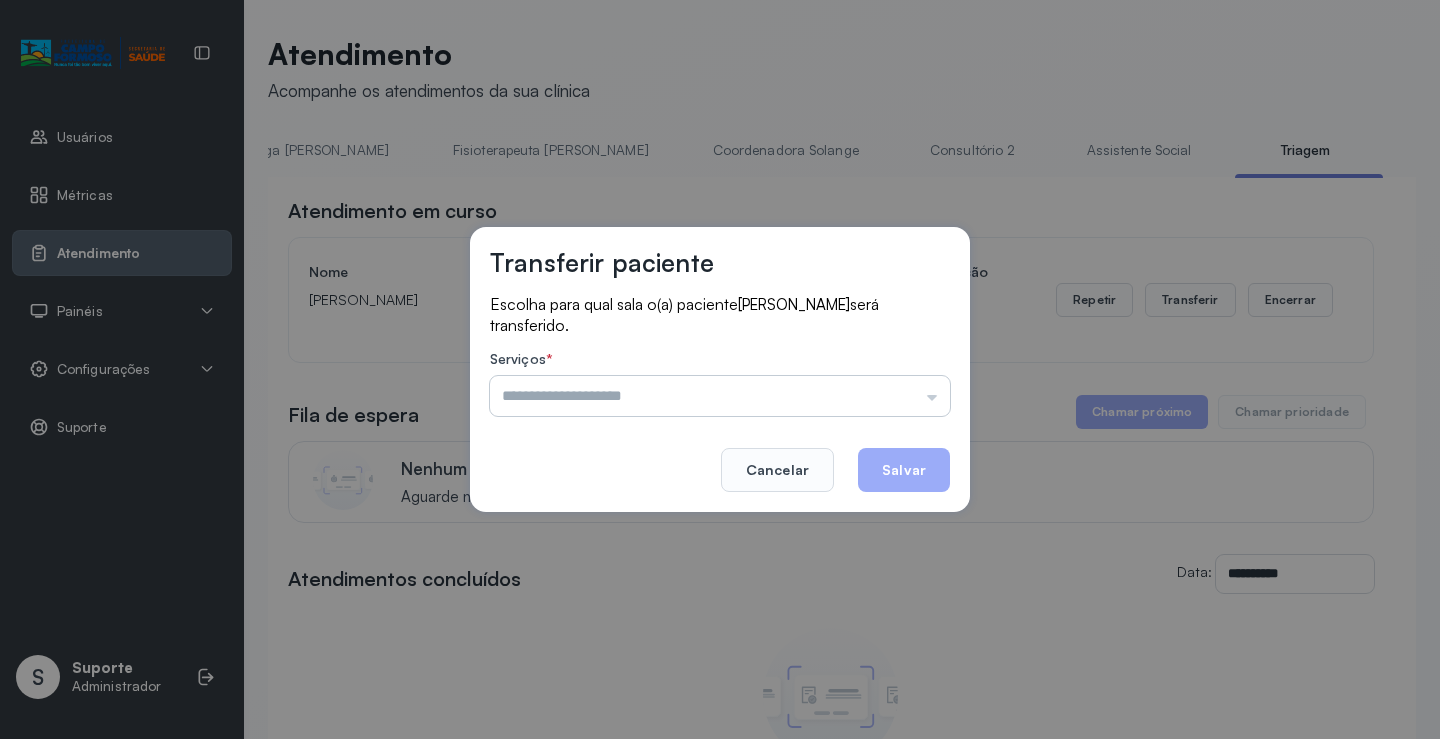 click at bounding box center [720, 396] 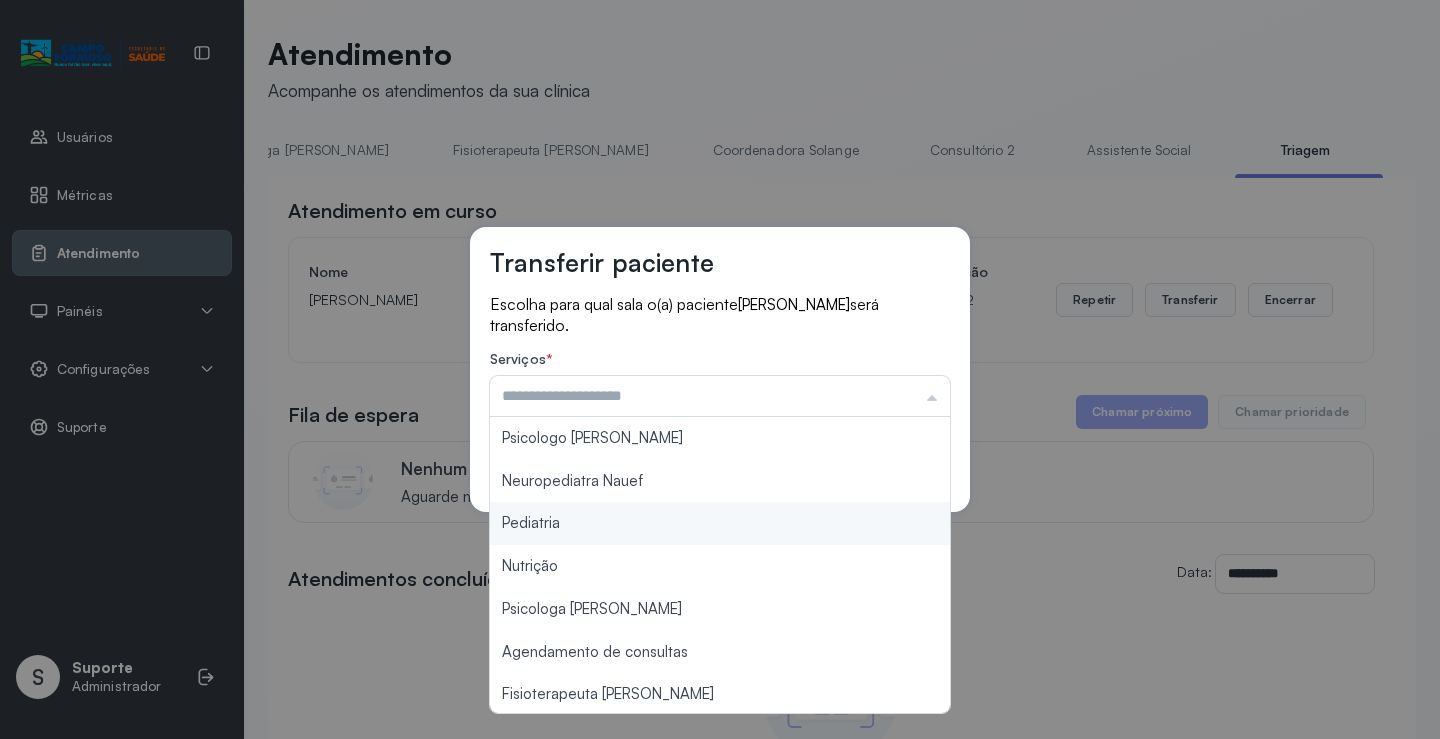 type on "*********" 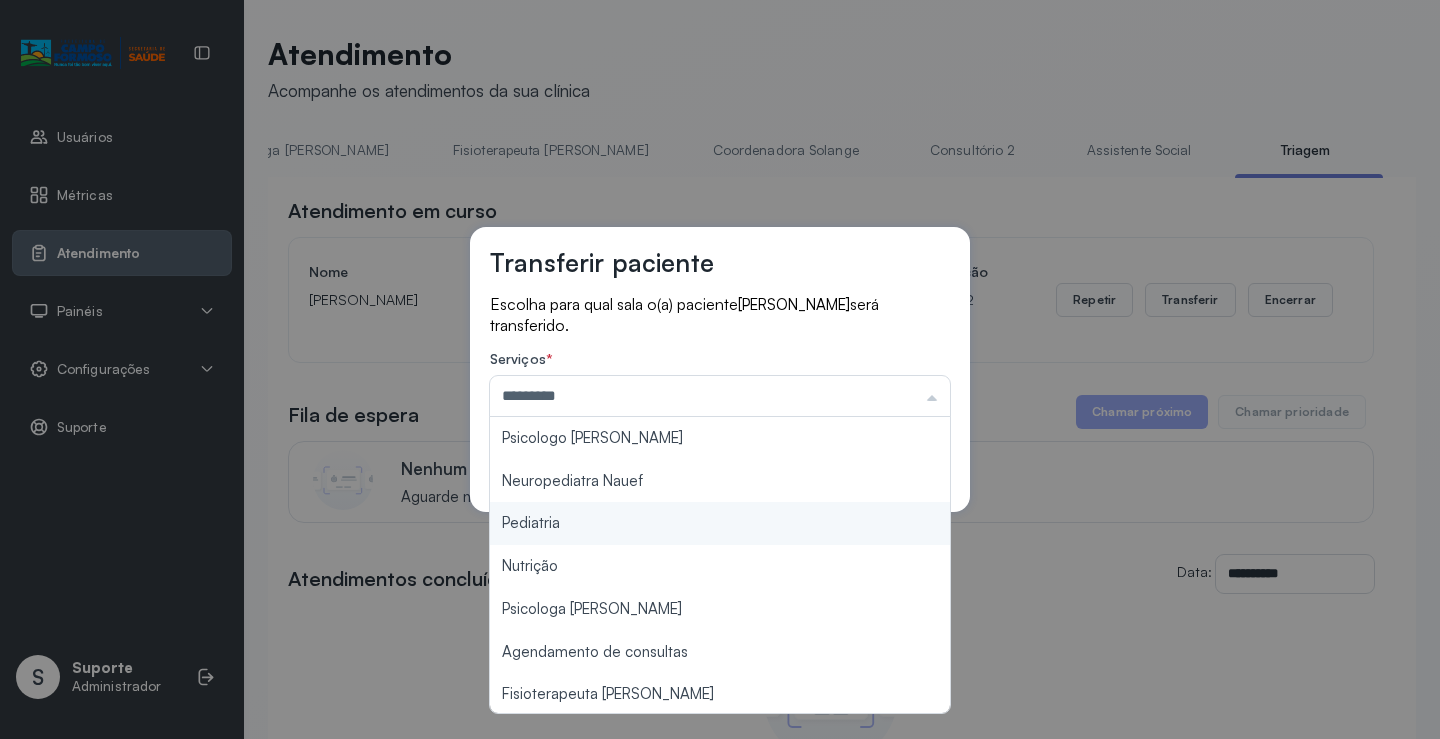 click on "Transferir paciente Escolha para qual sala o(a) paciente  [PERSON_NAME]  será transferido.  Serviços  *  ********* Psicologo [PERSON_NAME] Nauef Pediatria Nutrição Psicologa Alana Agendamento de consultas Fisioterapeuta [PERSON_NAME] Solange Consultório 2 Assistente Social Psiquiatra Fisioterapeuta [PERSON_NAME] Morgana Neuropediatra [PERSON_NAME]" at bounding box center (720, 369) 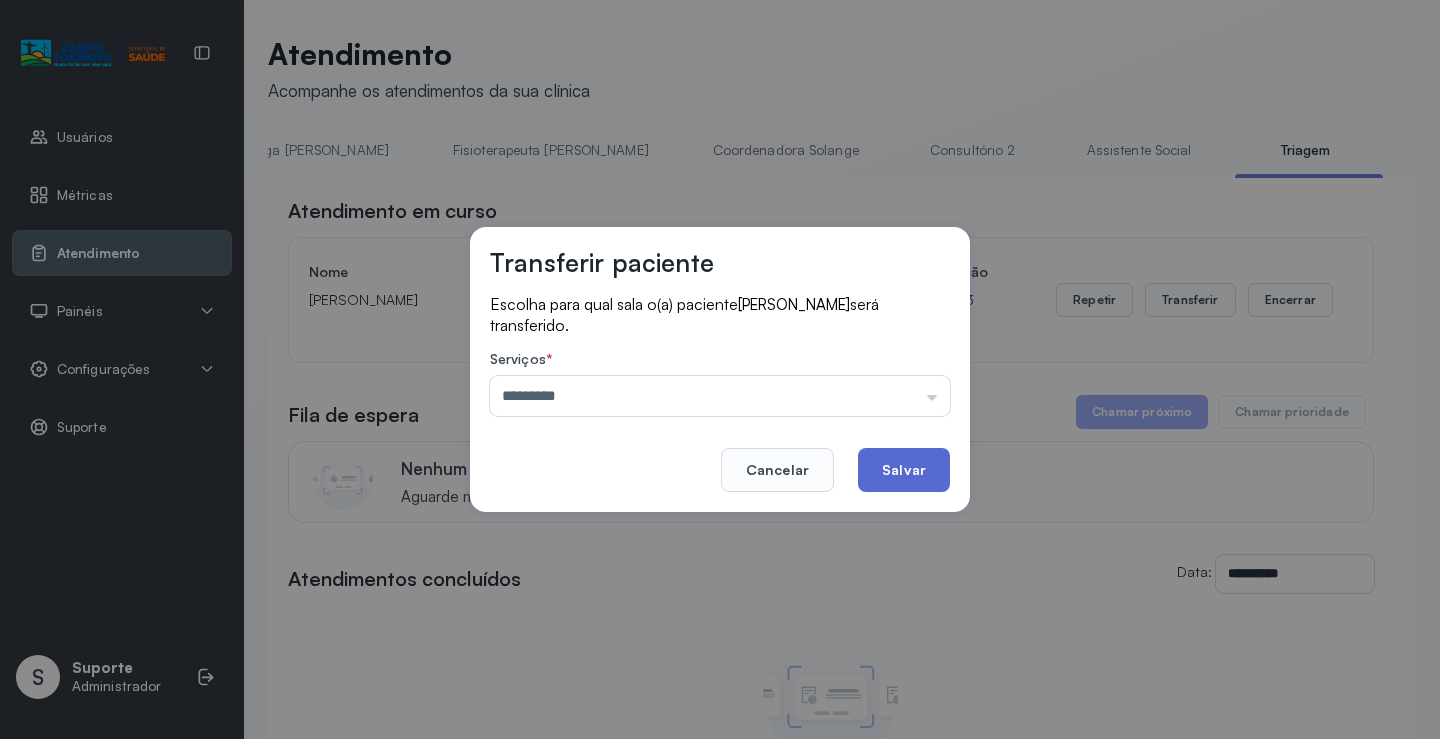 click on "Salvar" 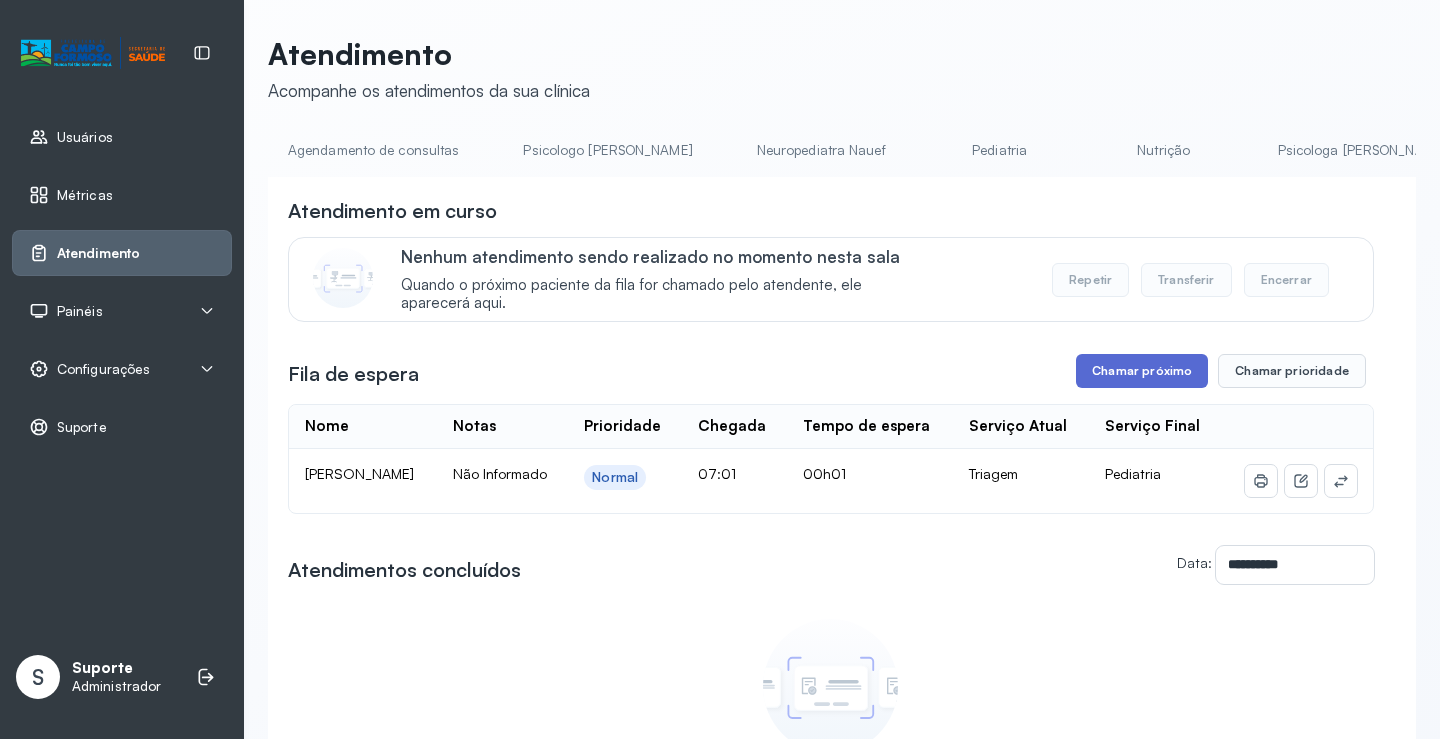 click on "Chamar próximo" at bounding box center (1142, 371) 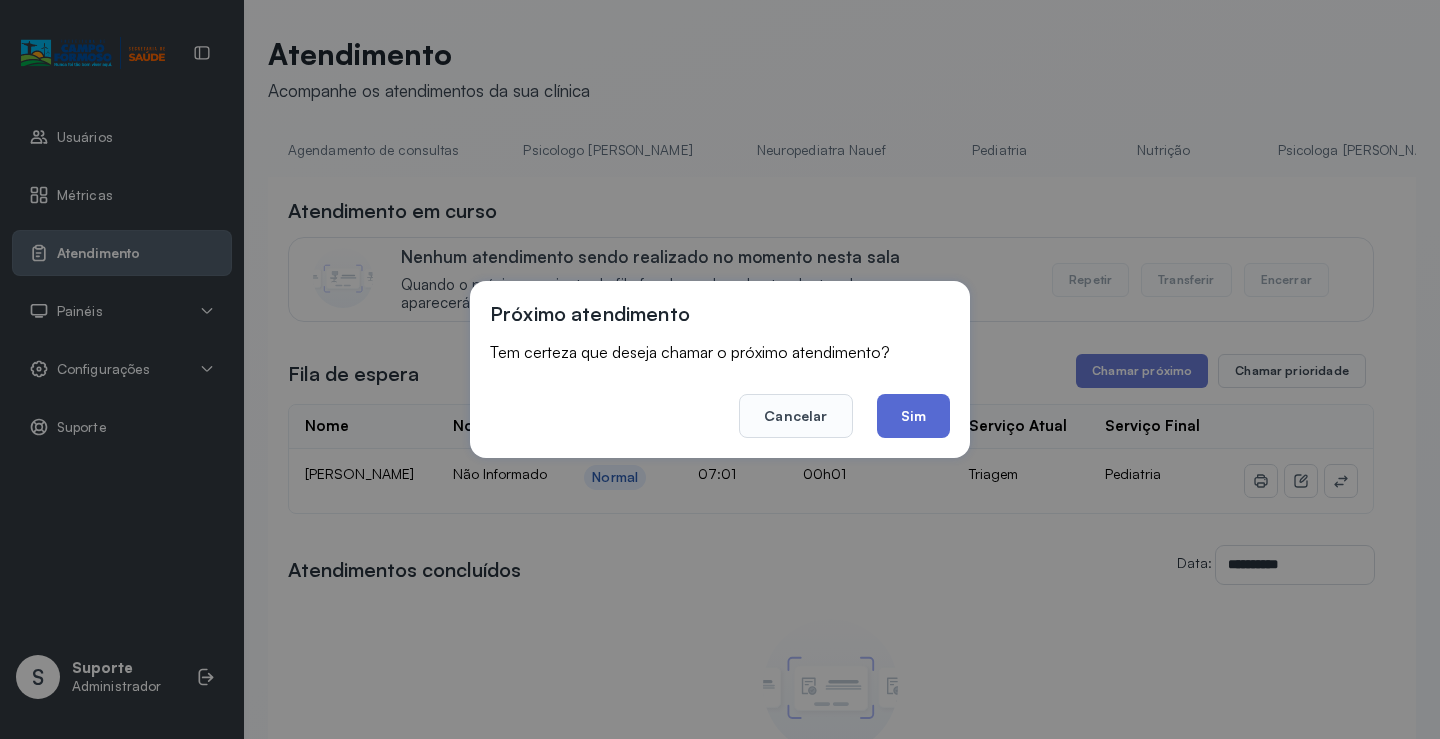 click on "Sim" 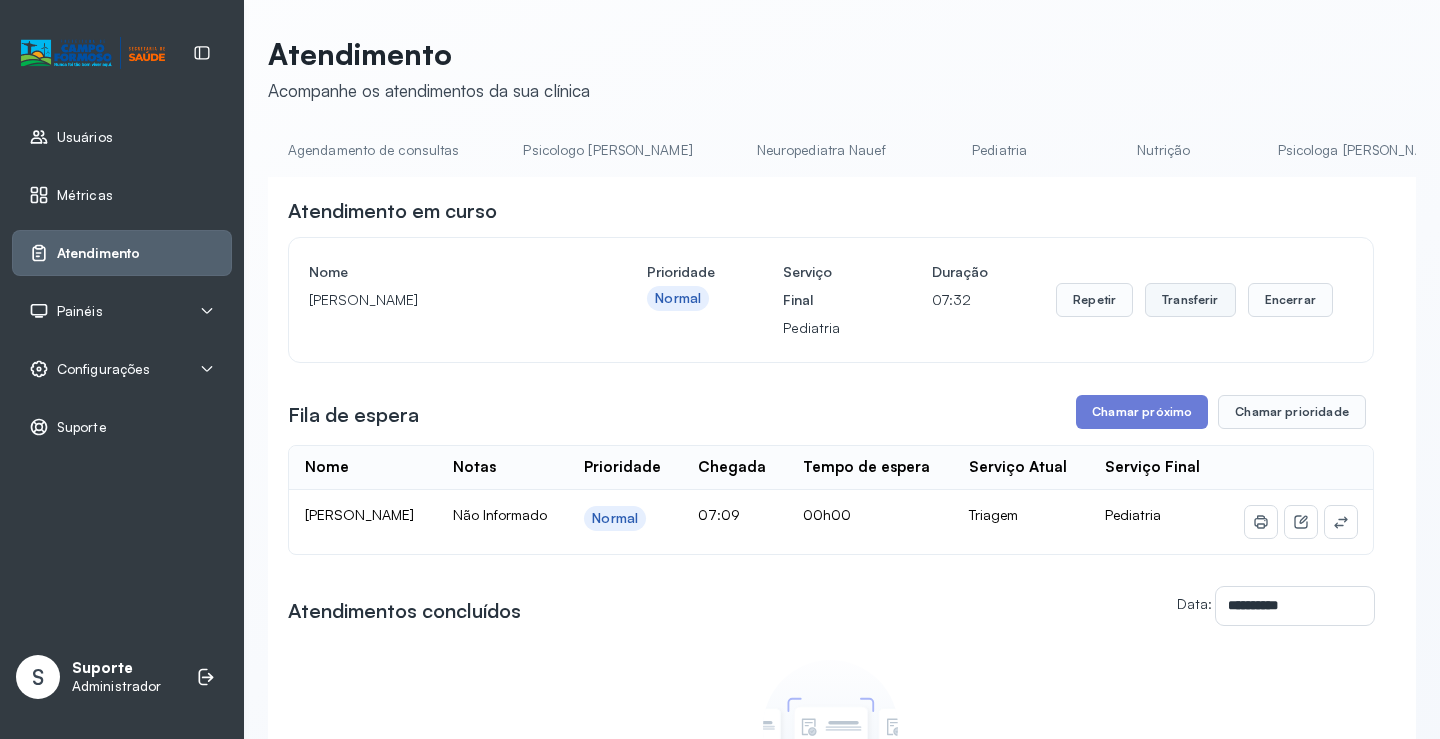 click on "Transferir" at bounding box center [1190, 300] 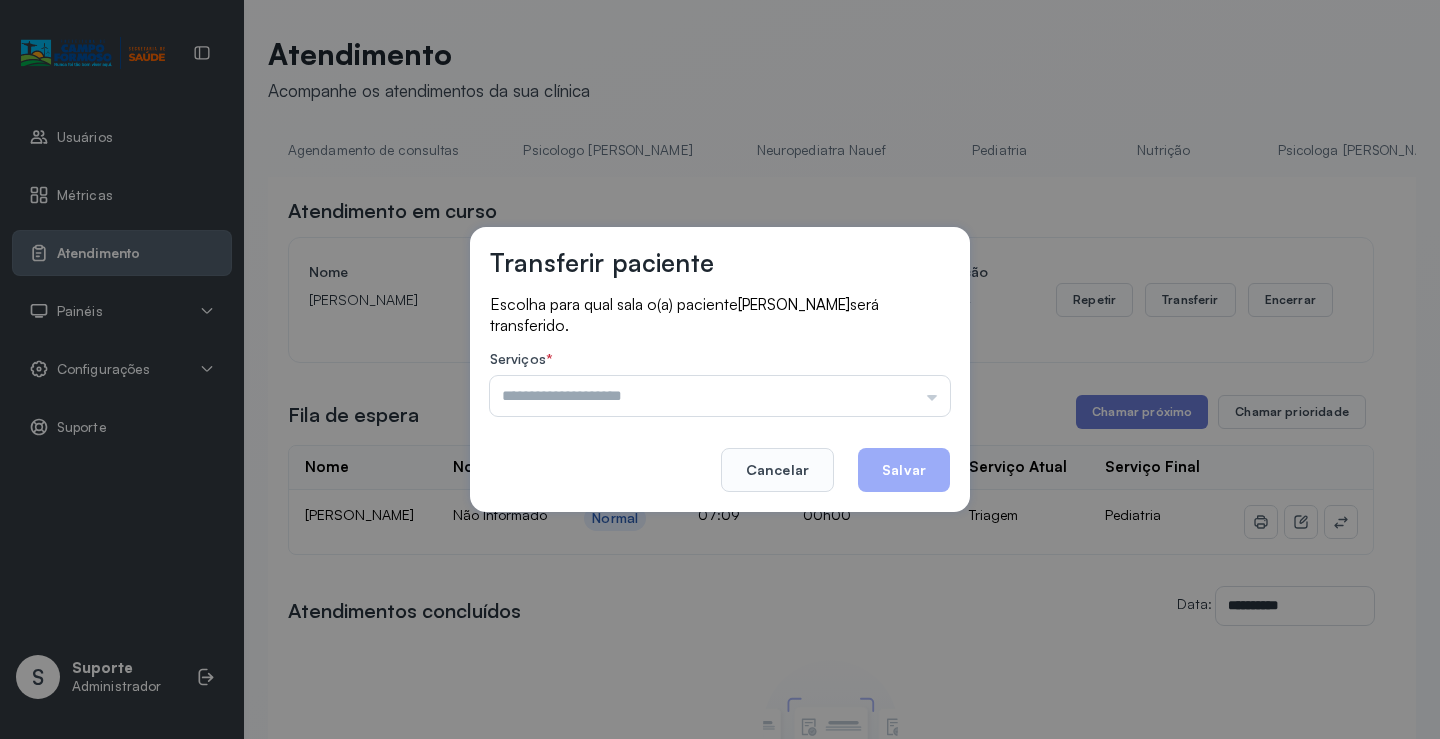 drag, startPoint x: 793, startPoint y: 378, endPoint x: 762, endPoint y: 453, distance: 81.154175 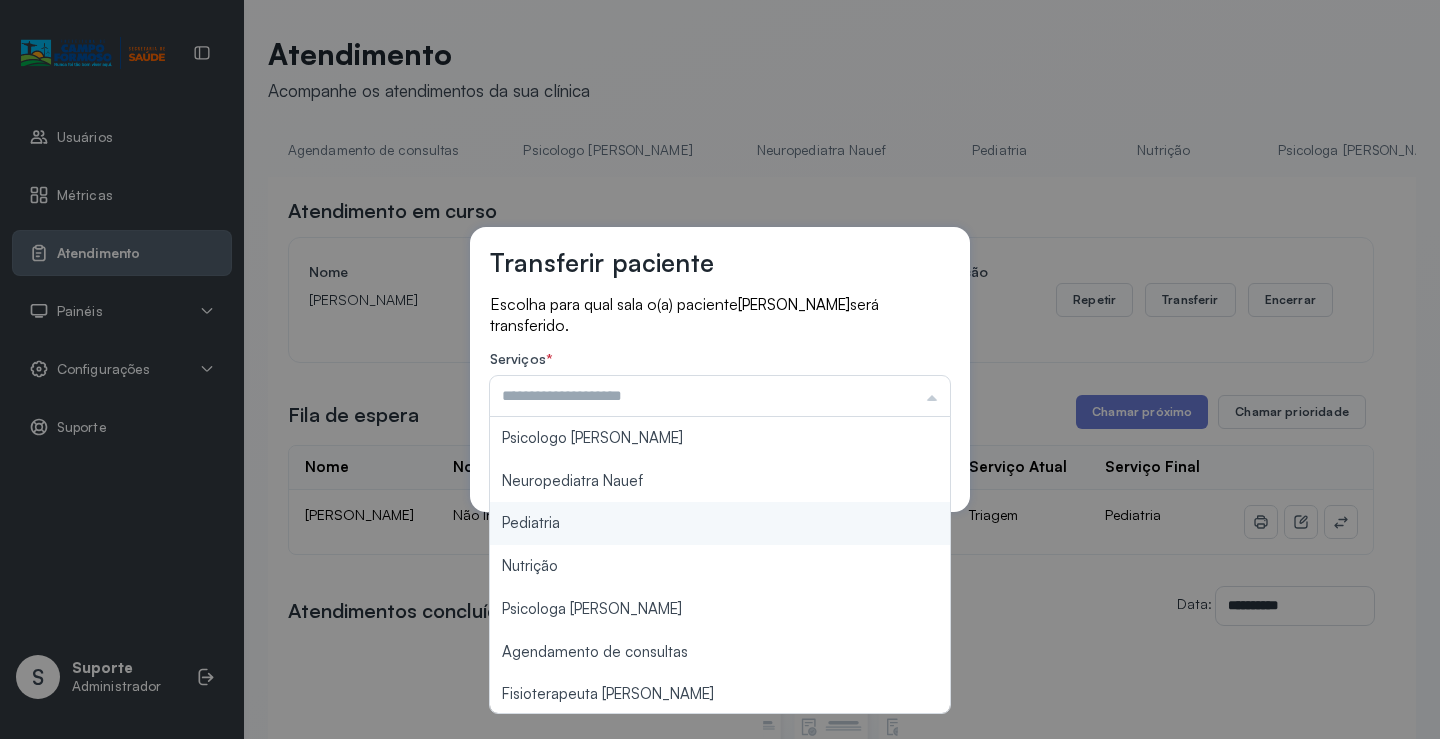 type on "*********" 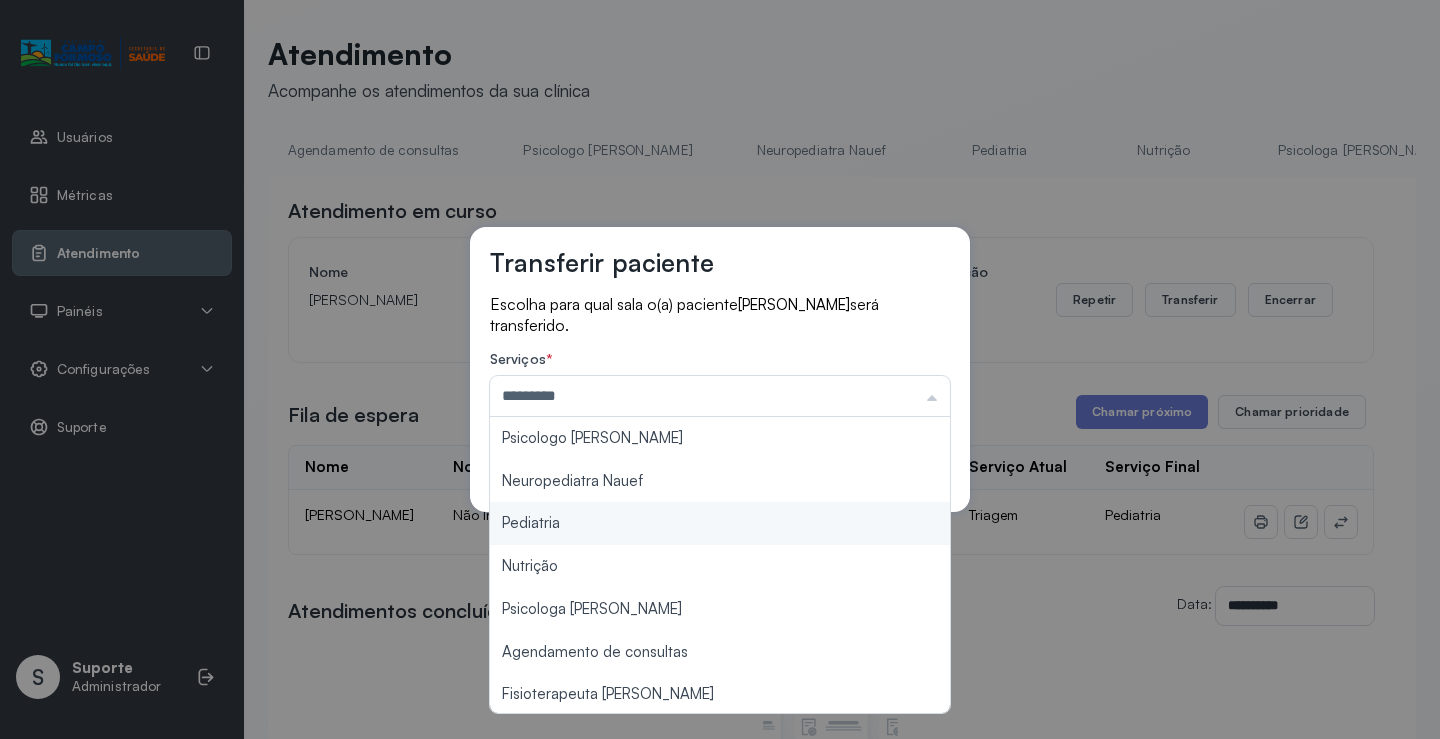 click on "Transferir paciente Escolha para qual sala o(a) paciente  ASAFE DAVI NASCIMENTO SILVESTRE  será transferido.  Serviços  *  ********* Psicologo [PERSON_NAME] Nauef Pediatria Nutrição Psicologa Alana Agendamento de consultas Fisioterapeuta [PERSON_NAME] Solange Consultório 2 Assistente Social Psiquiatra Fisioterapeuta [PERSON_NAME] Morgana Neuropediatra [PERSON_NAME]" at bounding box center [720, 369] 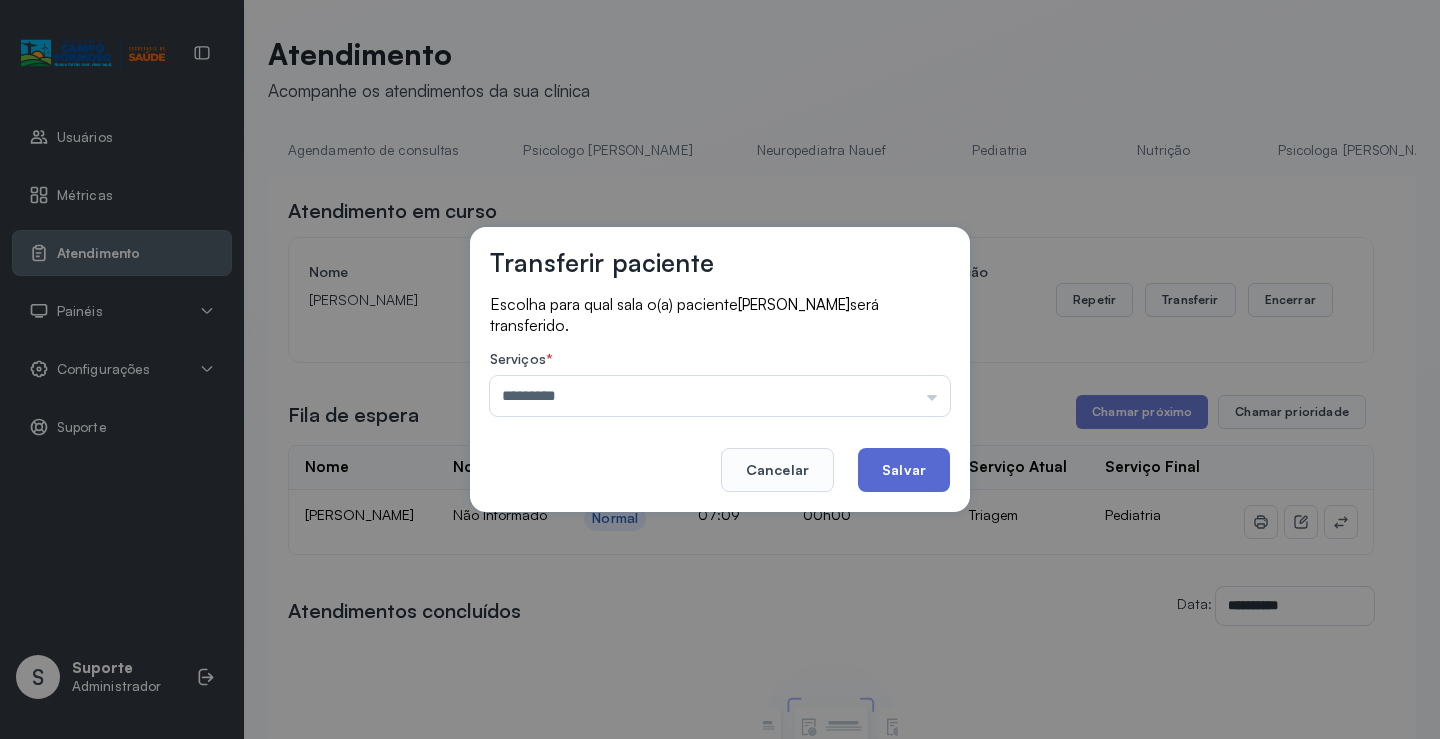 click on "Salvar" 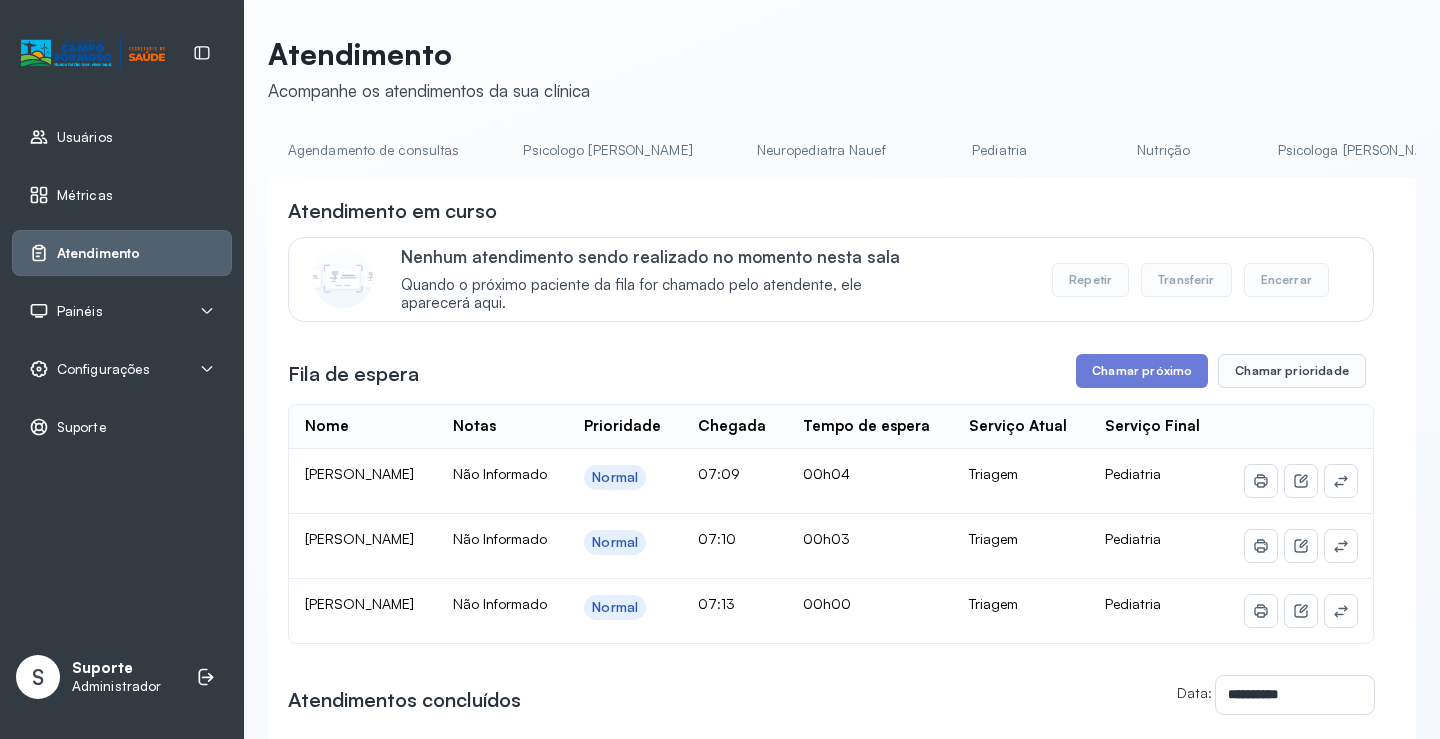 click on "Fila de espera Chamar próximo Chamar prioridade" at bounding box center (831, 371) 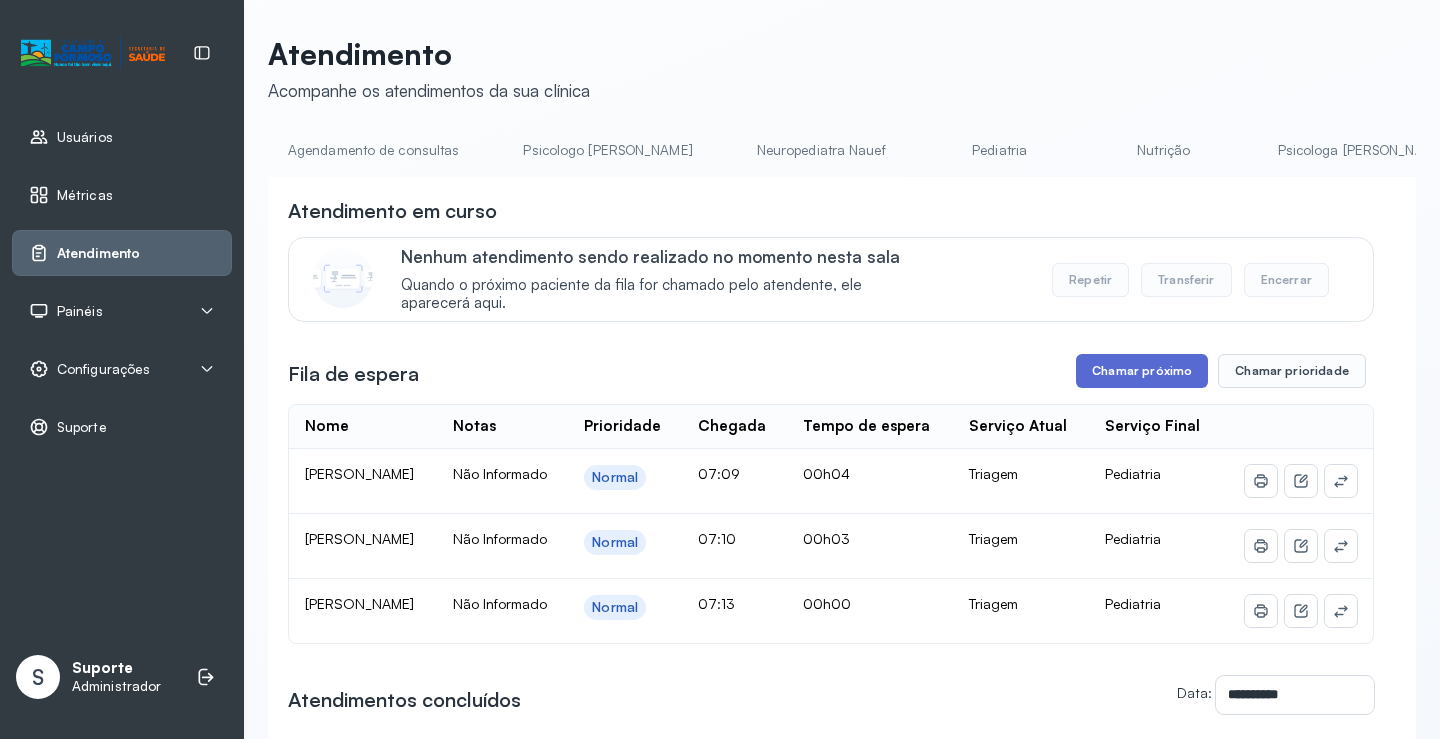 click on "Chamar próximo" at bounding box center (1142, 371) 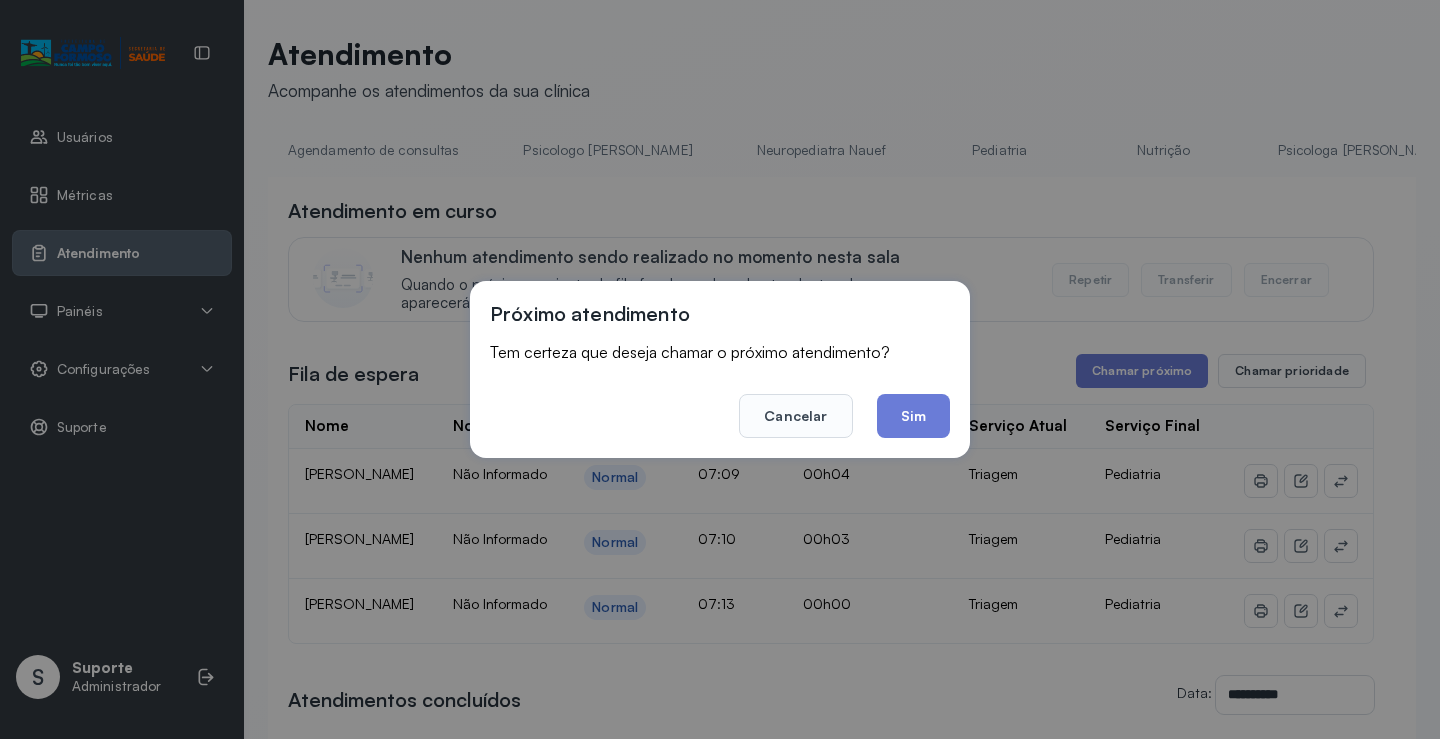 drag, startPoint x: 919, startPoint y: 408, endPoint x: 898, endPoint y: 404, distance: 21.377558 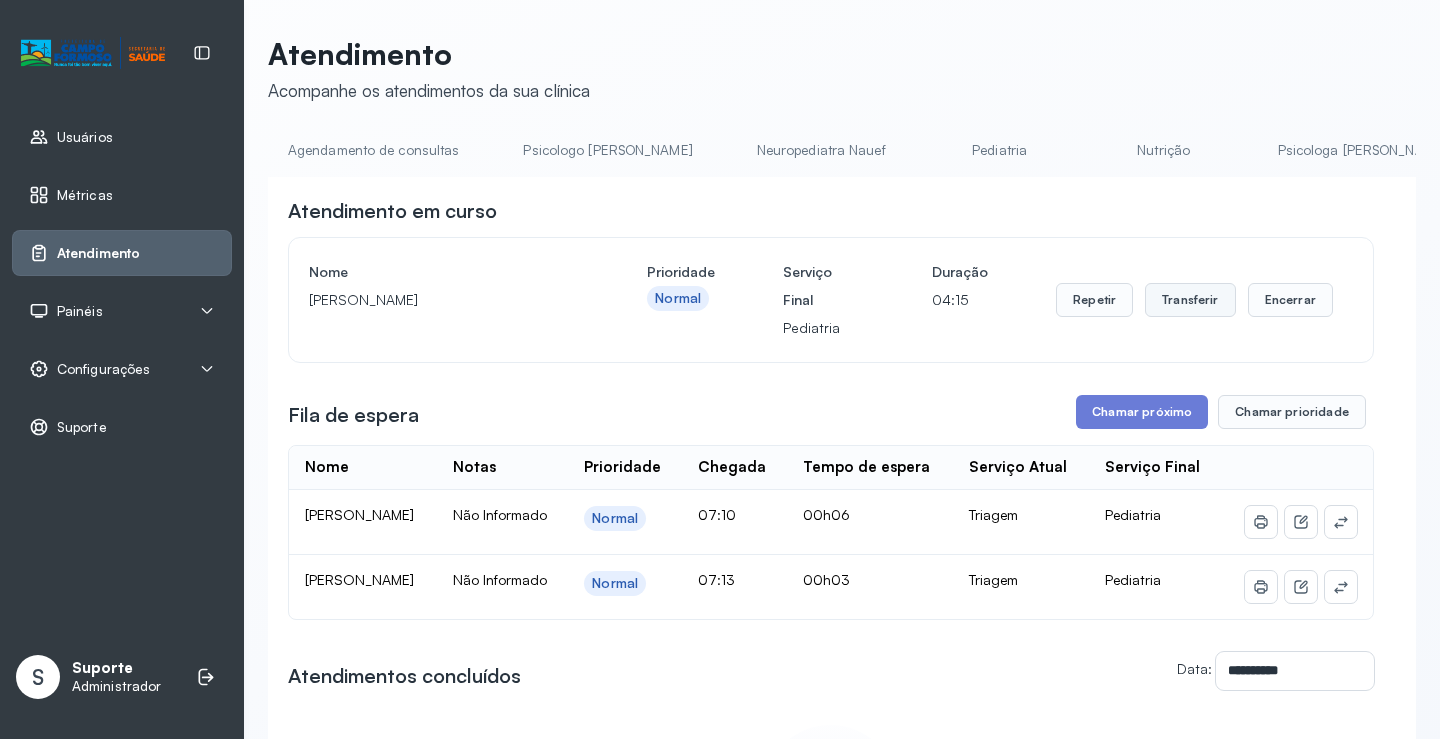click on "Transferir" at bounding box center (1190, 300) 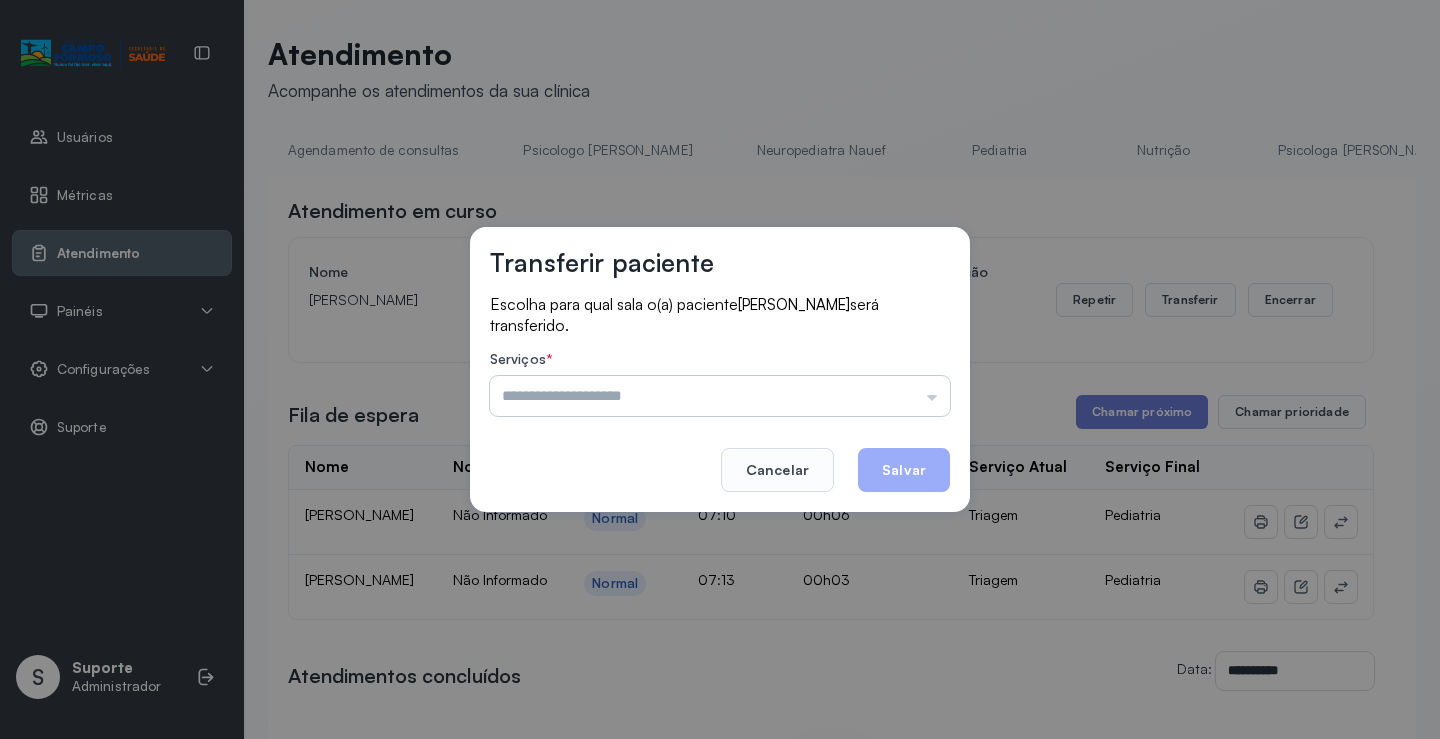 click at bounding box center [720, 396] 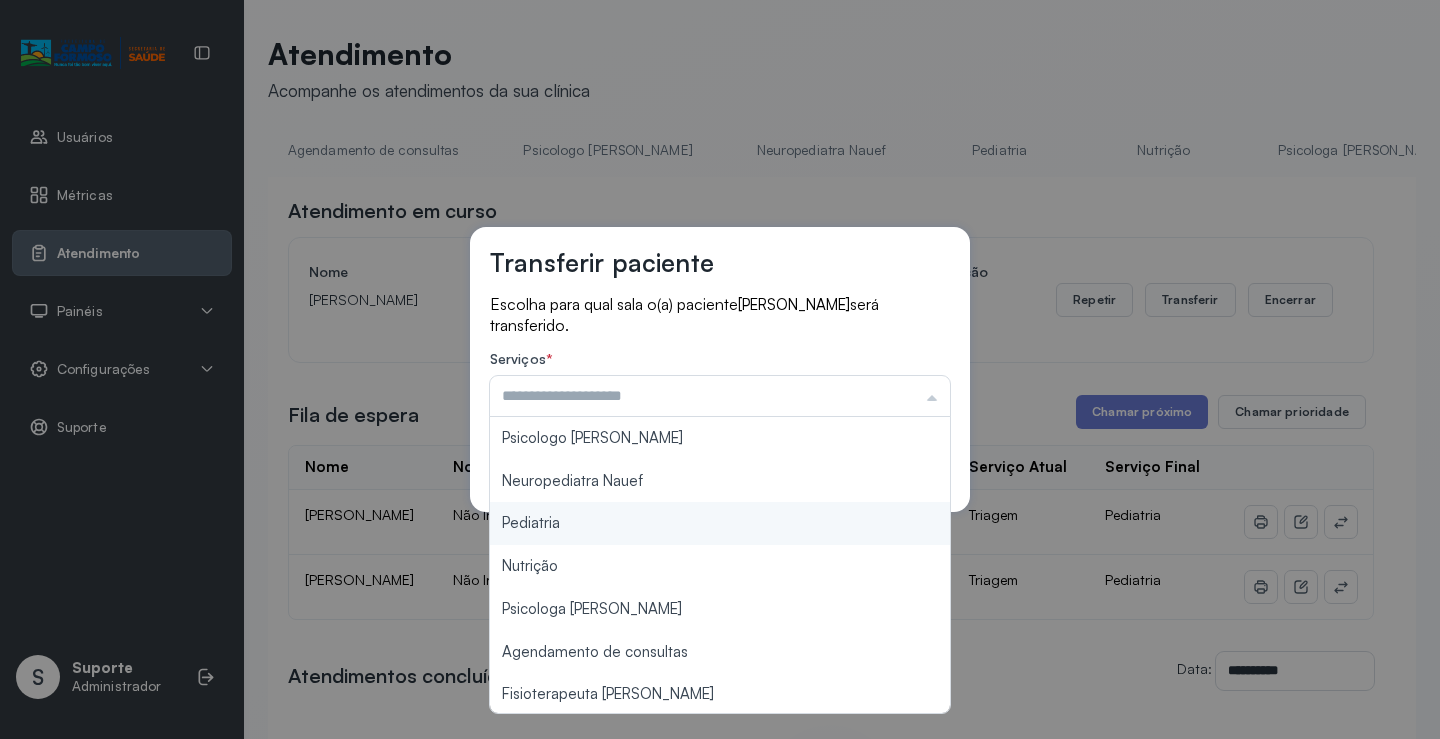 type on "*********" 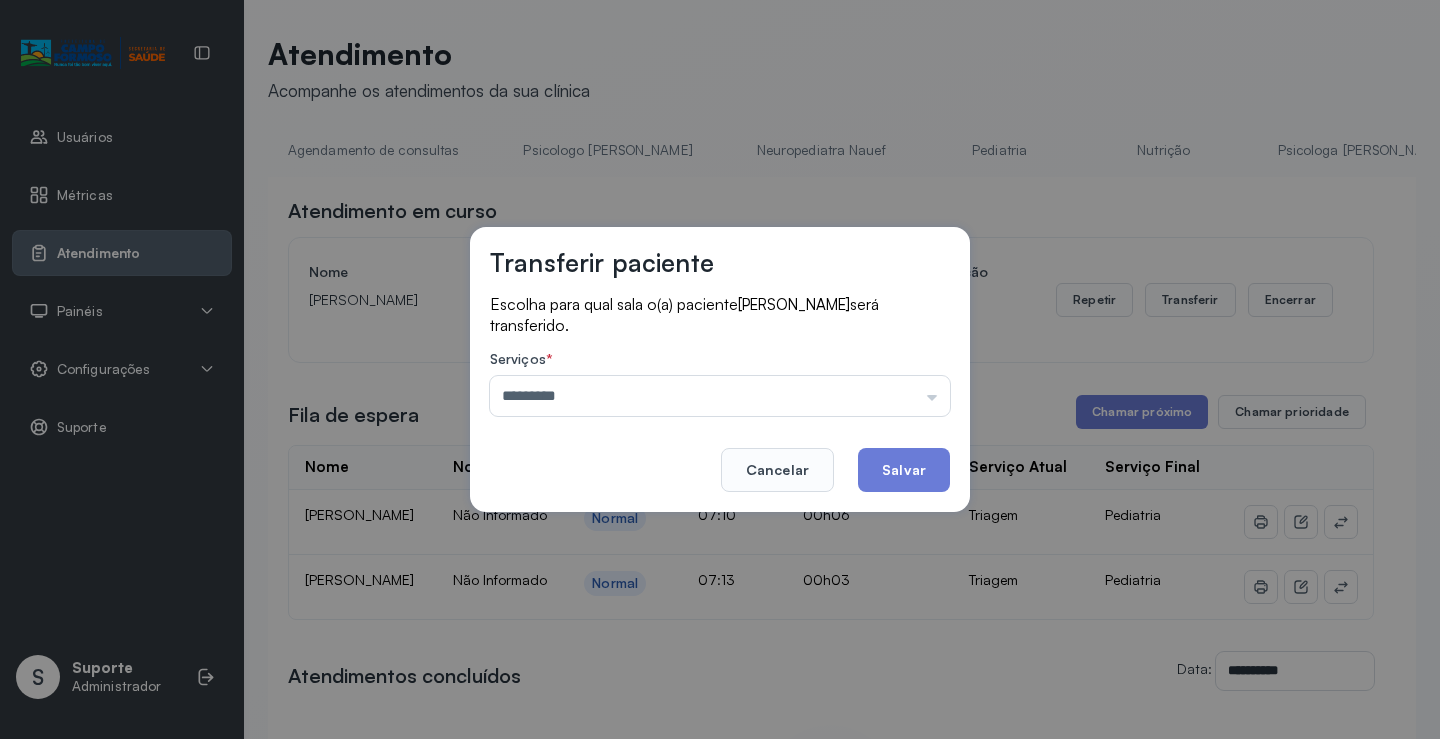 click on "Transferir paciente Escolha para qual sala o(a) paciente  [PERSON_NAME]  será transferido.  Serviços  *  ********* Psicologo [PERSON_NAME] Nauef Pediatria Nutrição Psicologa Alana Agendamento de consultas Fisioterapeuta [PERSON_NAME] Solange Consultório 2 Assistente Social Psiquiatra Fisioterapeuta [PERSON_NAME] Morgana Neuropediatra [PERSON_NAME]" at bounding box center [720, 369] 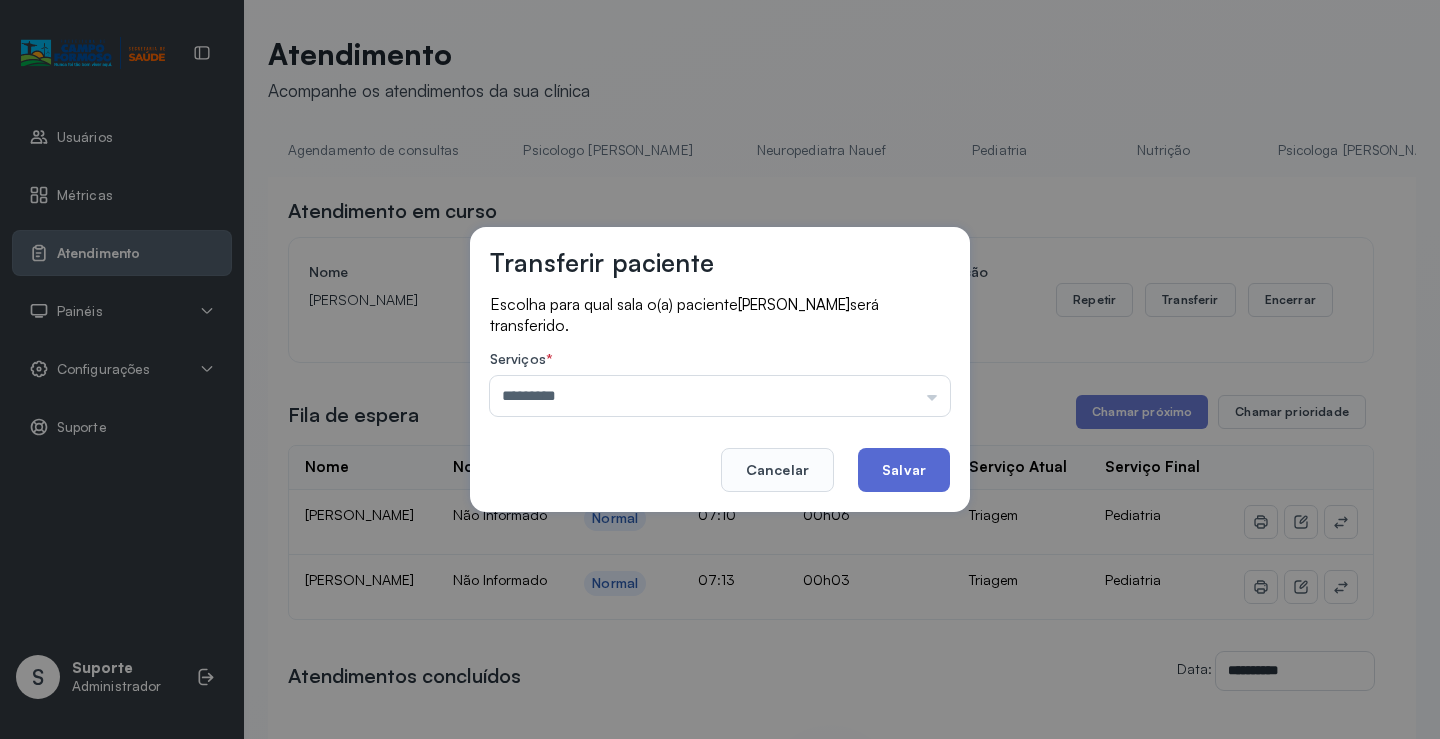 click on "Salvar" 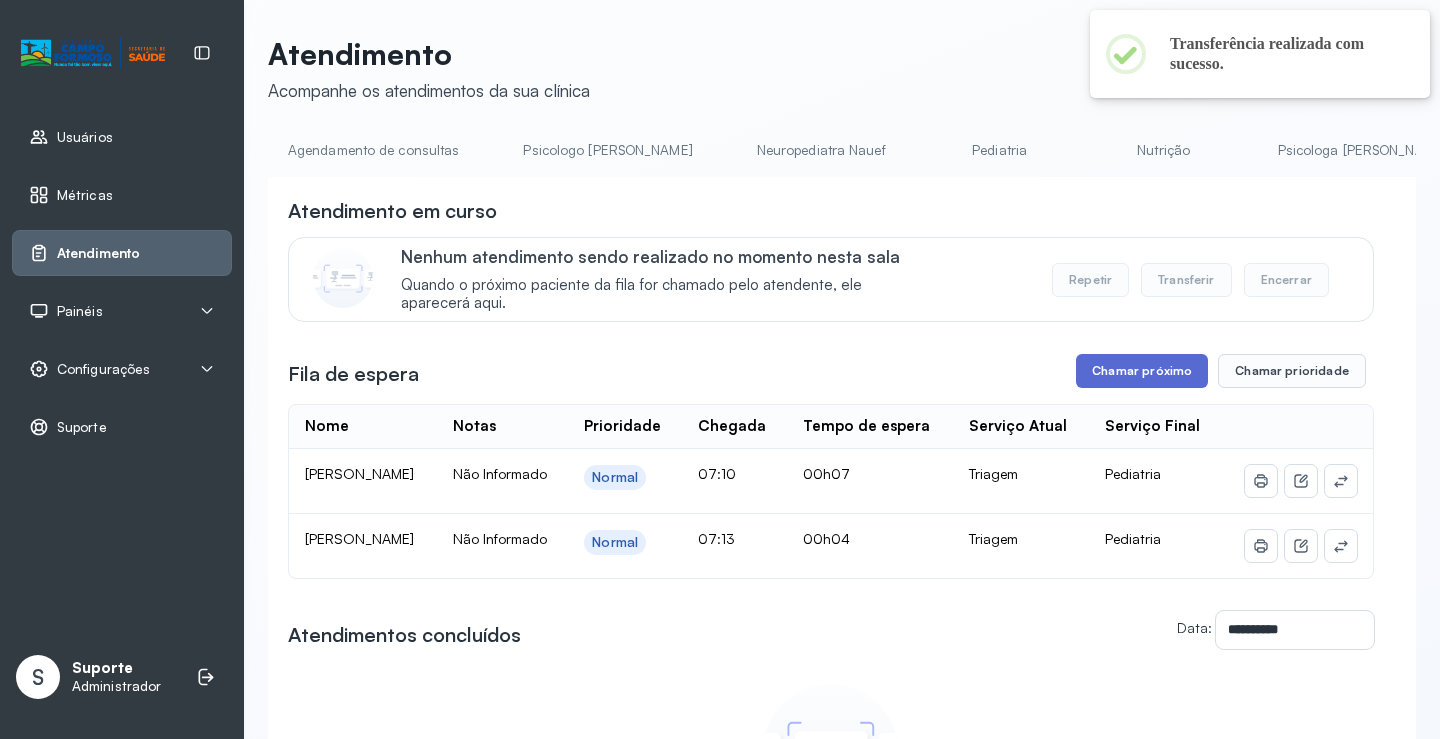 click on "Chamar próximo" at bounding box center (1142, 371) 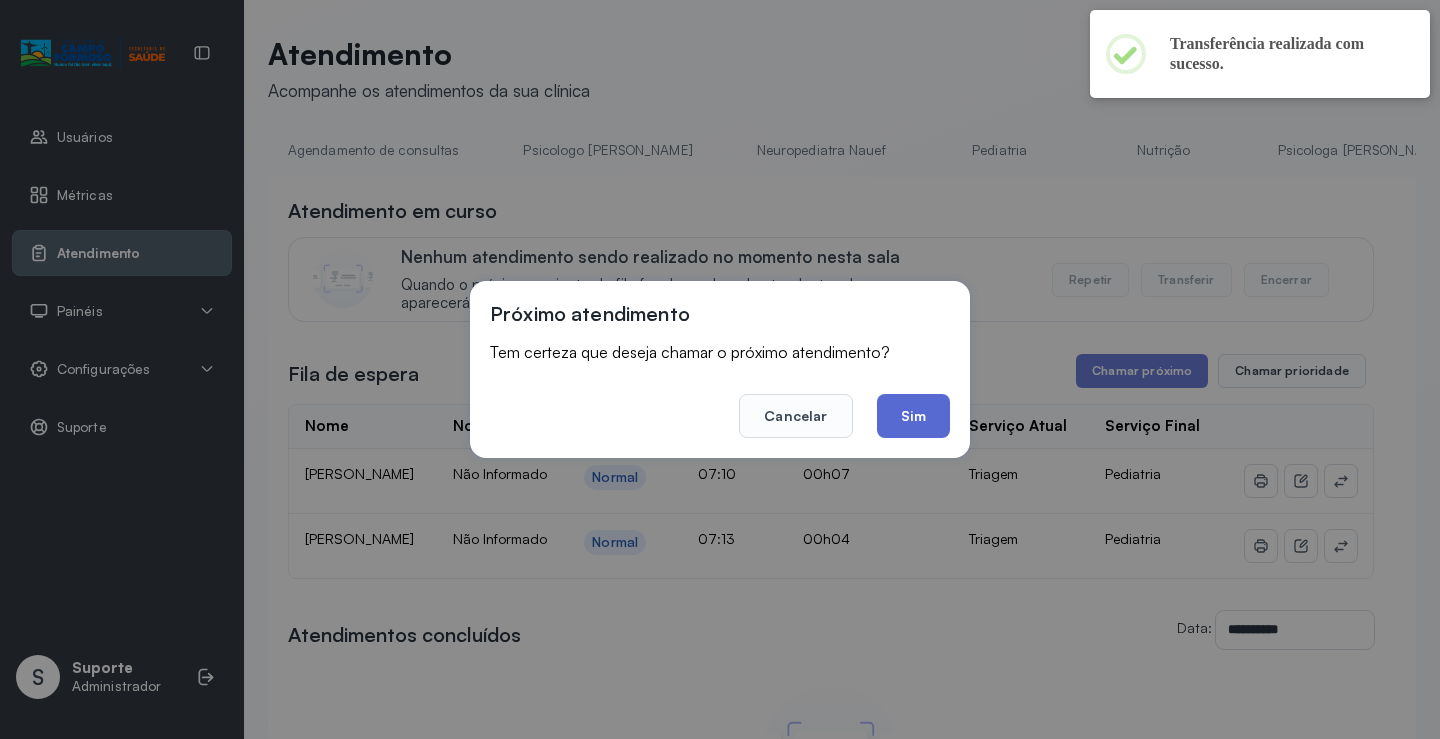 click on "Sim" 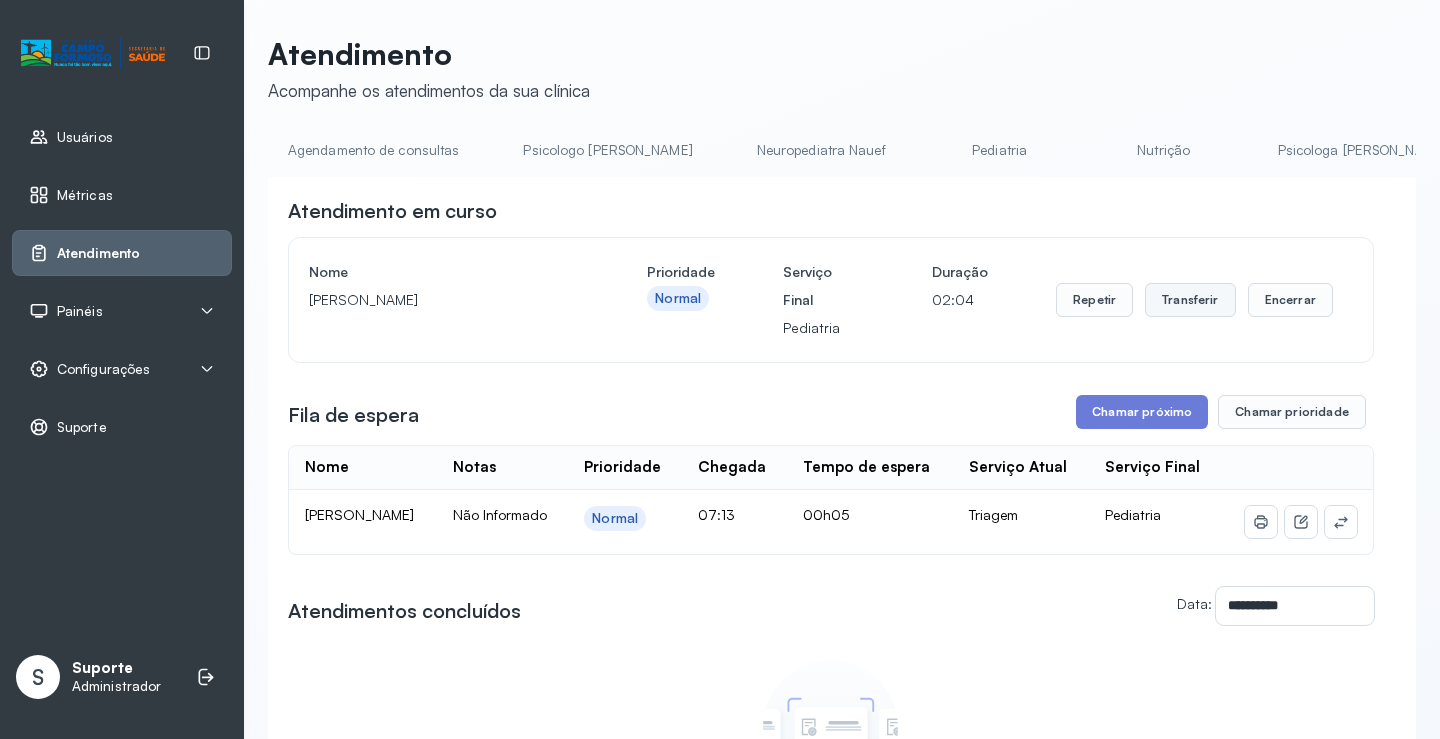 click on "Transferir" at bounding box center (1190, 300) 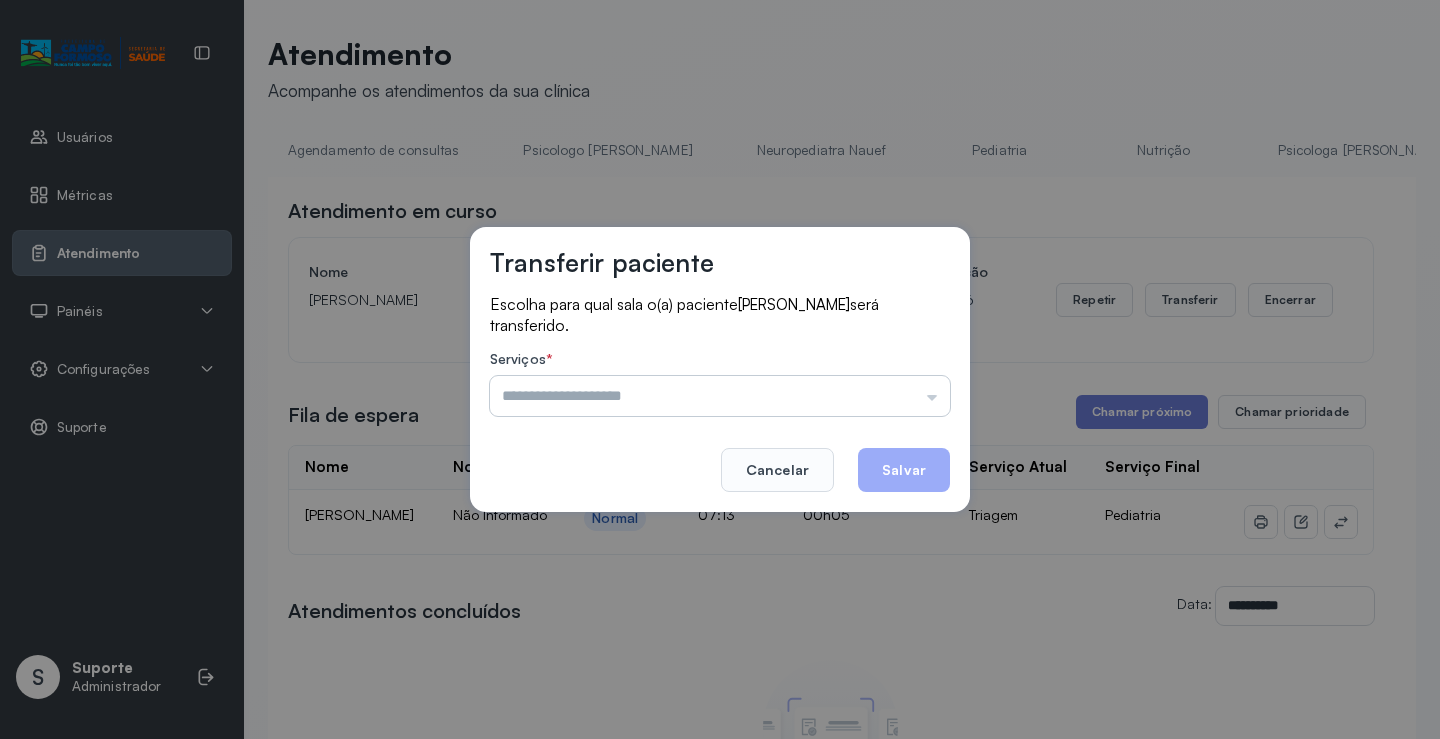 click at bounding box center [720, 396] 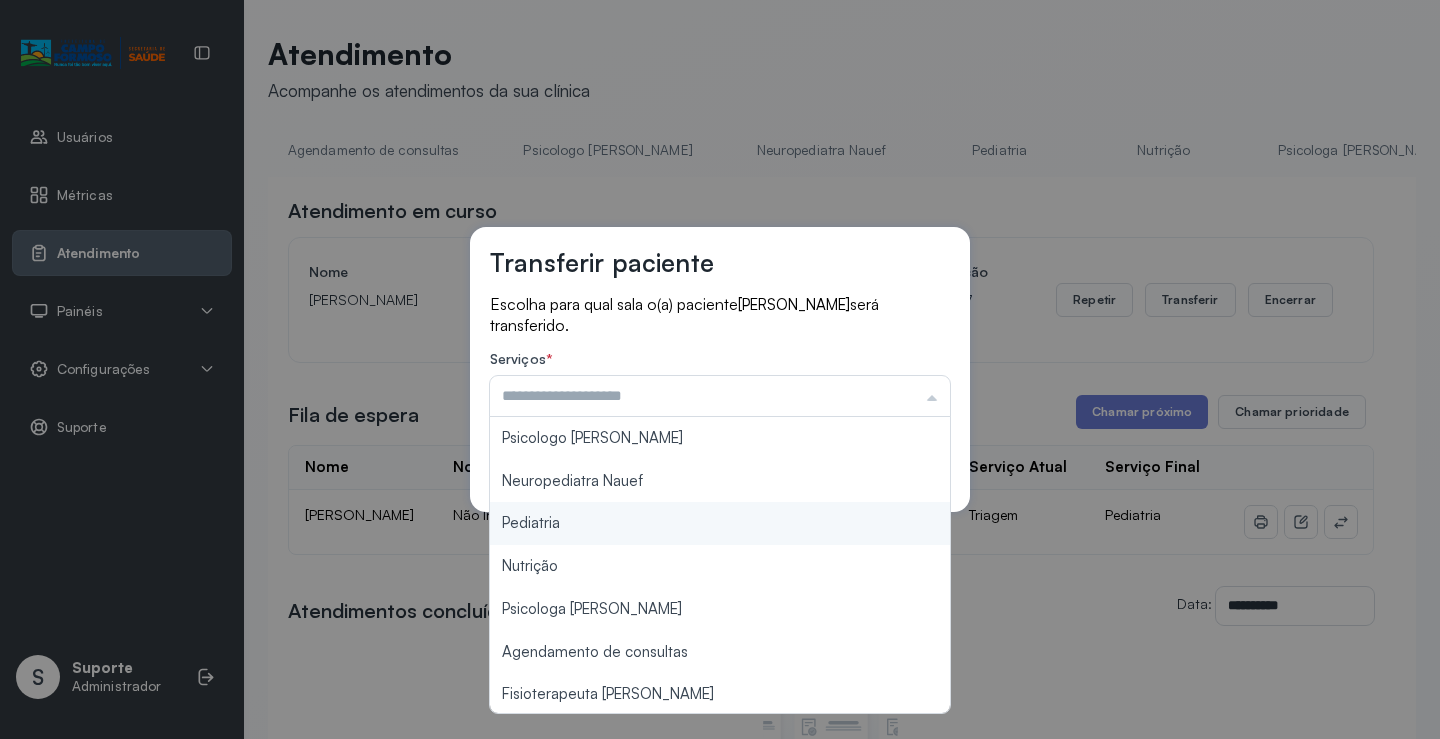 type on "*********" 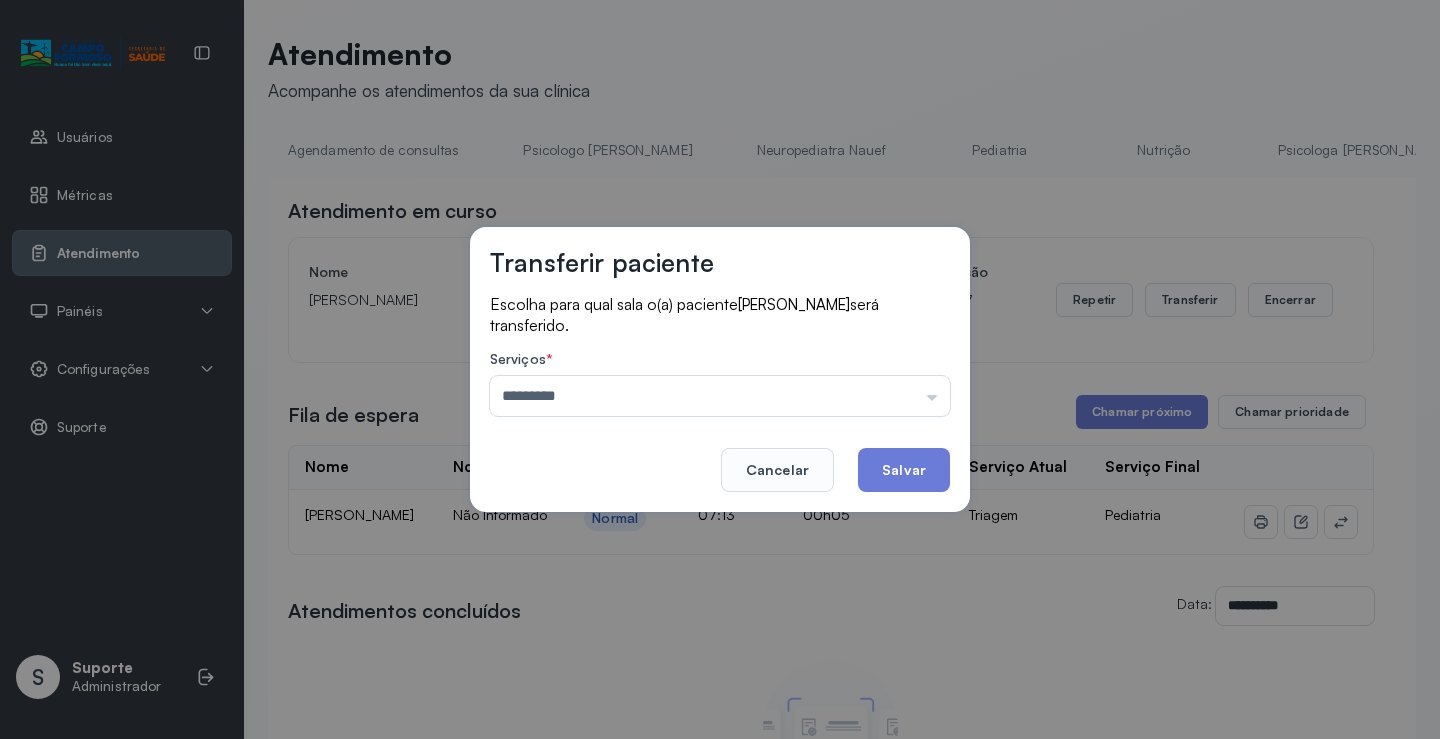 click on "Transferir paciente Escolha para qual sala o(a) paciente  [PERSON_NAME]  será transferido.  Serviços  *  ********* Psicologo [PERSON_NAME] Nauef Pediatria Nutrição Psicologa Alana Agendamento de consultas Fisioterapeuta [PERSON_NAME] Solange Consultório 2 Assistente Social Psiquiatra Fisioterapeuta [PERSON_NAME] Morgana Neuropediatra [PERSON_NAME]" at bounding box center (720, 369) 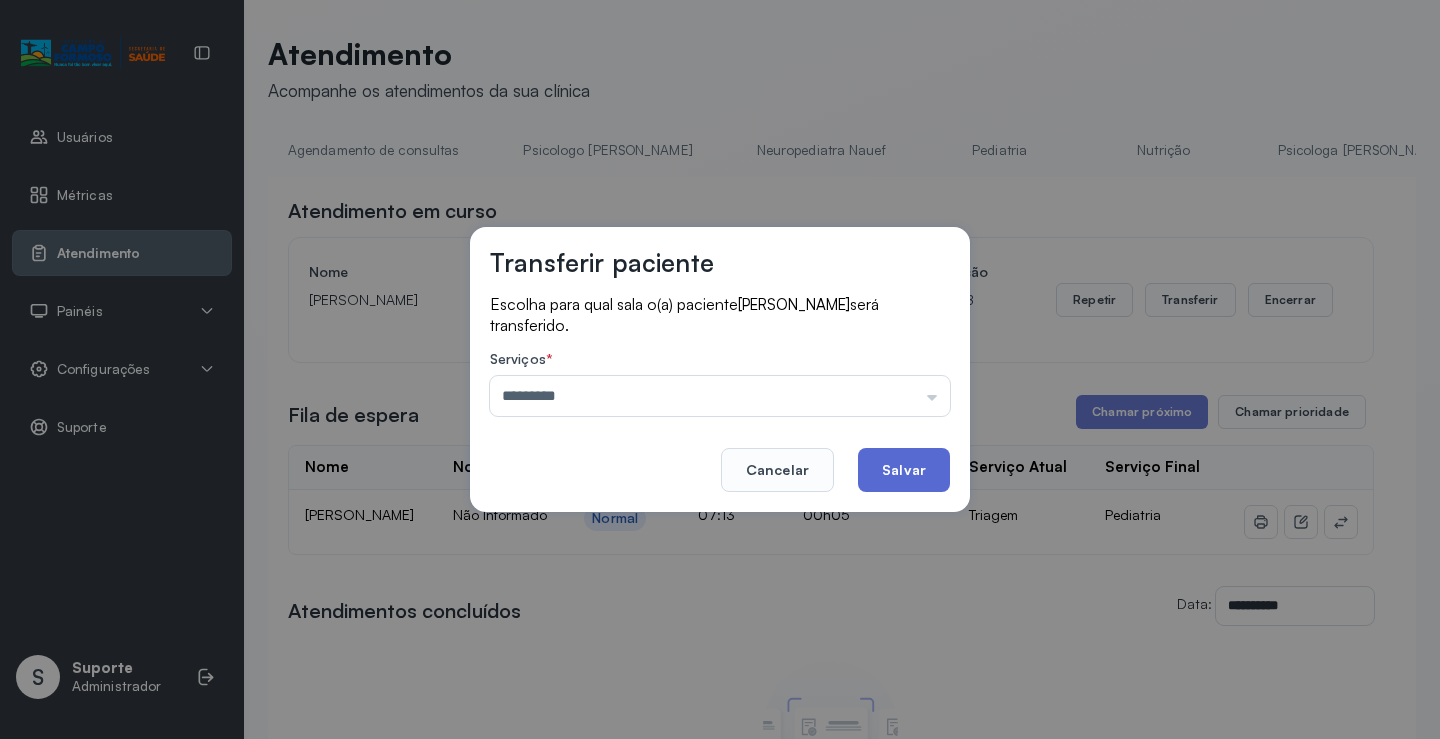 click on "Salvar" 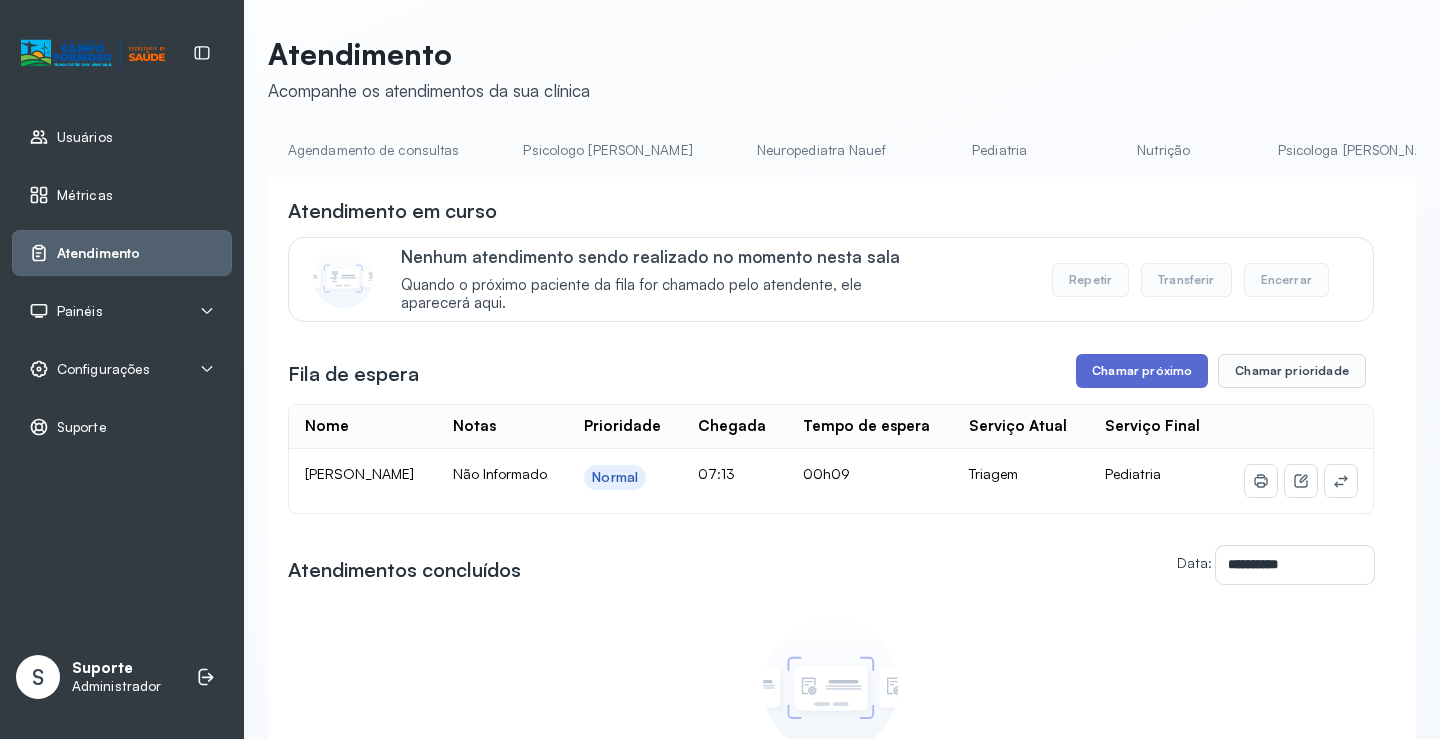 click on "Chamar próximo" at bounding box center (1142, 371) 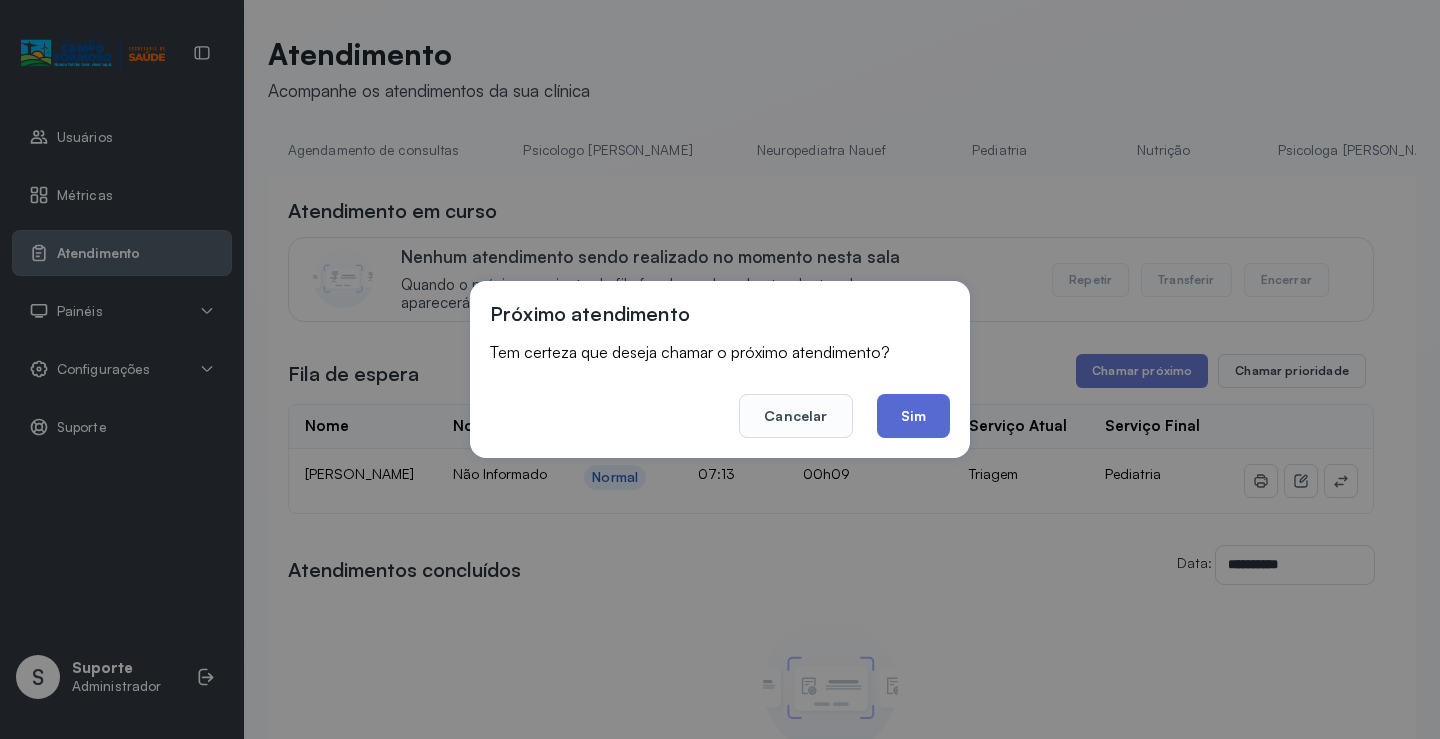 click on "Sim" 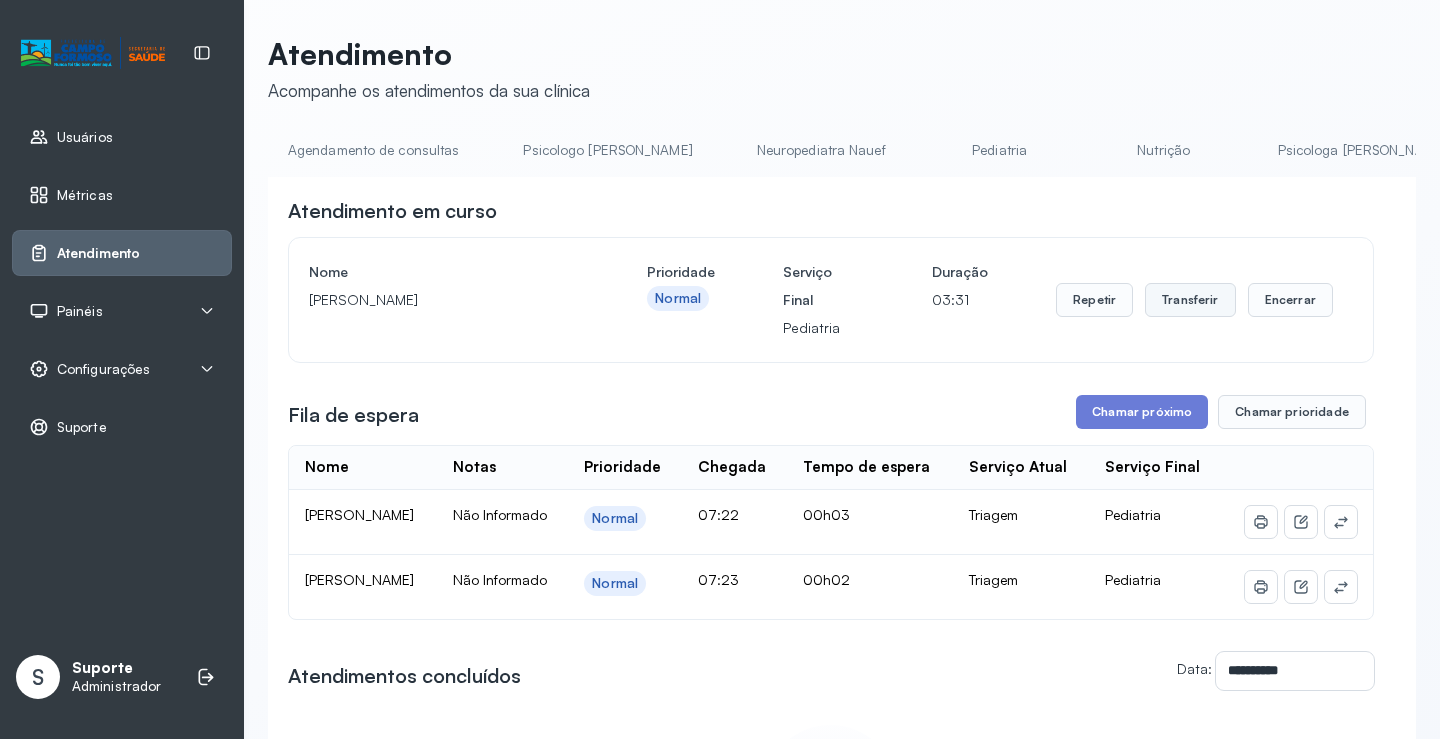 click on "Transferir" at bounding box center (1190, 300) 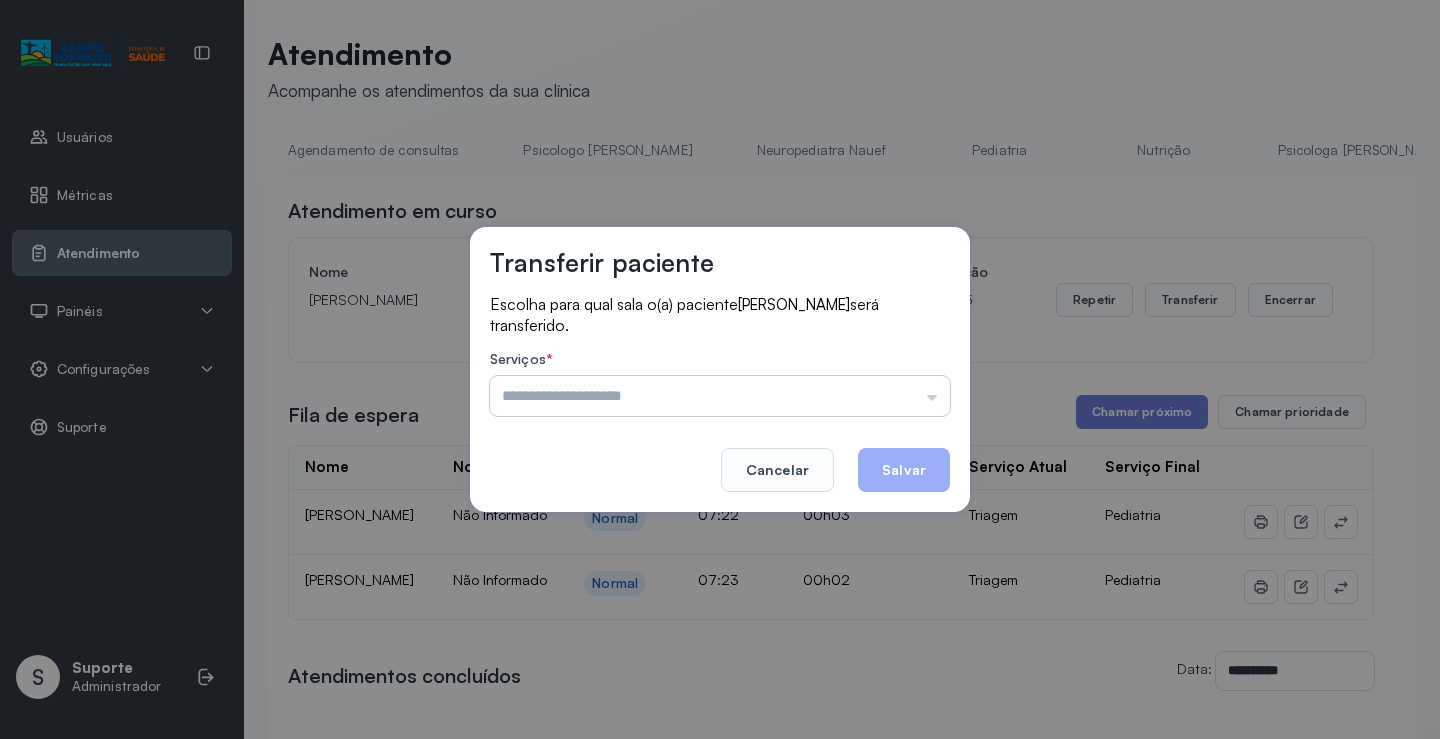 click at bounding box center (720, 396) 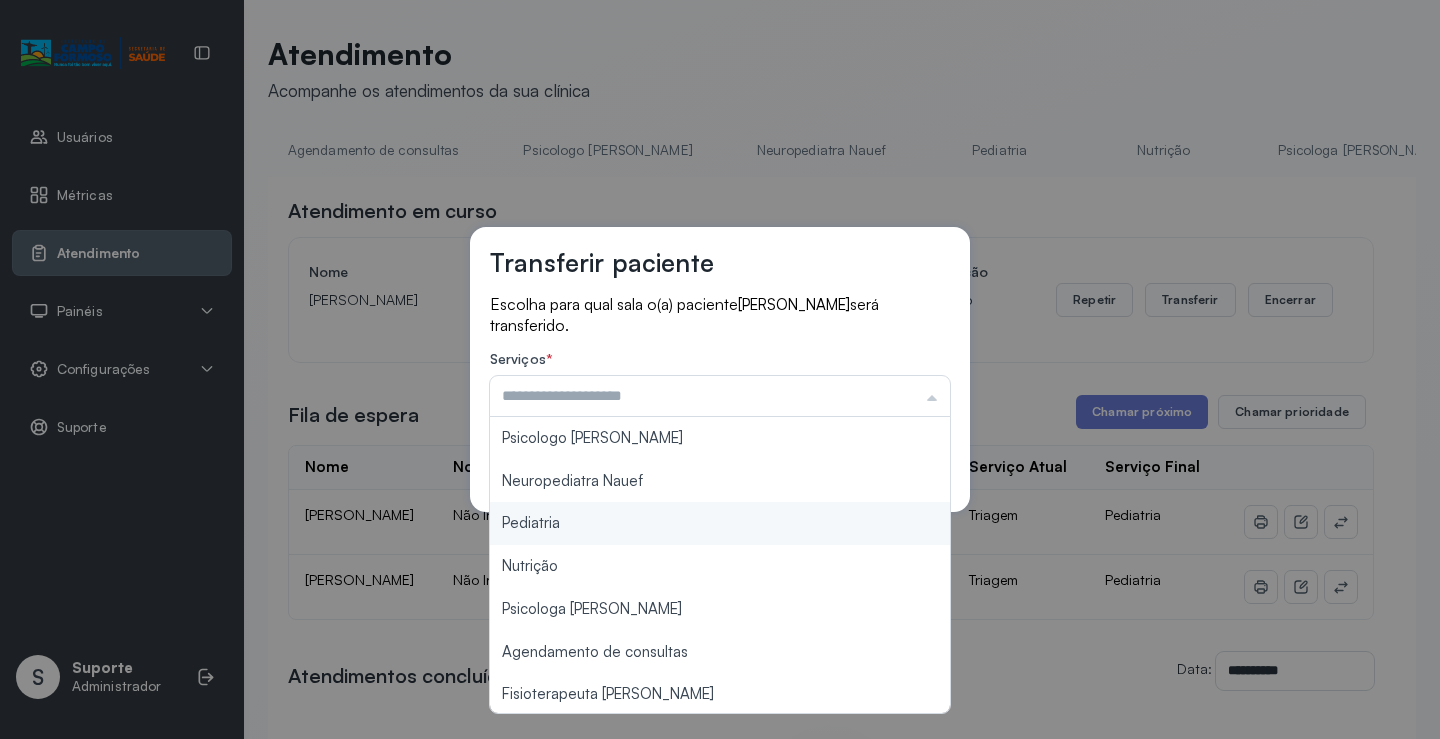 type on "*********" 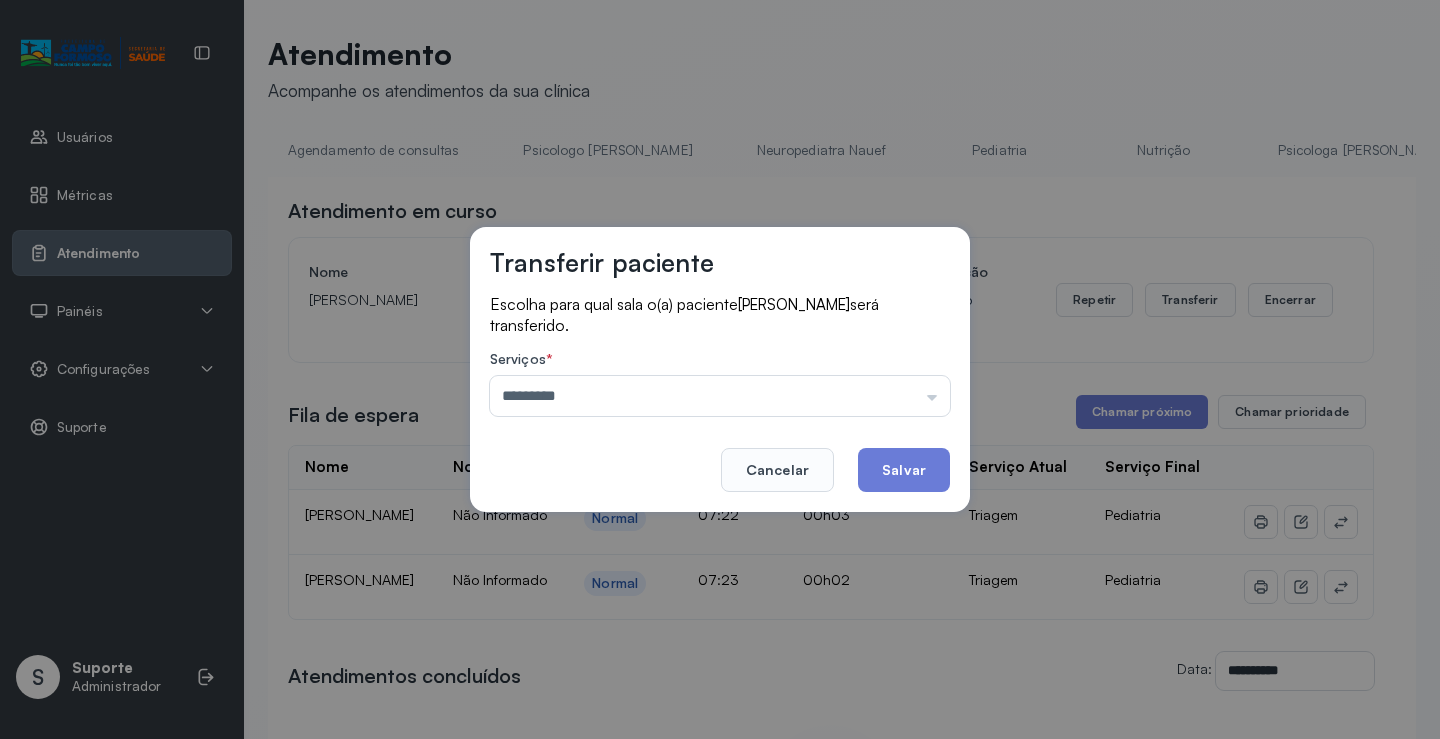 click on "Transferir paciente Escolha para qual sala o(a) paciente  [PERSON_NAME]  será transferido.  Serviços  *  ********* Psicologo [PERSON_NAME] Nauef Pediatria Nutrição Psicologa Alana Agendamento de consultas Fisioterapeuta [PERSON_NAME] Solange Consultório 2 Assistente Social Psiquiatra Fisioterapeuta [PERSON_NAME] Morgana Neuropediatra [PERSON_NAME]" at bounding box center (720, 369) 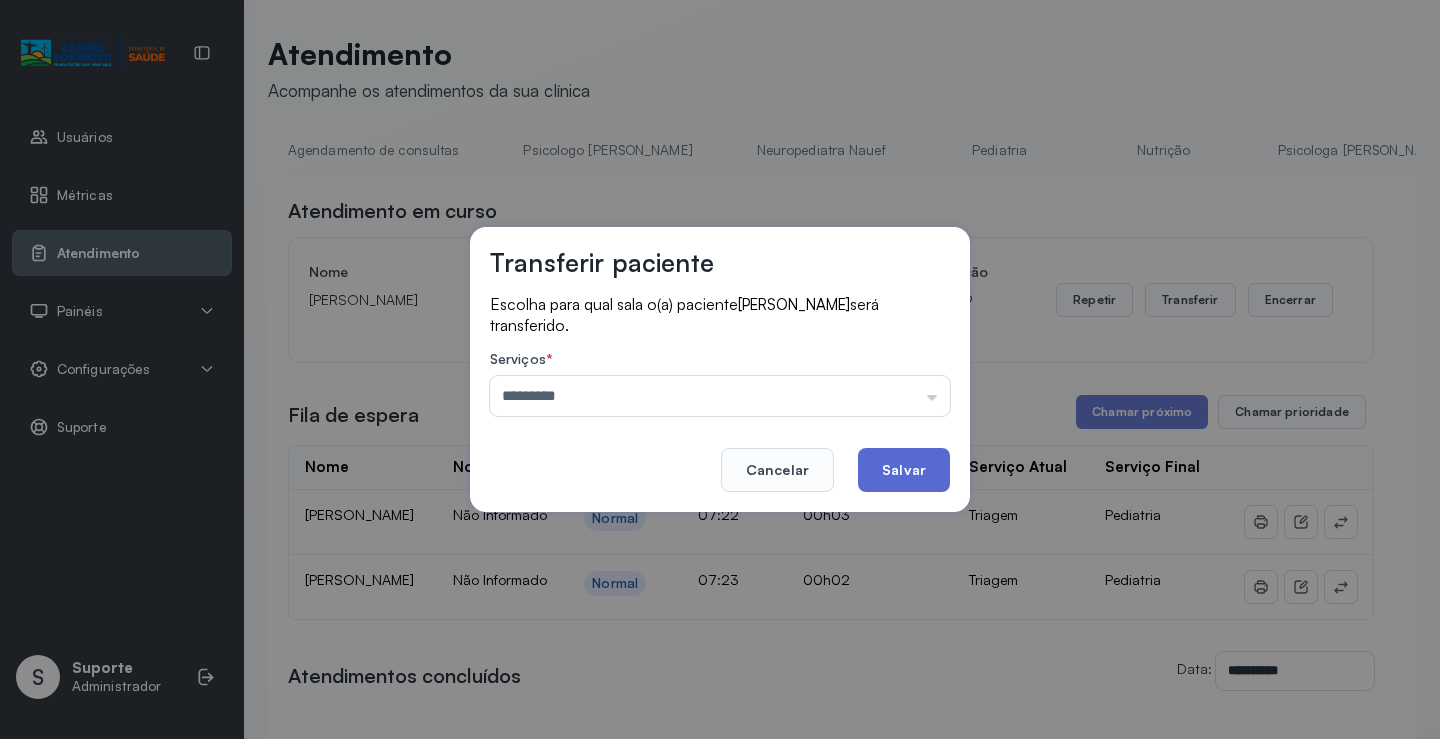 click on "Salvar" 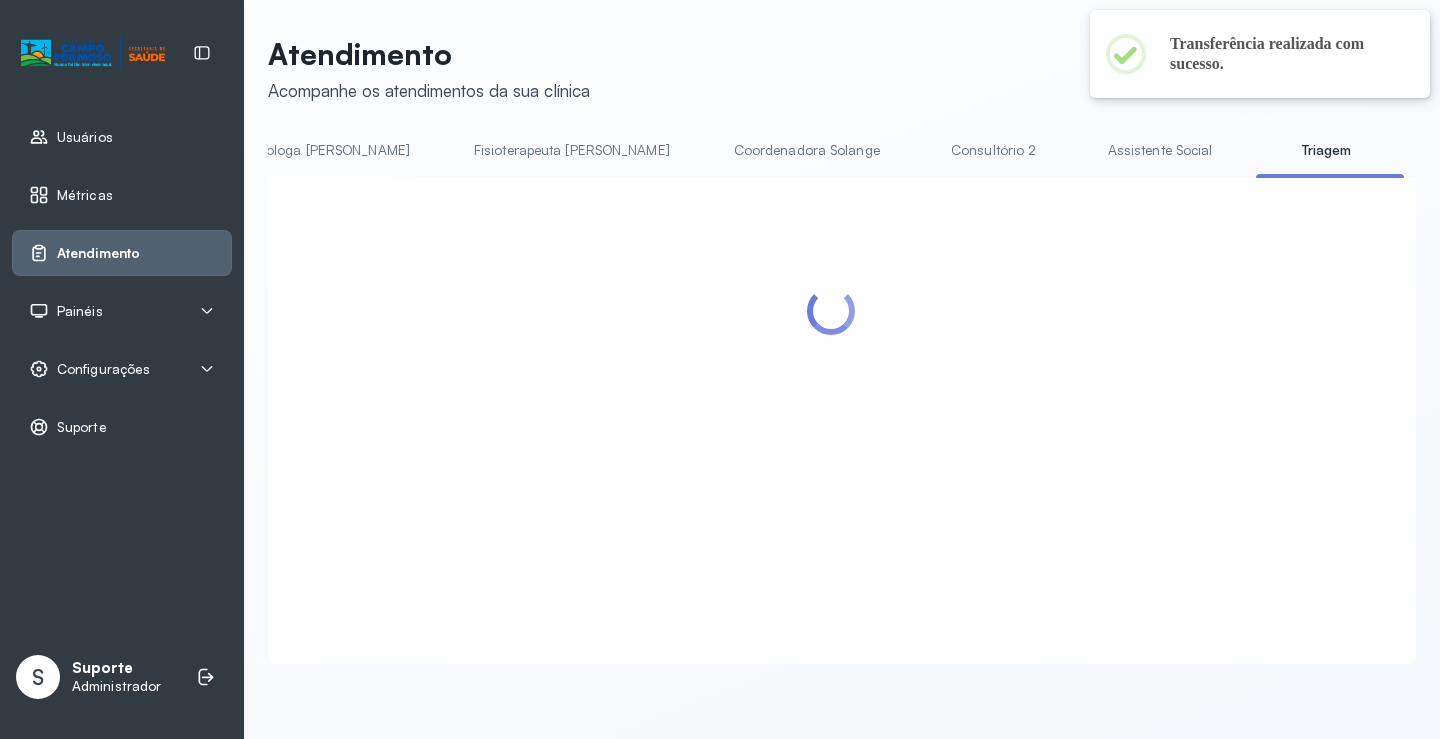 scroll, scrollTop: 0, scrollLeft: 1051, axis: horizontal 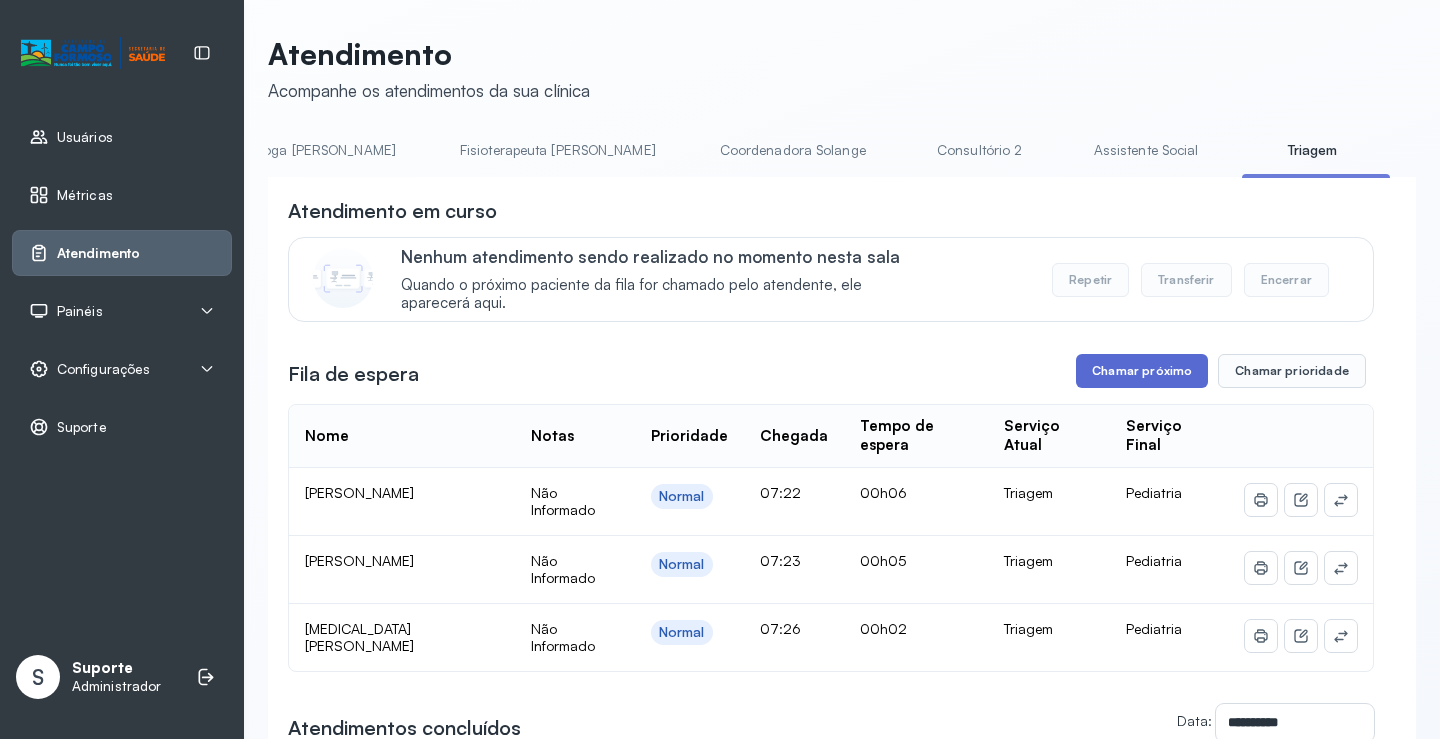 click on "Chamar próximo" at bounding box center [1142, 371] 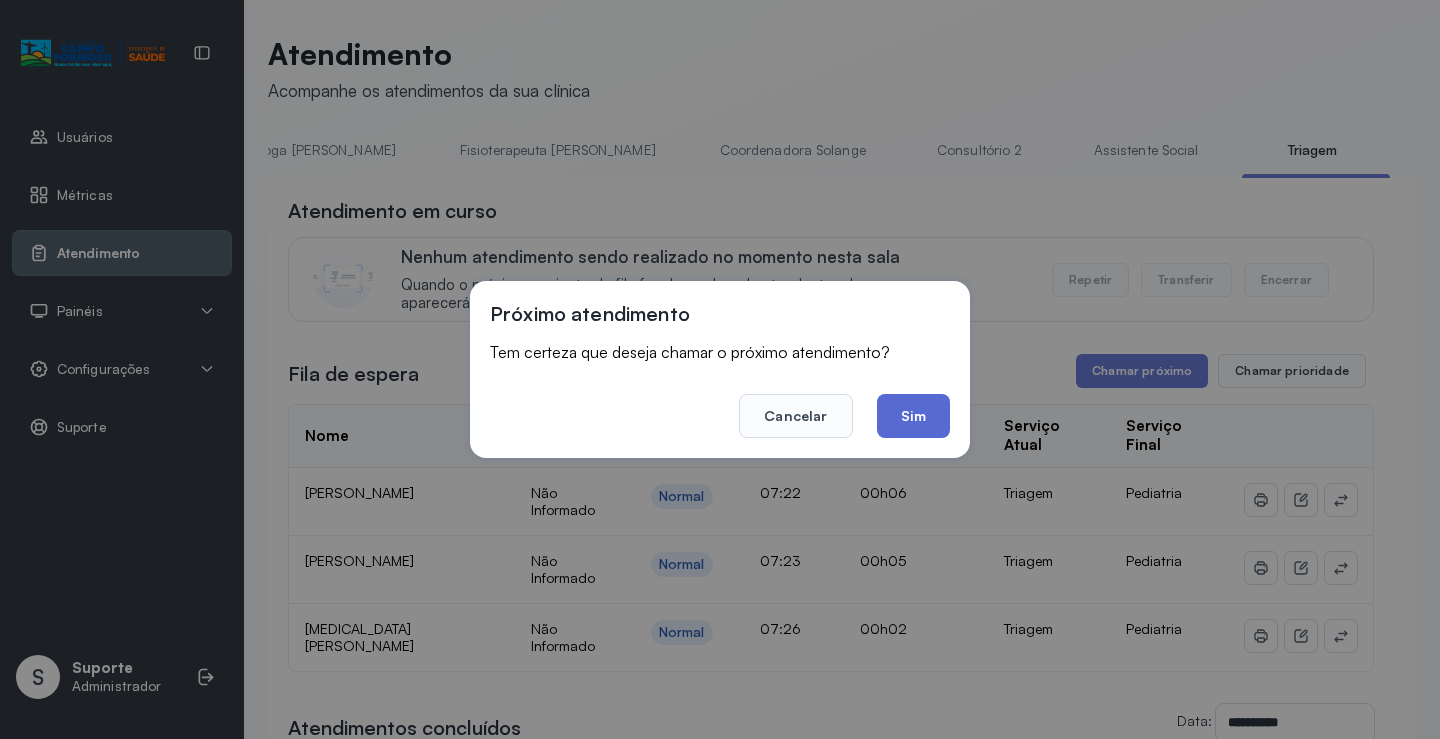 click on "Sim" 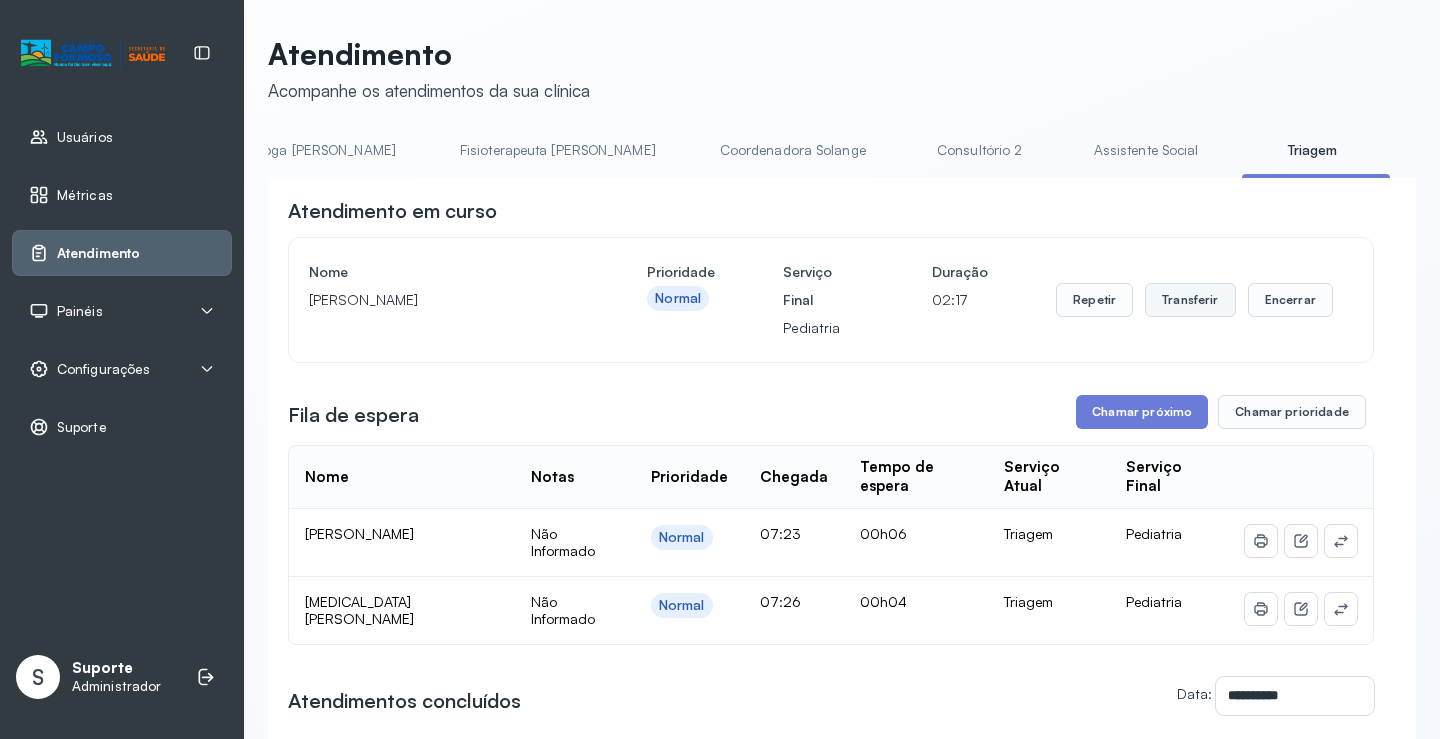 click on "Transferir" at bounding box center (1190, 300) 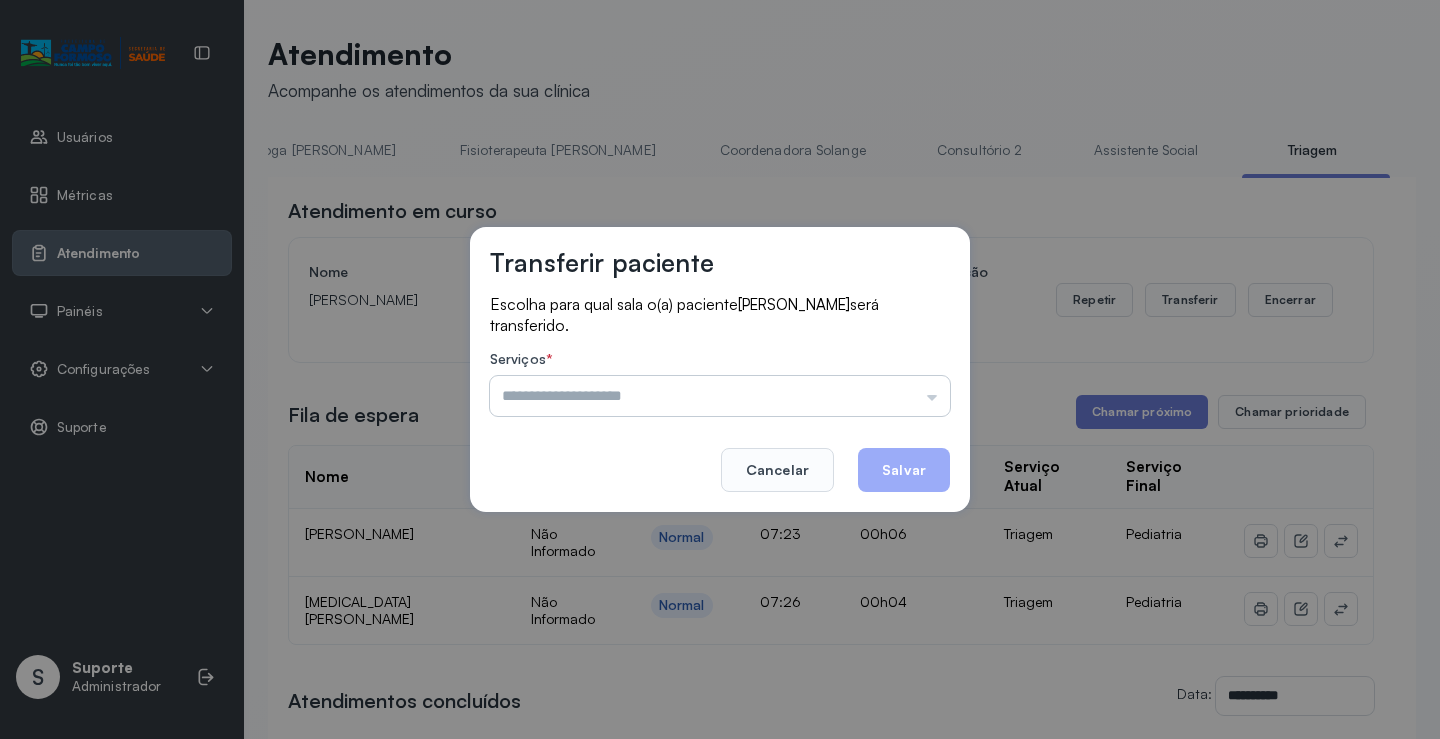 click at bounding box center (720, 396) 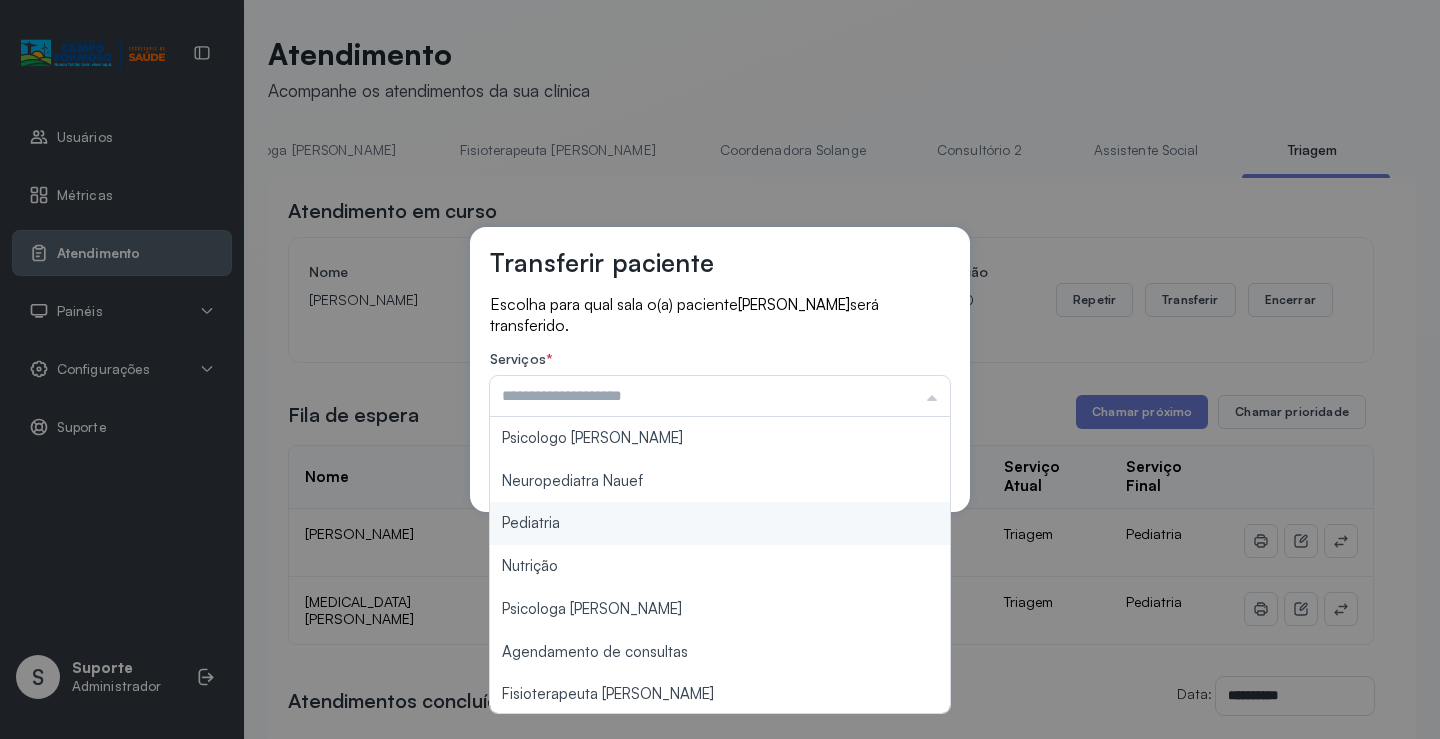 type on "*********" 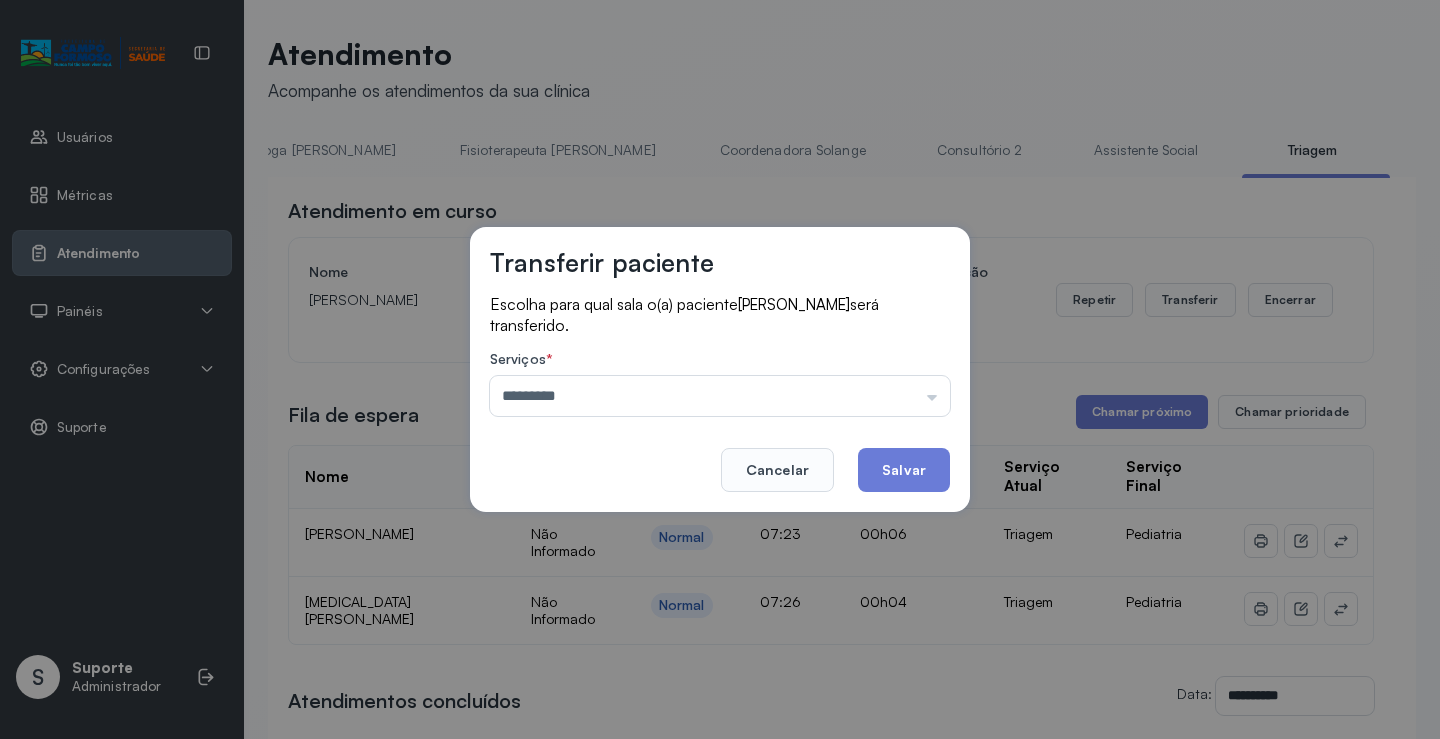 click on "Transferir paciente Escolha para qual sala o(a) paciente  [PERSON_NAME]  será transferido.  Serviços  *  ********* Psicologo [PERSON_NAME] Nauef Pediatria Nutrição Psicologa Alana Agendamento de consultas Fisioterapeuta [PERSON_NAME] Solange Consultório 2 Assistente Social Psiquiatra Fisioterapeuta [PERSON_NAME] Morgana Neuropediatra [PERSON_NAME]" at bounding box center [720, 369] 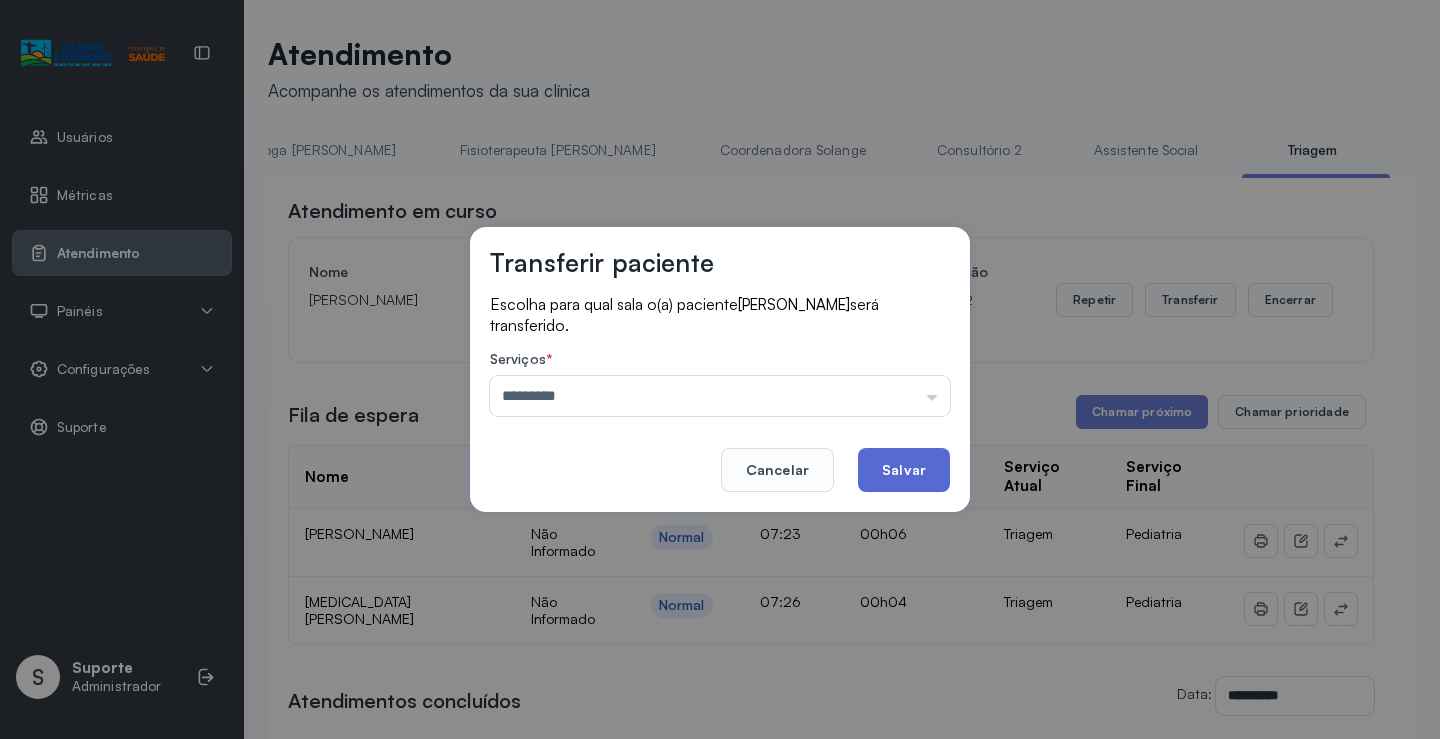 click on "Salvar" 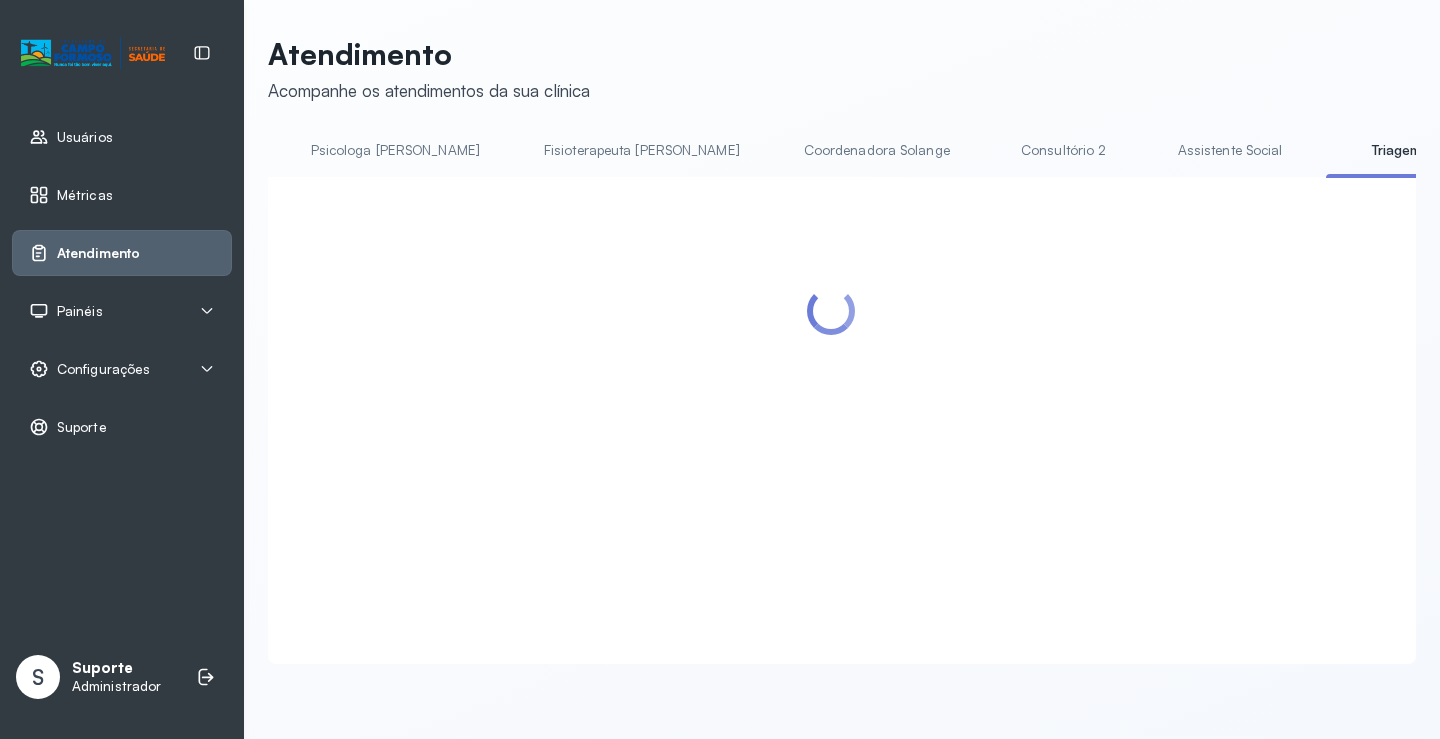 scroll, scrollTop: 0, scrollLeft: 1063, axis: horizontal 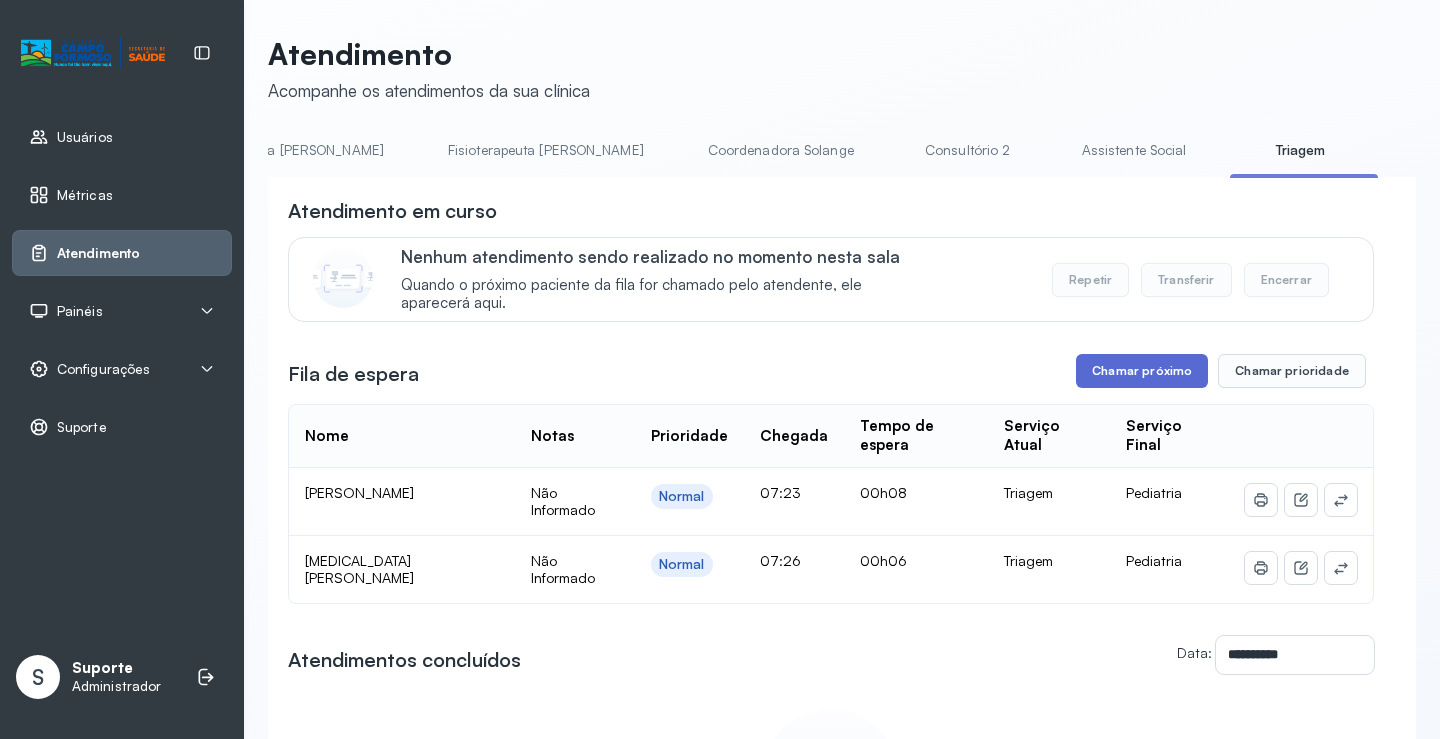 click on "Chamar próximo" at bounding box center [1142, 371] 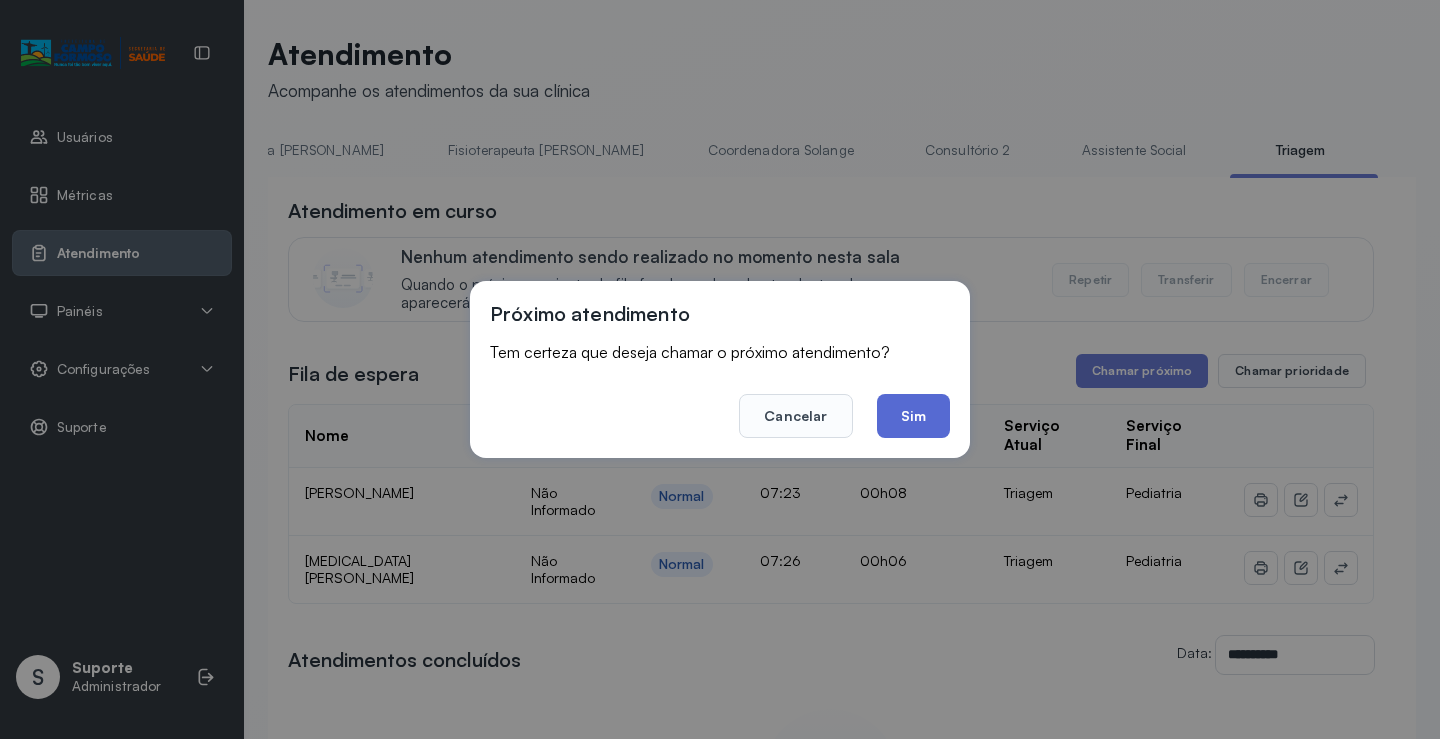 click on "Sim" 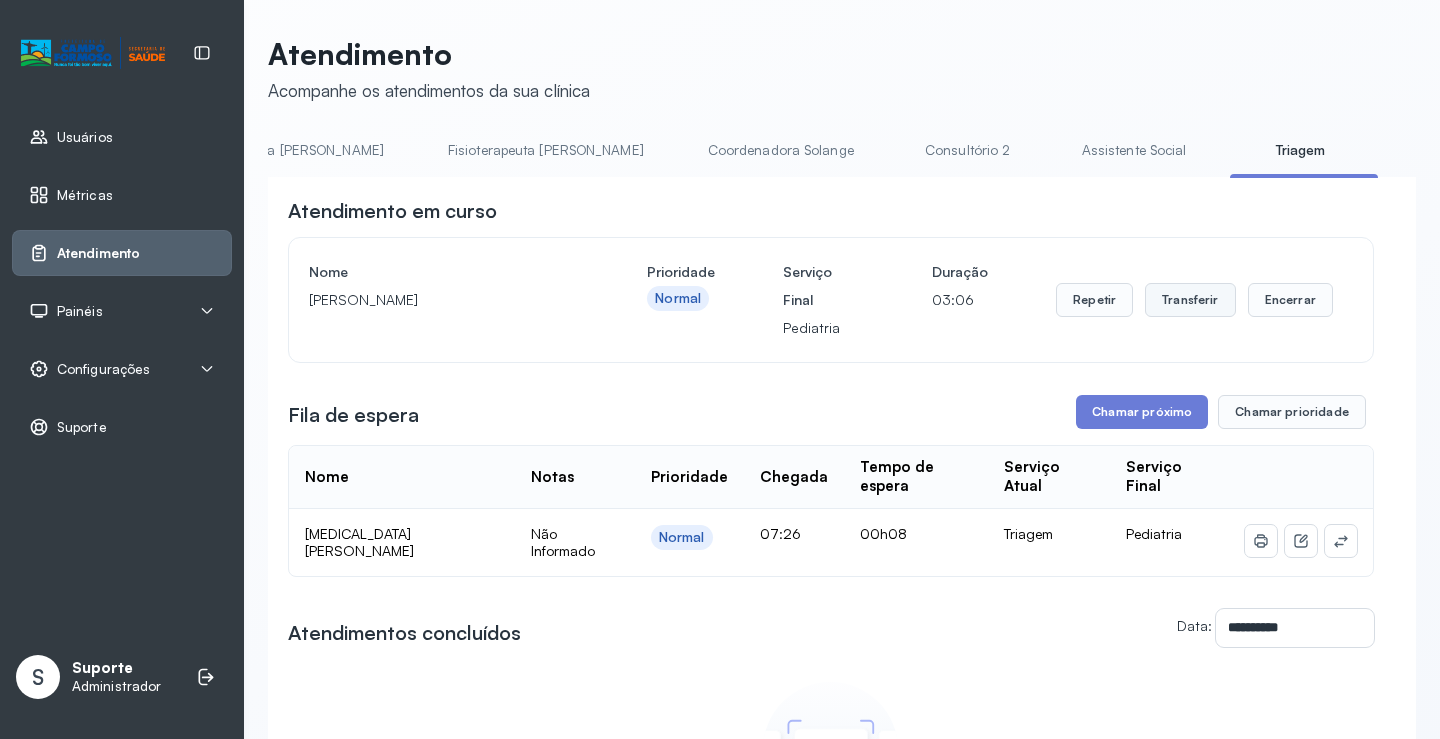 click on "Transferir" at bounding box center (1190, 300) 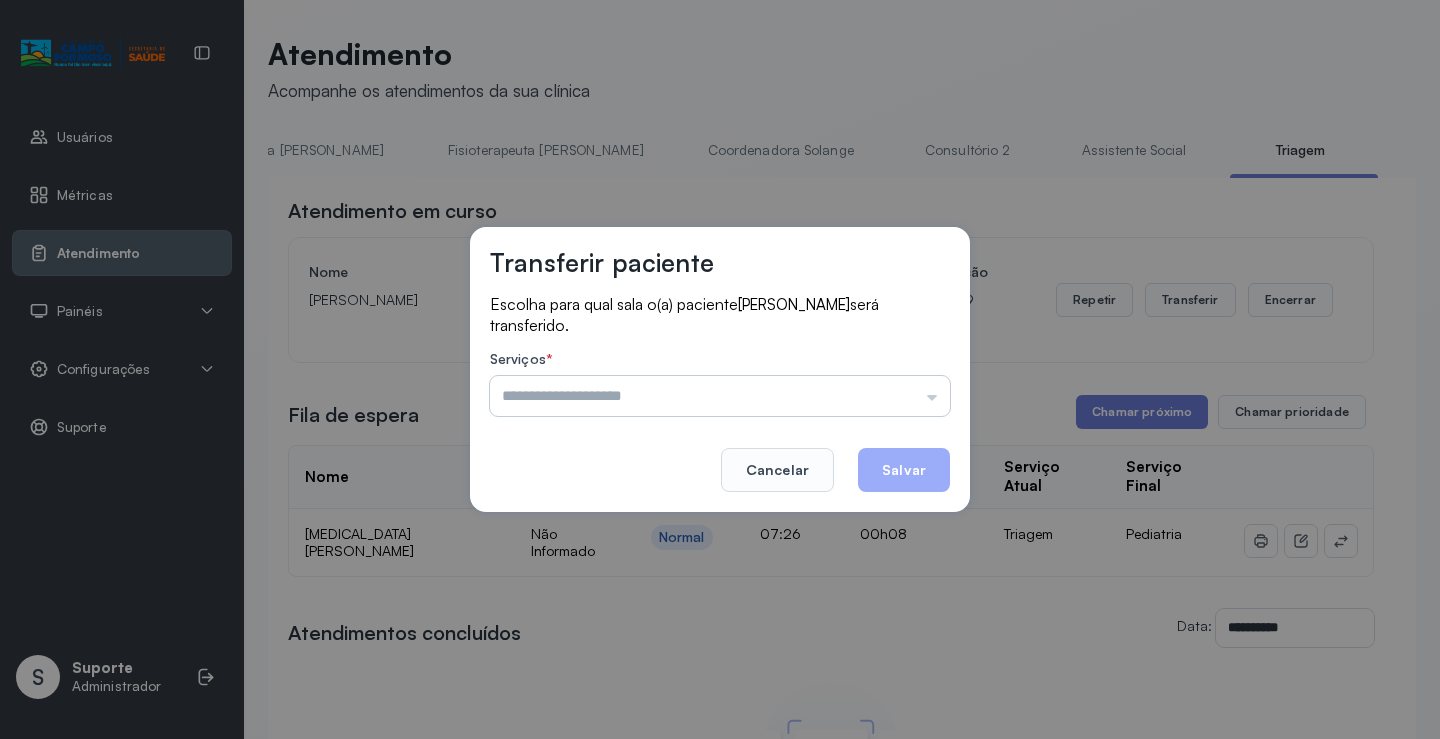 click at bounding box center [720, 396] 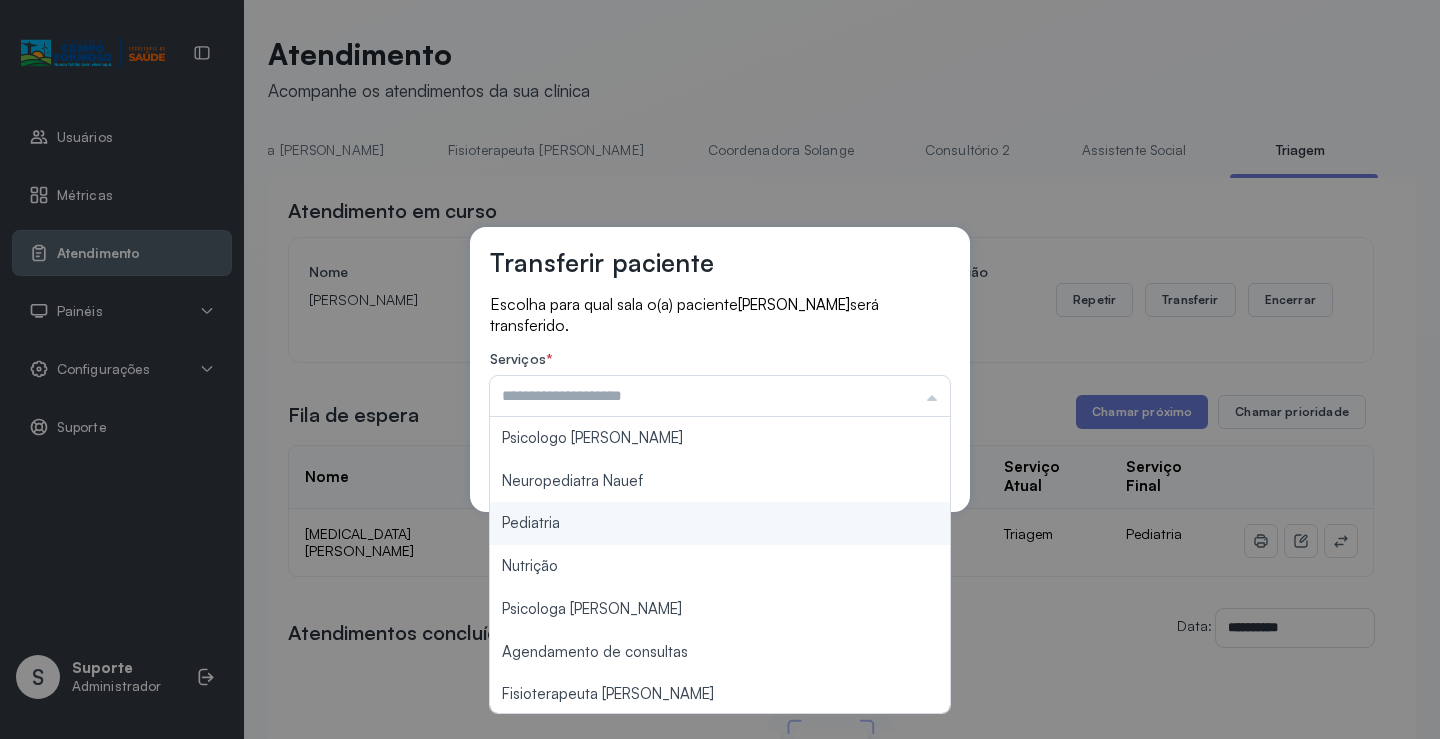 type on "*********" 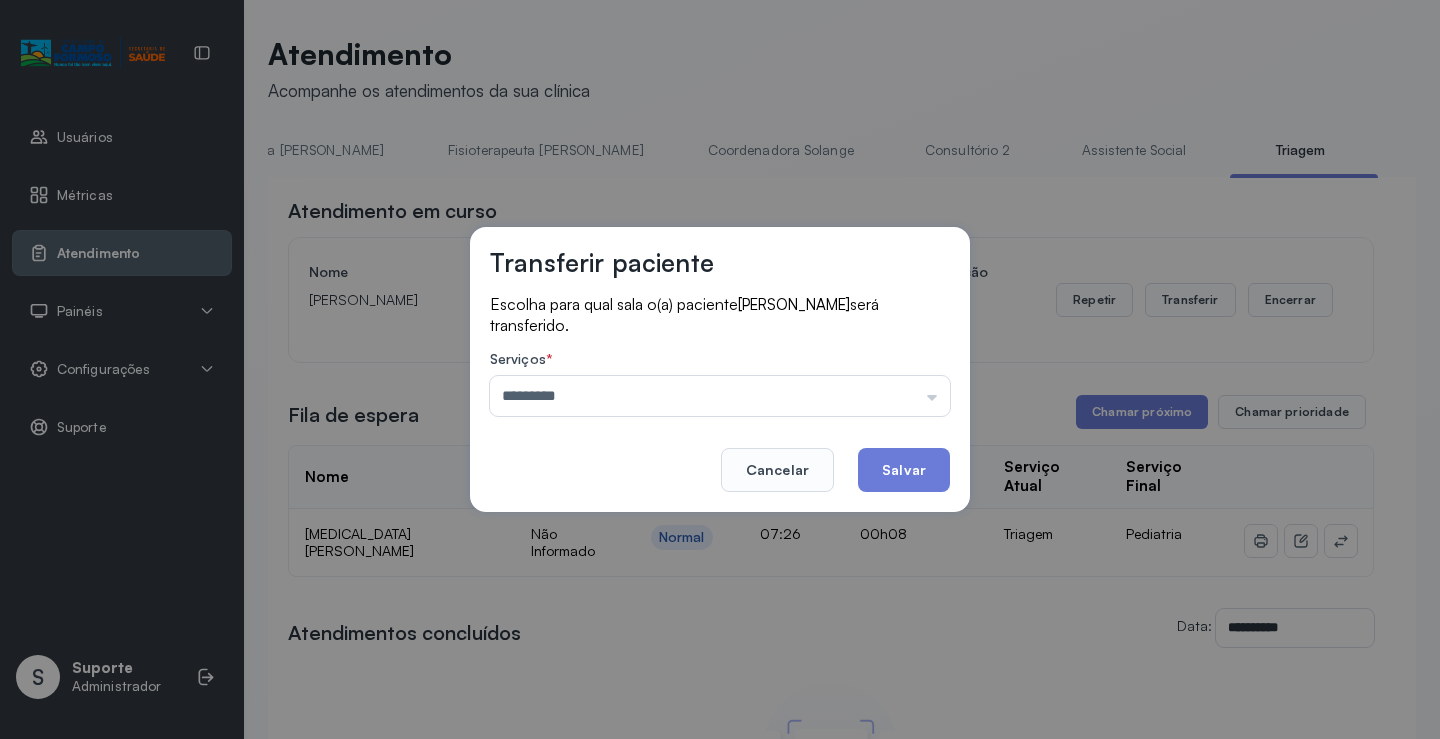 drag, startPoint x: 581, startPoint y: 522, endPoint x: 706, endPoint y: 492, distance: 128.5496 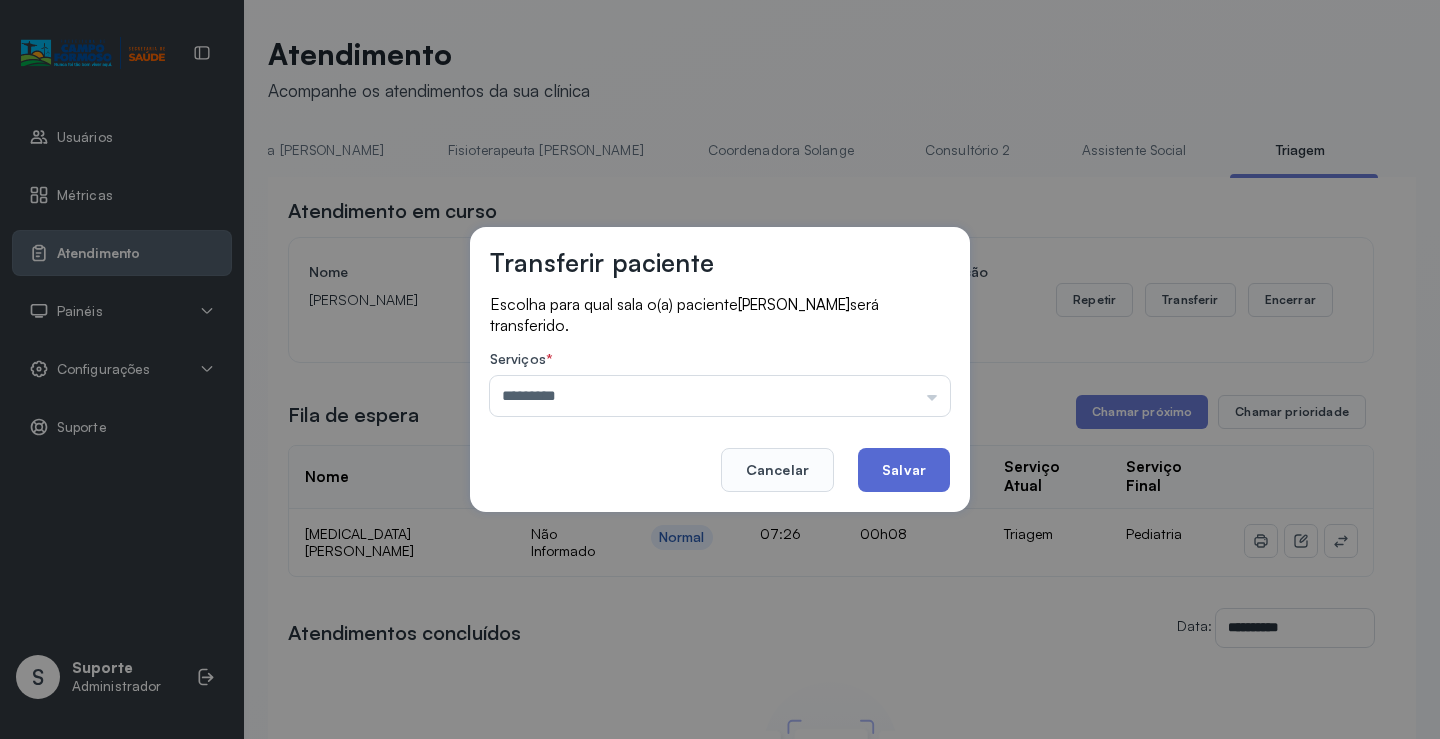 click on "Salvar" 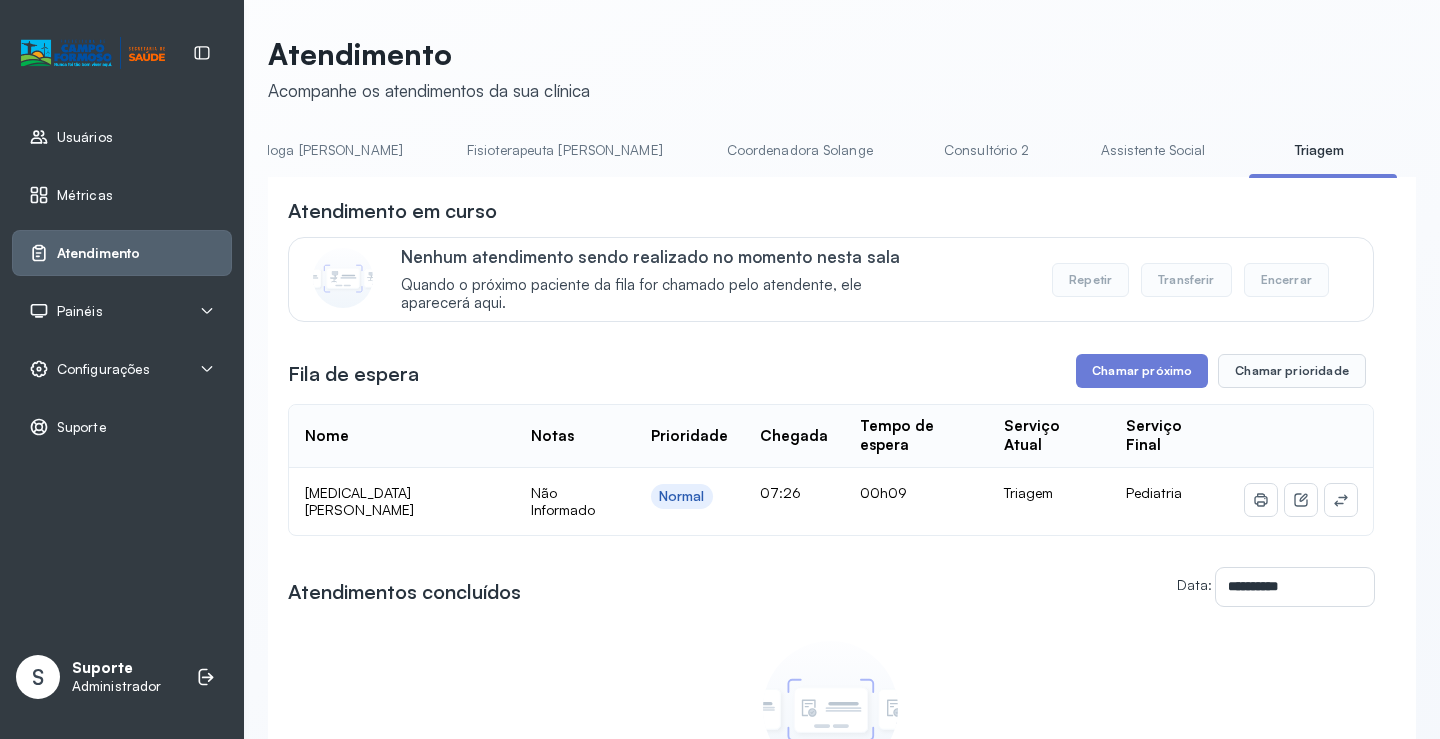 scroll, scrollTop: 0, scrollLeft: 1056, axis: horizontal 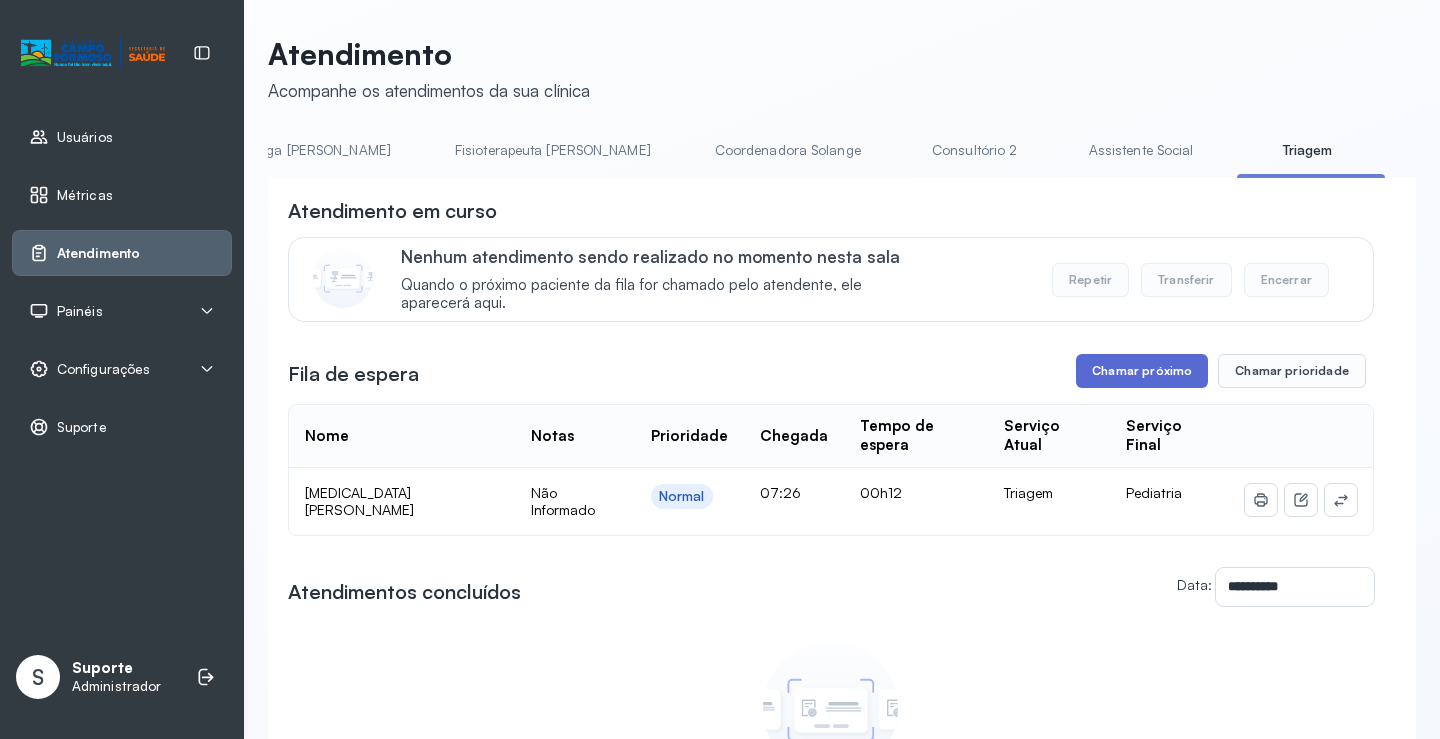 click on "Chamar próximo" at bounding box center (1142, 371) 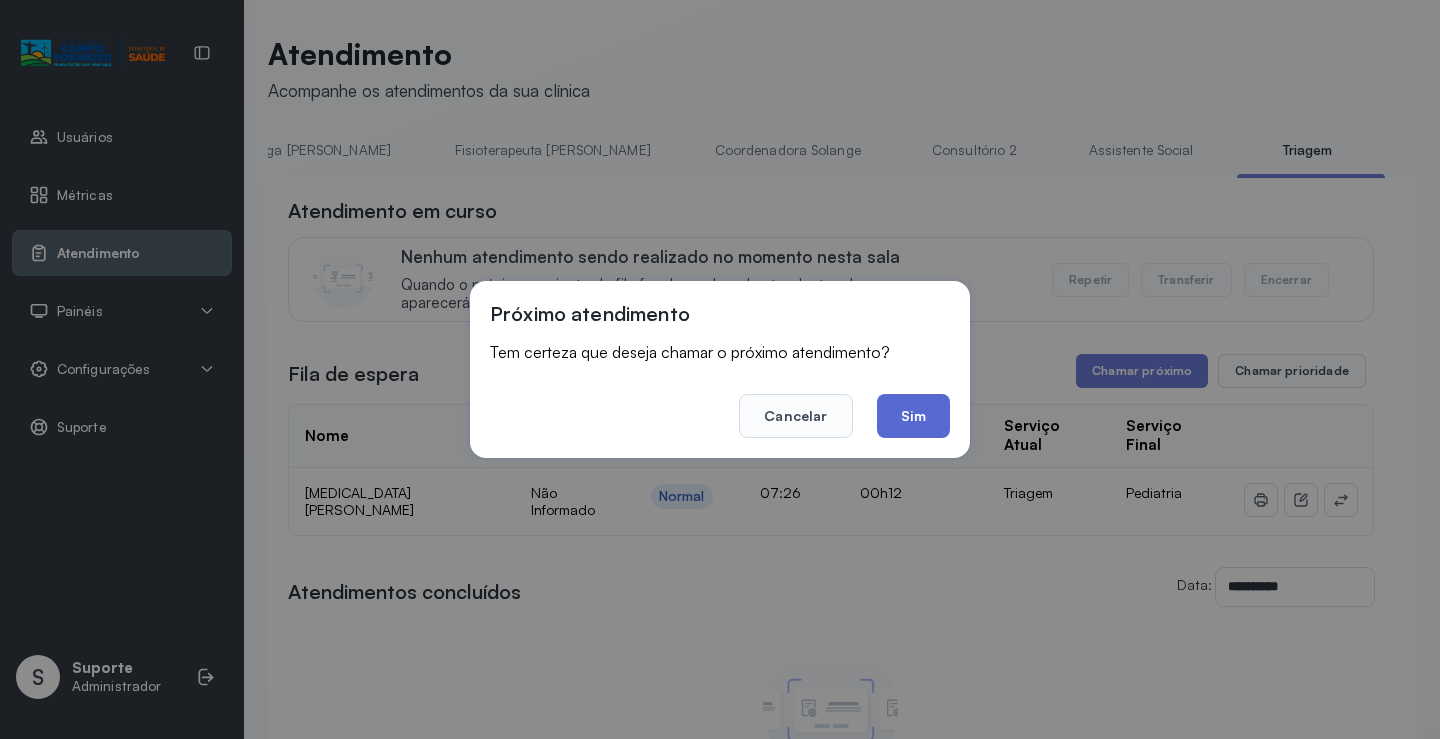 click on "Sim" 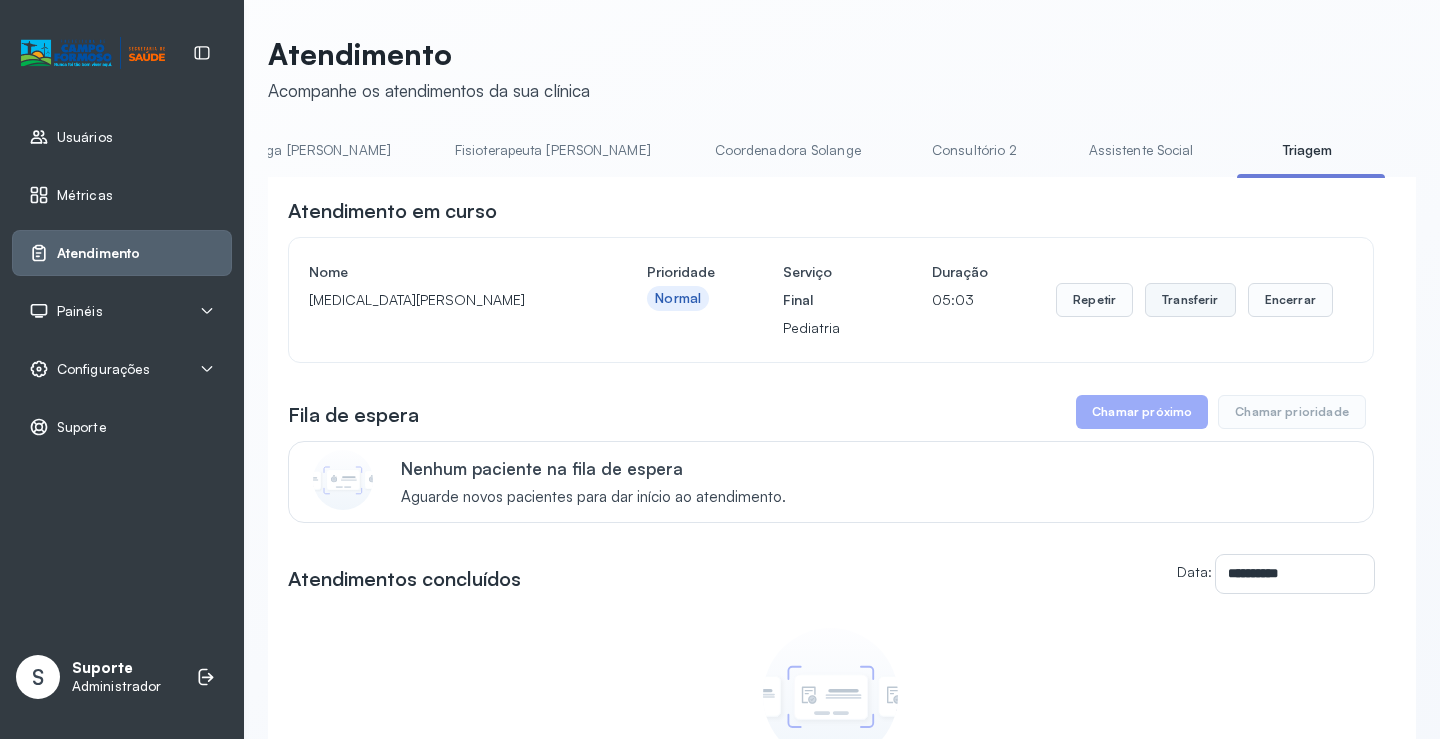 click on "Transferir" at bounding box center [1190, 300] 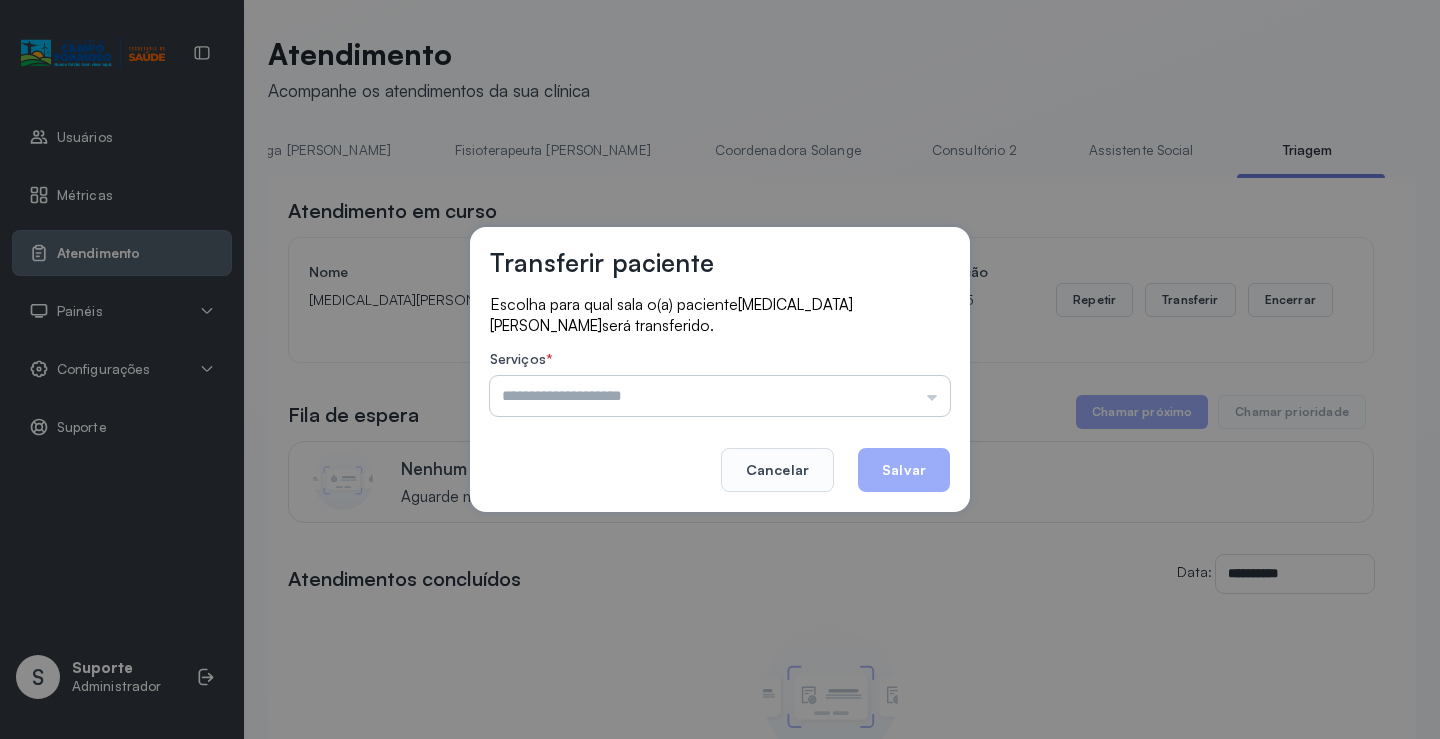click at bounding box center (720, 396) 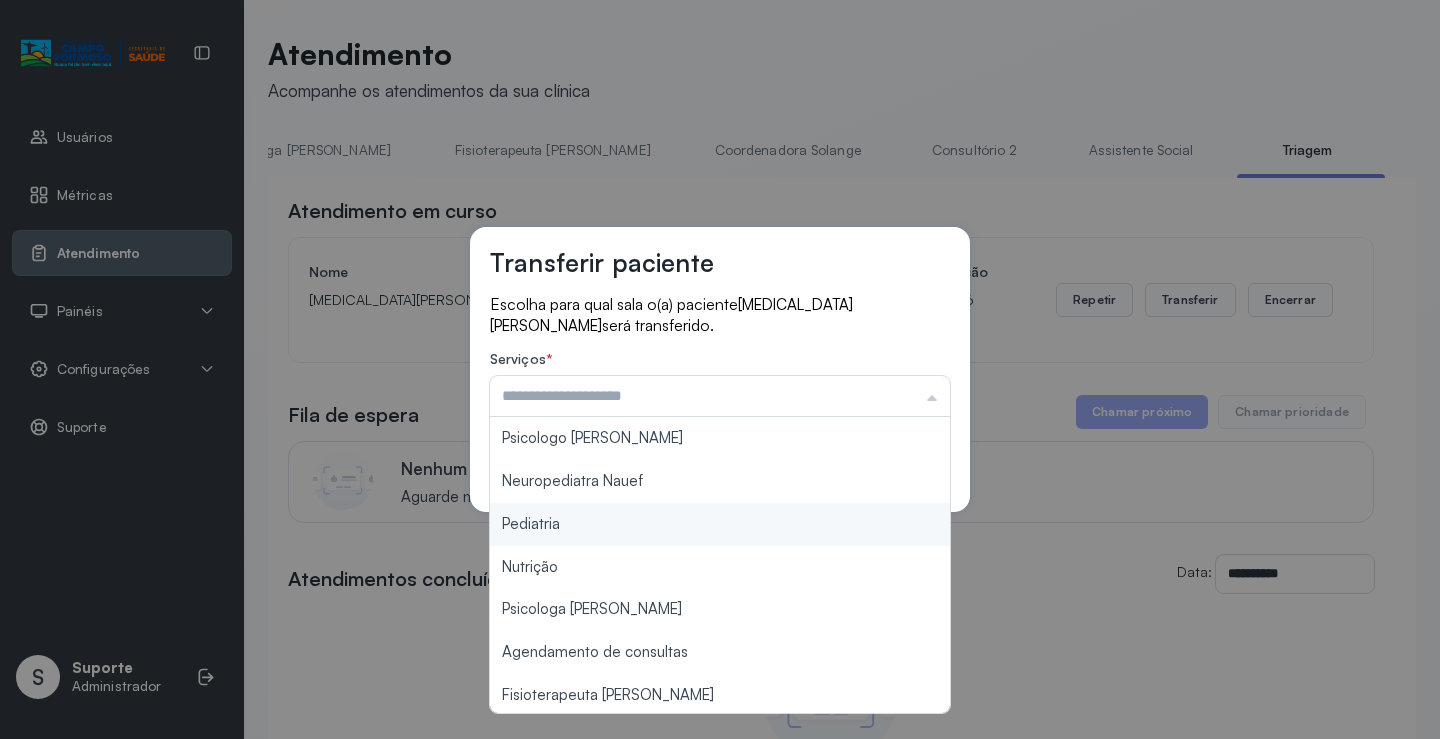 type on "*********" 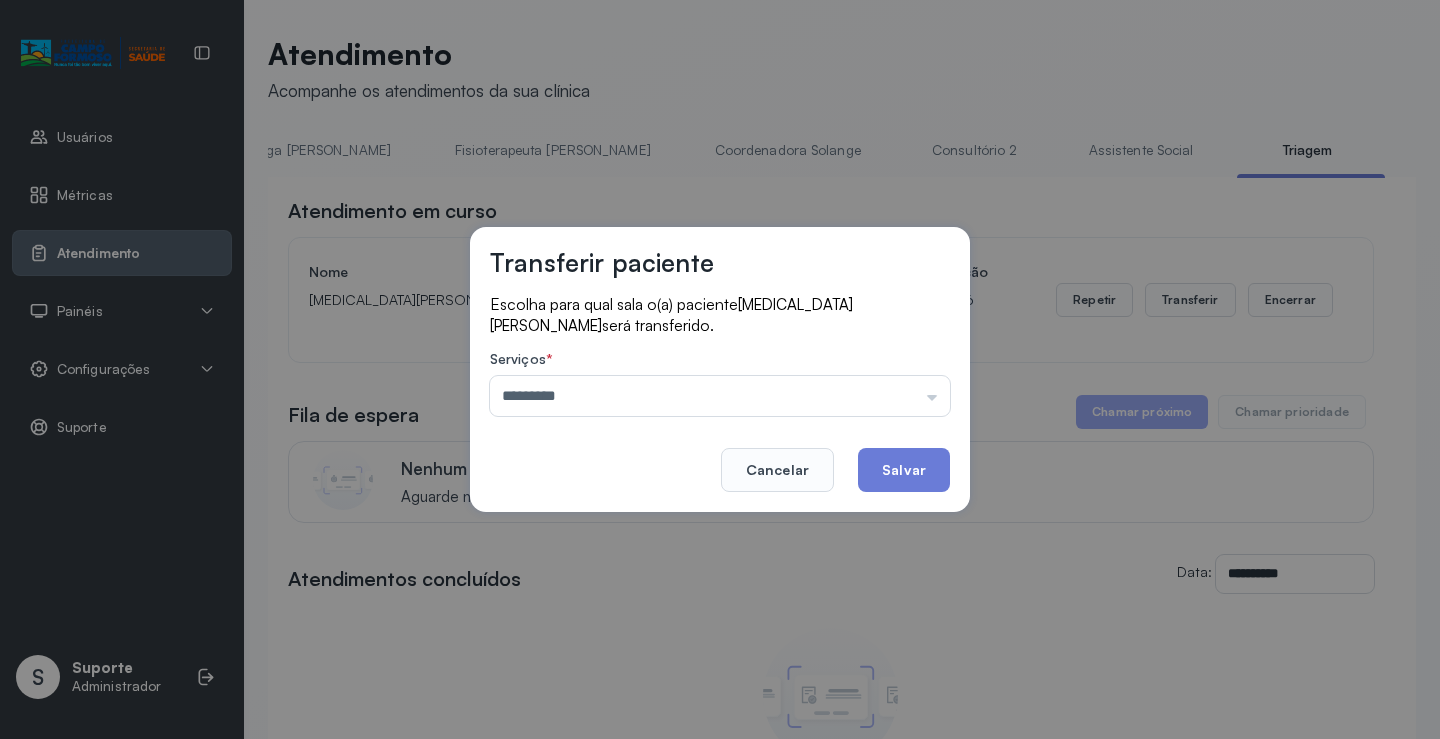 click on "Transferir paciente Escolha para qual sala o(a) paciente  [MEDICAL_DATA][PERSON_NAME]  será transferido.  Serviços  *  ********* Psicologo [PERSON_NAME] Nauef Pediatria Nutrição Psicologa Alana Agendamento de consultas Fisioterapeuta [PERSON_NAME] Solange Consultório 2 Assistente Social Psiquiatra Fisioterapeuta [PERSON_NAME] Morgana Neuropediatra [PERSON_NAME]" at bounding box center [720, 369] 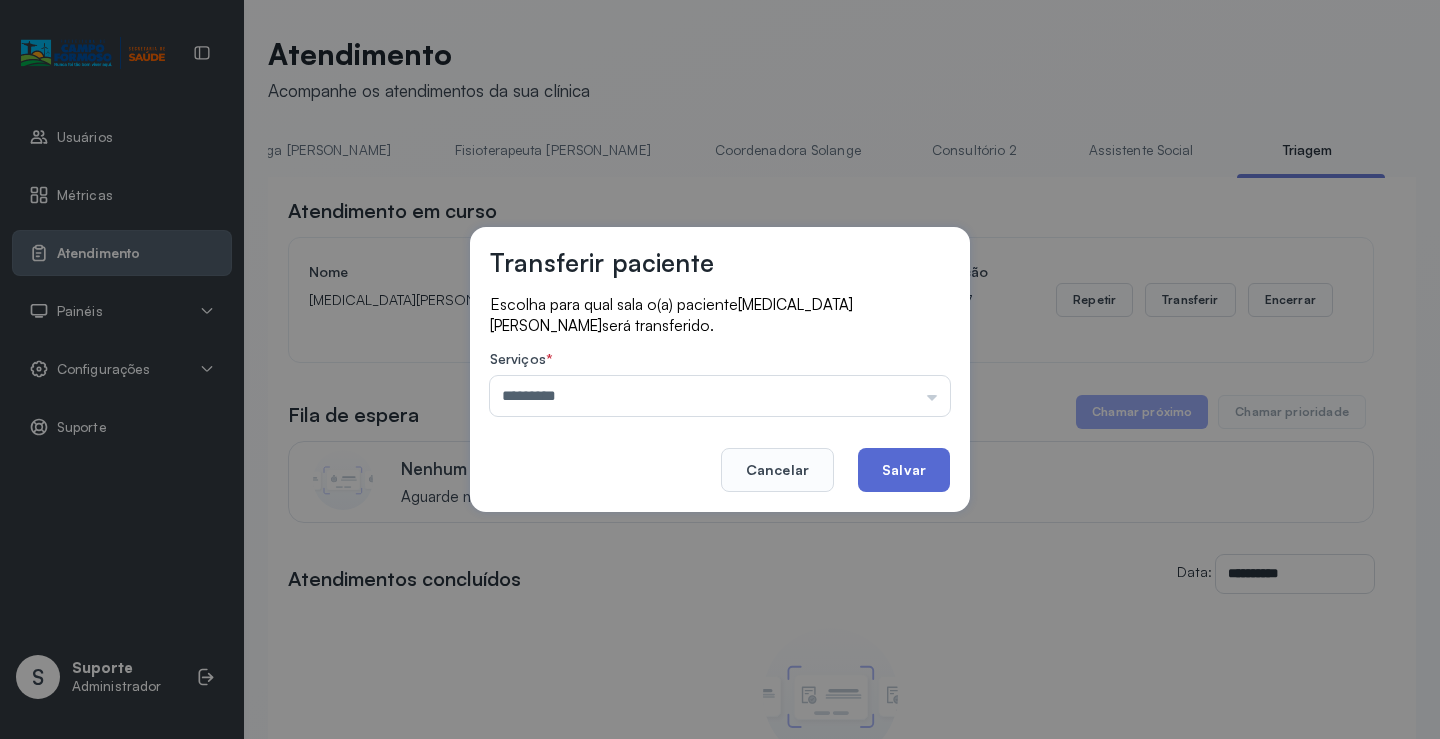 click on "Salvar" 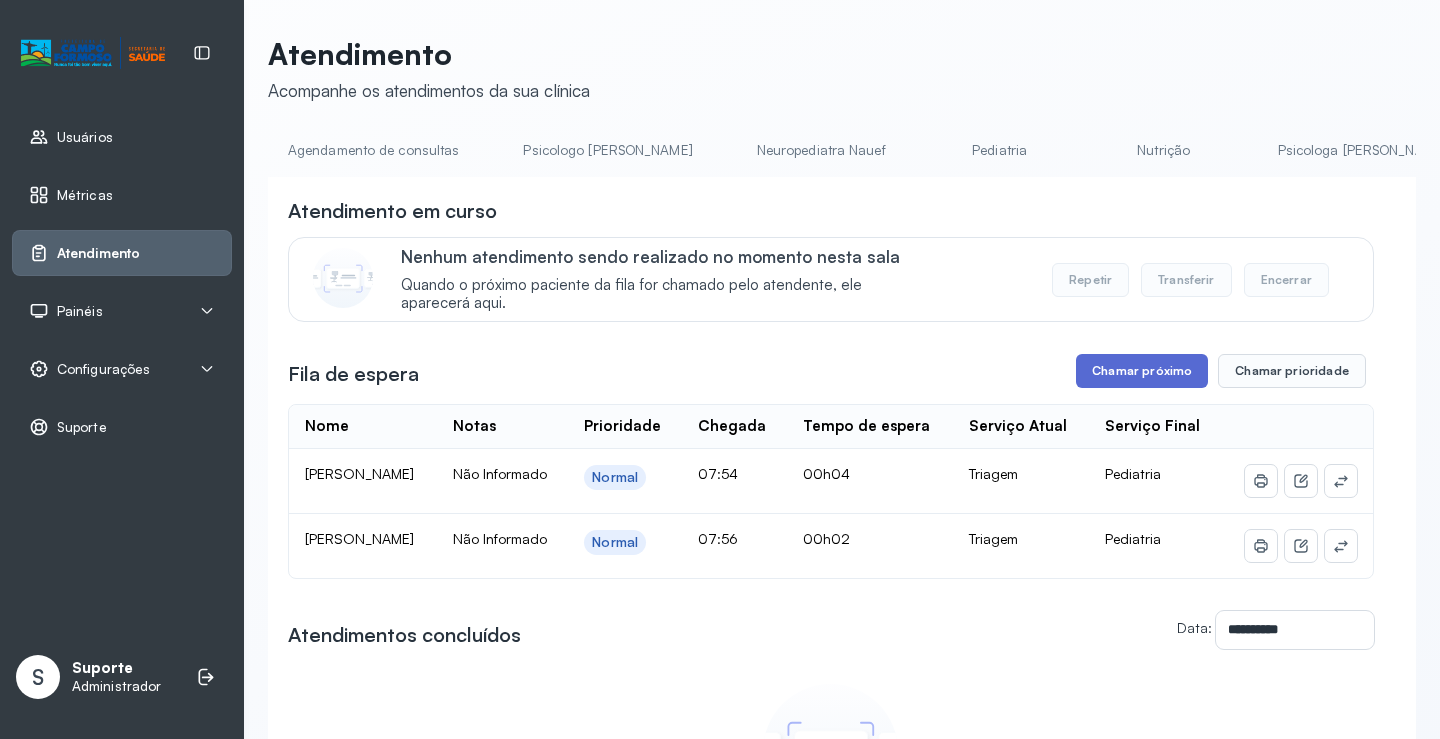 click on "Chamar próximo" at bounding box center (1142, 371) 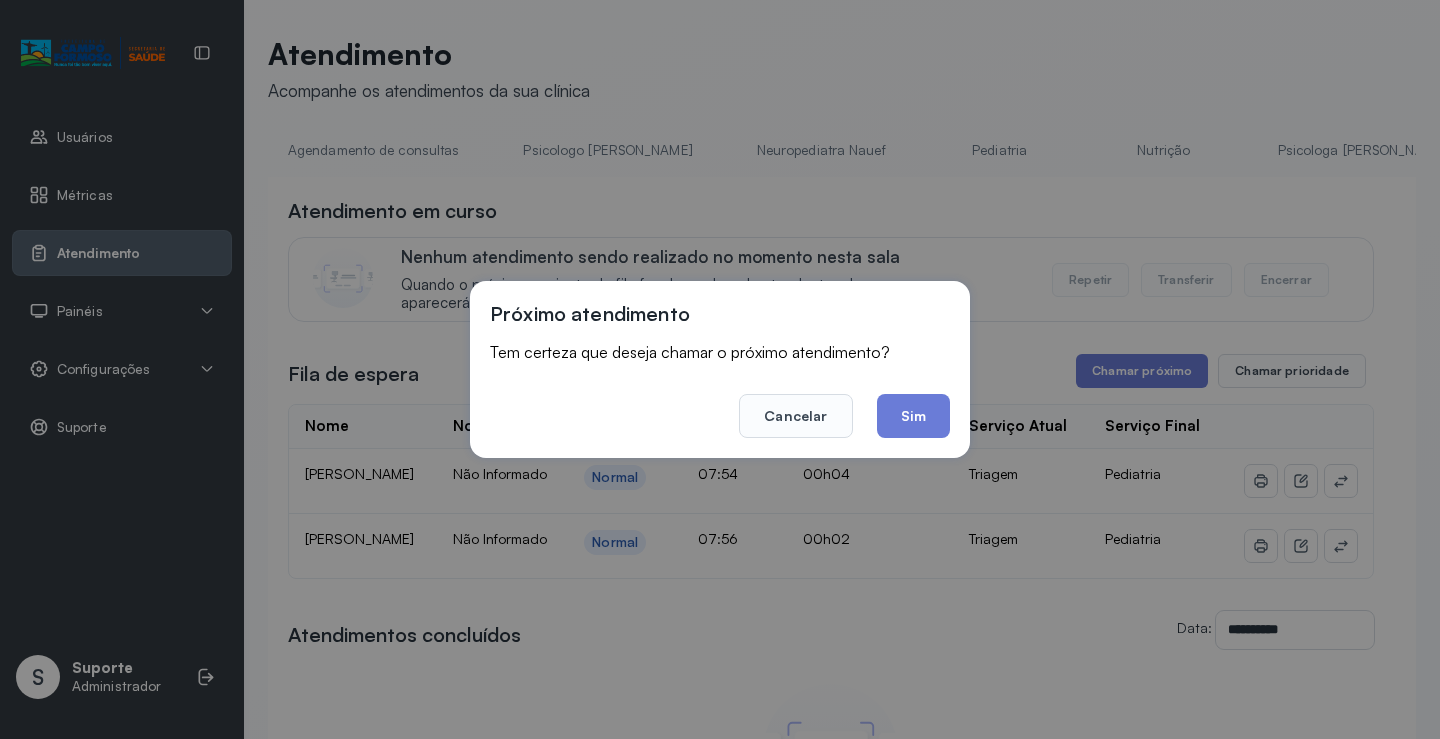 drag, startPoint x: 904, startPoint y: 396, endPoint x: 607, endPoint y: 377, distance: 297.60712 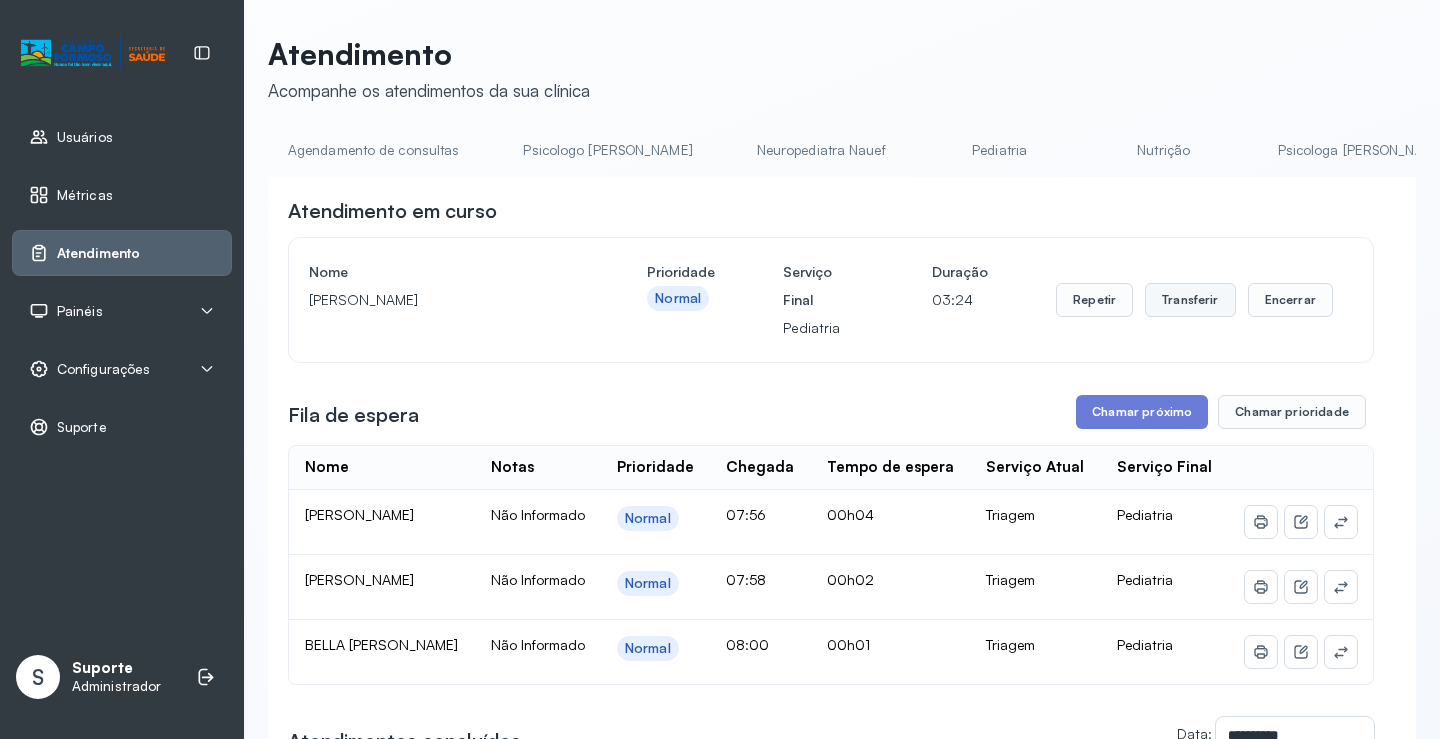 click on "Transferir" at bounding box center [1190, 300] 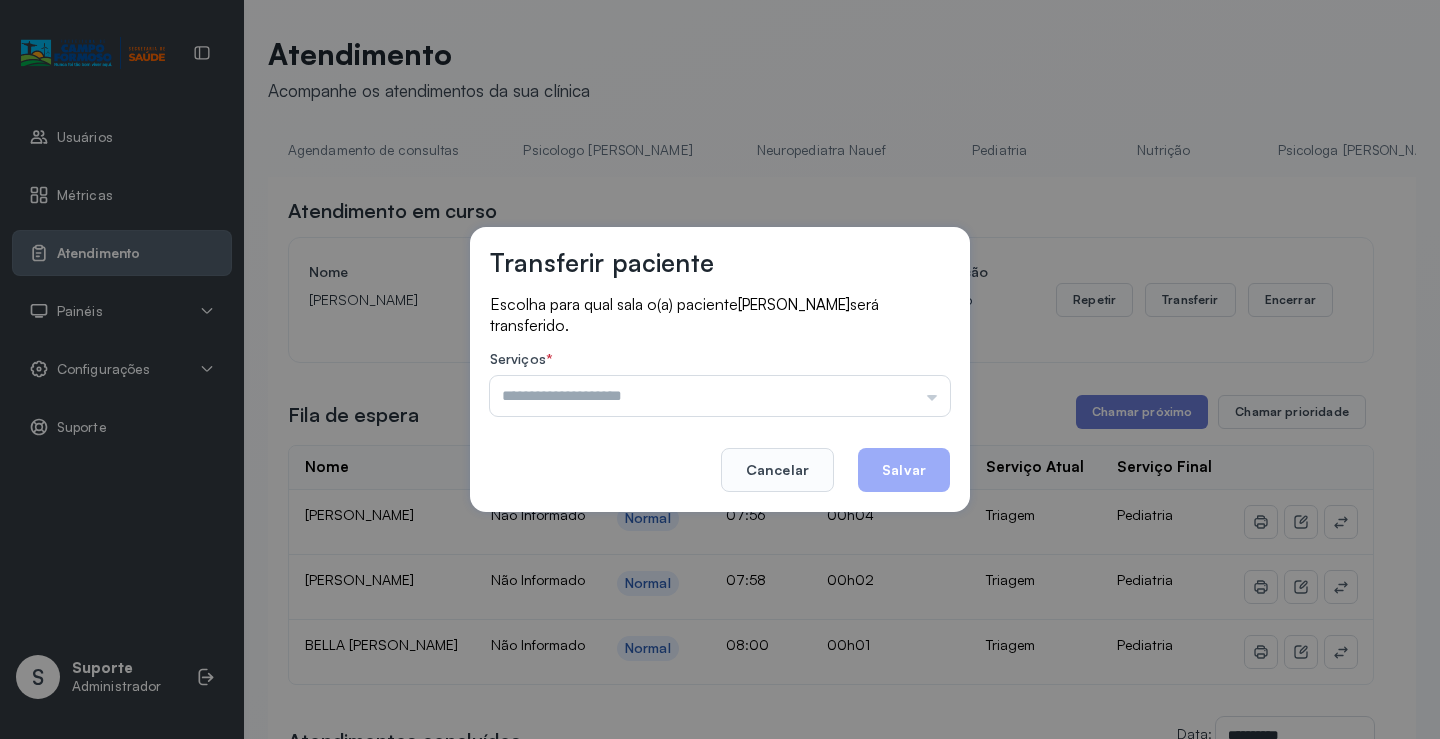 click at bounding box center (720, 396) 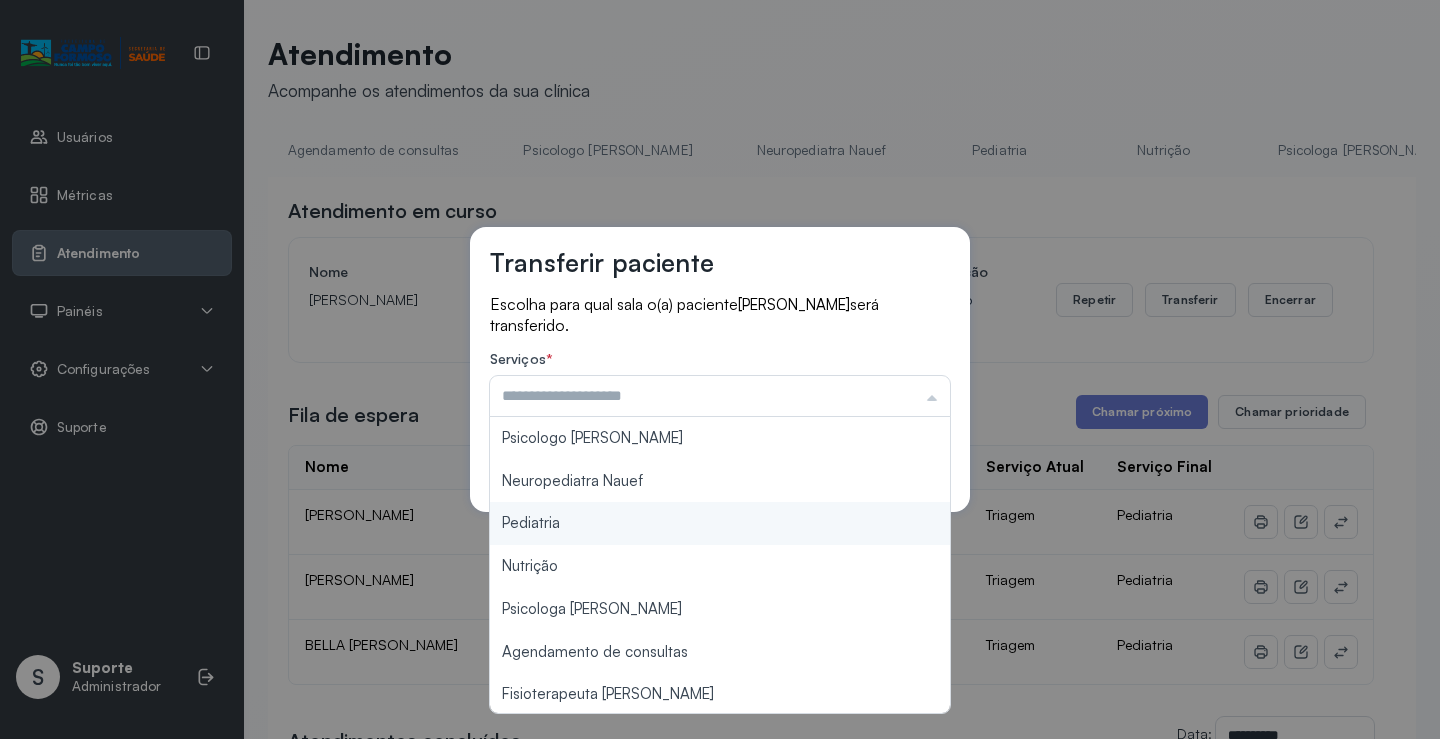 type on "*********" 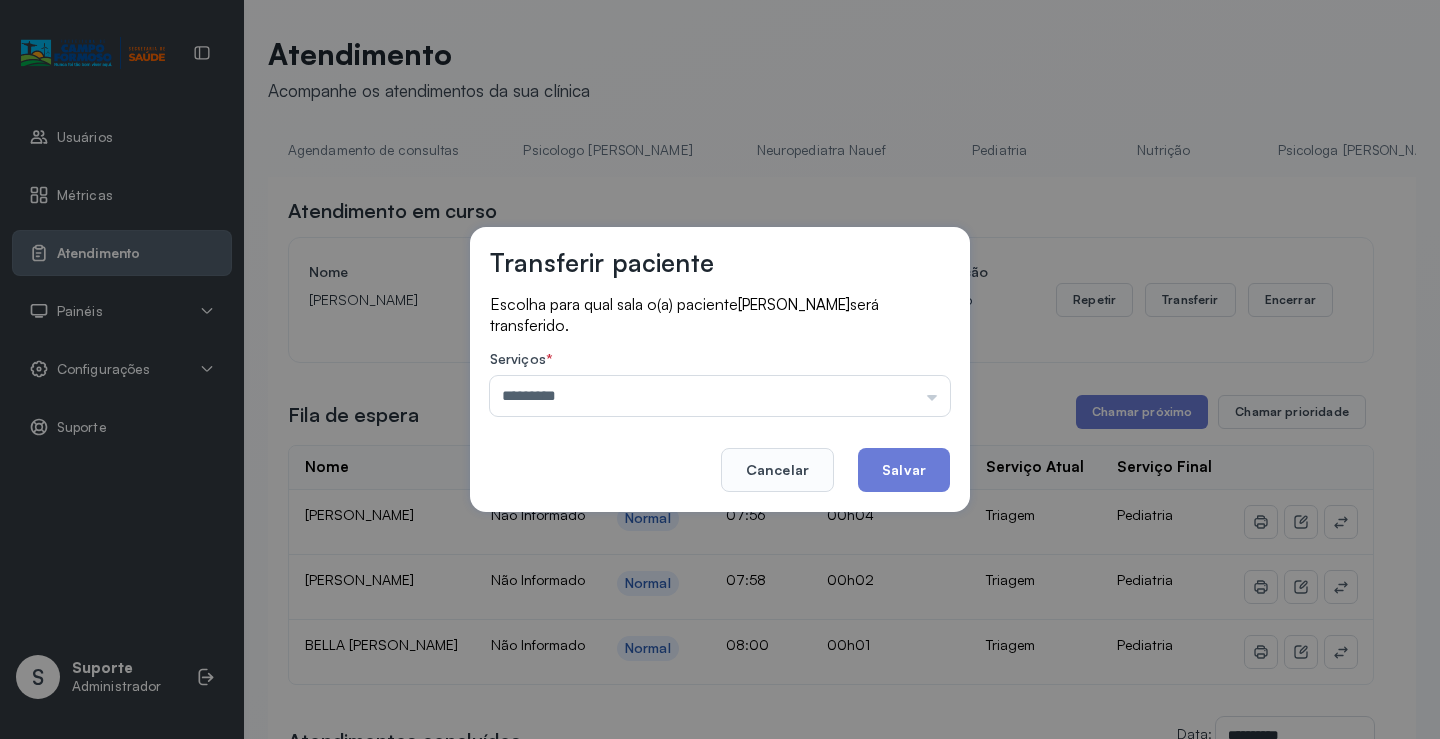 click on "Transferir paciente Escolha para qual sala o(a) paciente  [PERSON_NAME]  será transferido.  Serviços  *  ********* Psicologo [PERSON_NAME] Nauef Pediatria Nutrição Psicologa Alana Agendamento de consultas Fisioterapeuta [PERSON_NAME] Solange Consultório 2 Assistente Social Psiquiatra Fisioterapeuta [PERSON_NAME] Morgana Neuropediatra [PERSON_NAME]" at bounding box center [720, 369] 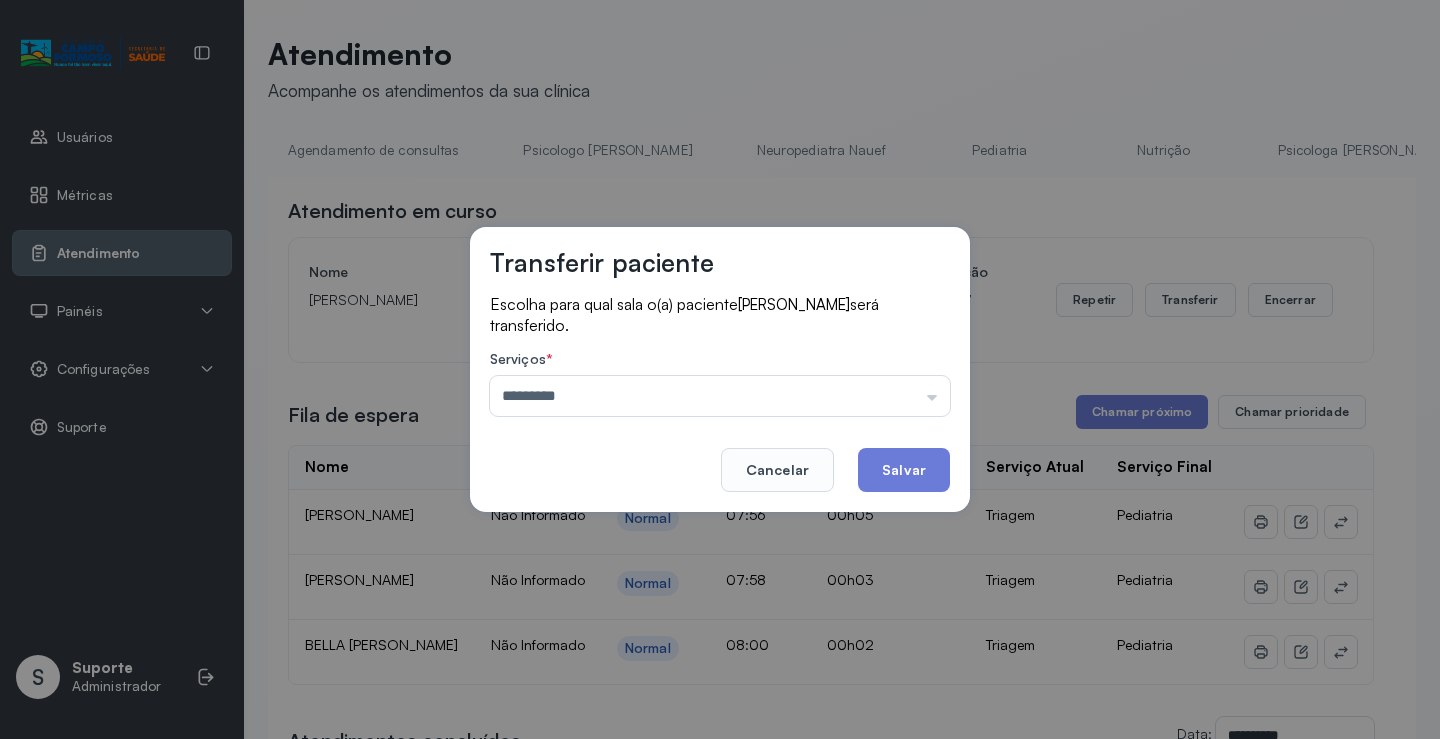drag, startPoint x: 885, startPoint y: 476, endPoint x: 985, endPoint y: 470, distance: 100.17984 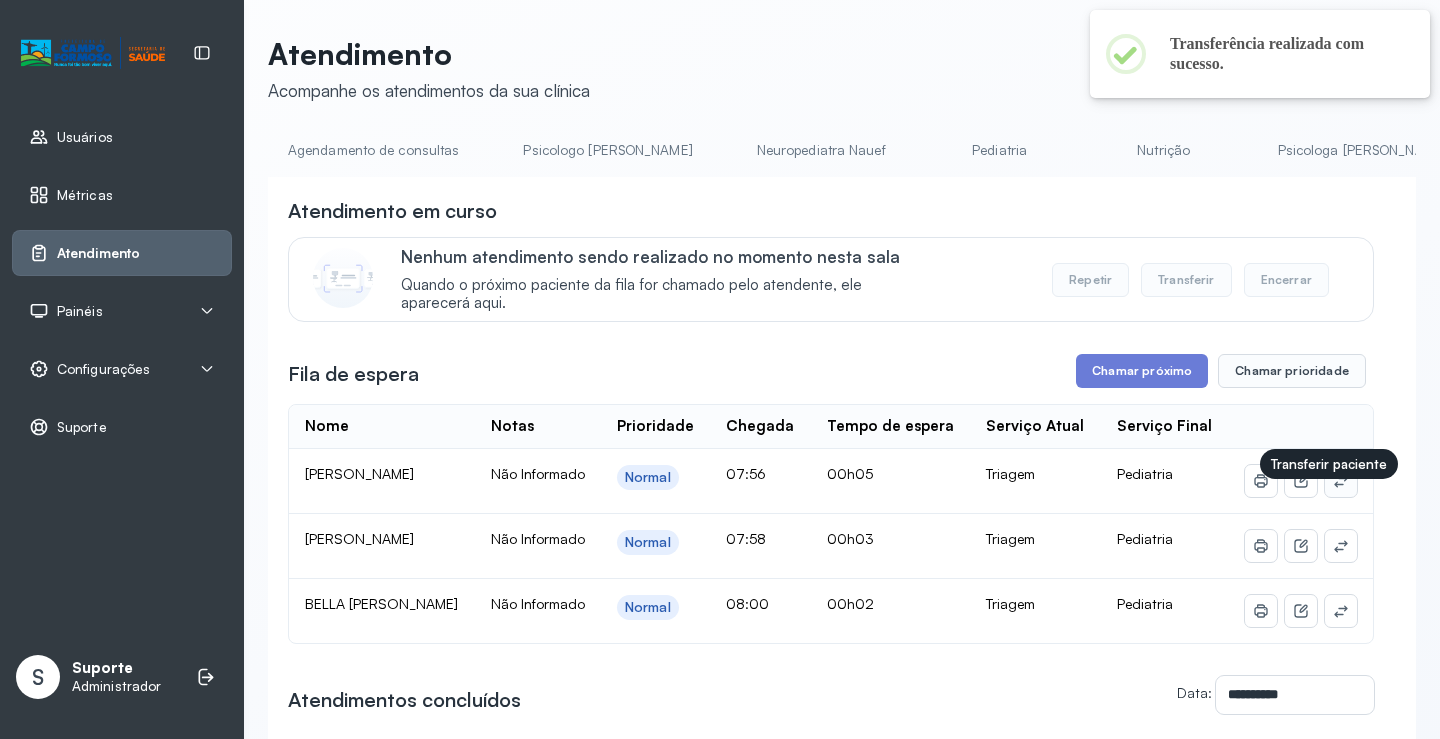click 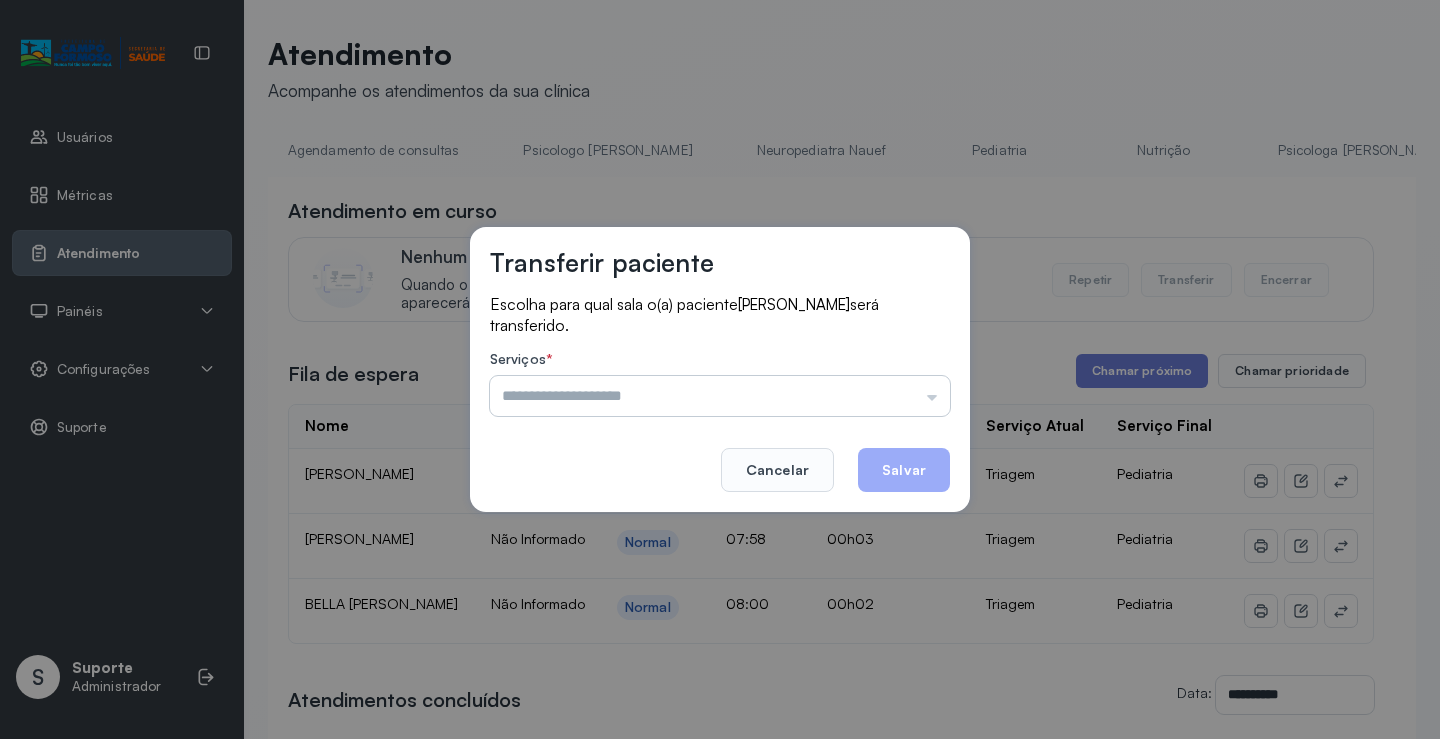click at bounding box center (720, 396) 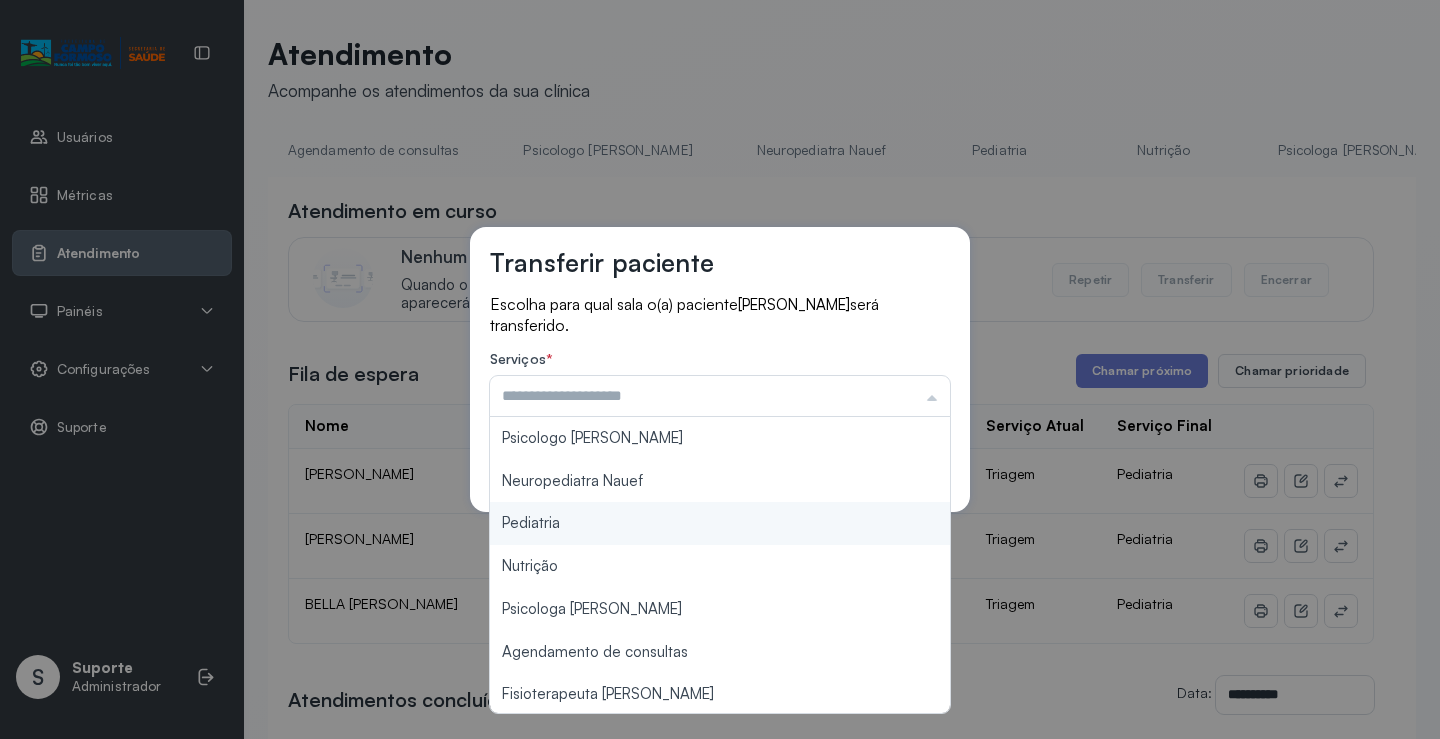 type on "*********" 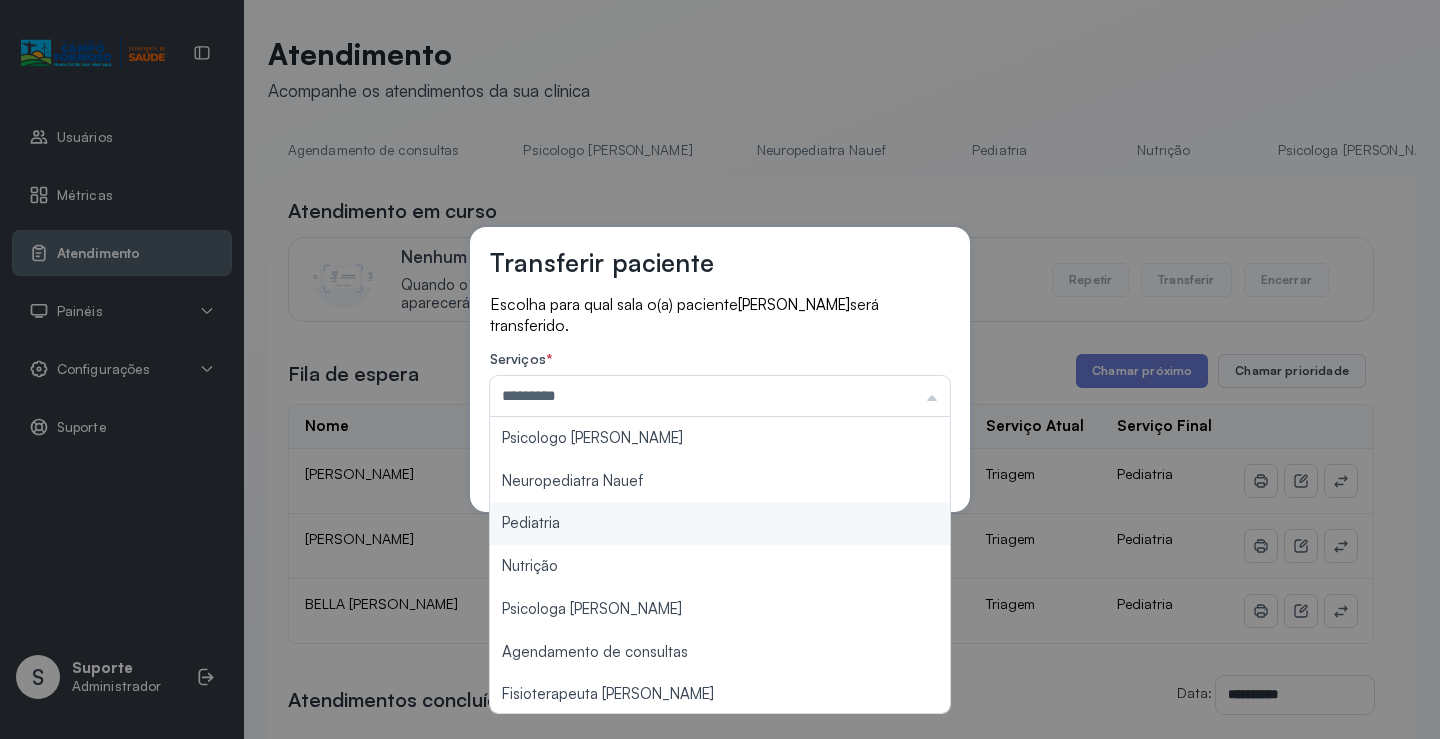 click on "Transferir paciente Escolha para qual sala o(a) paciente  [PERSON_NAME]  será transferido.  Serviços  *  ********* Psicologo [PERSON_NAME] Nauef Pediatria Nutrição Psicologa Alana Agendamento de consultas Fisioterapeuta [PERSON_NAME] Solange Consultório 2 Assistente Social Psiquiatra Fisioterapeuta [PERSON_NAME] Morgana Neuropediatra [PERSON_NAME]" at bounding box center (720, 369) 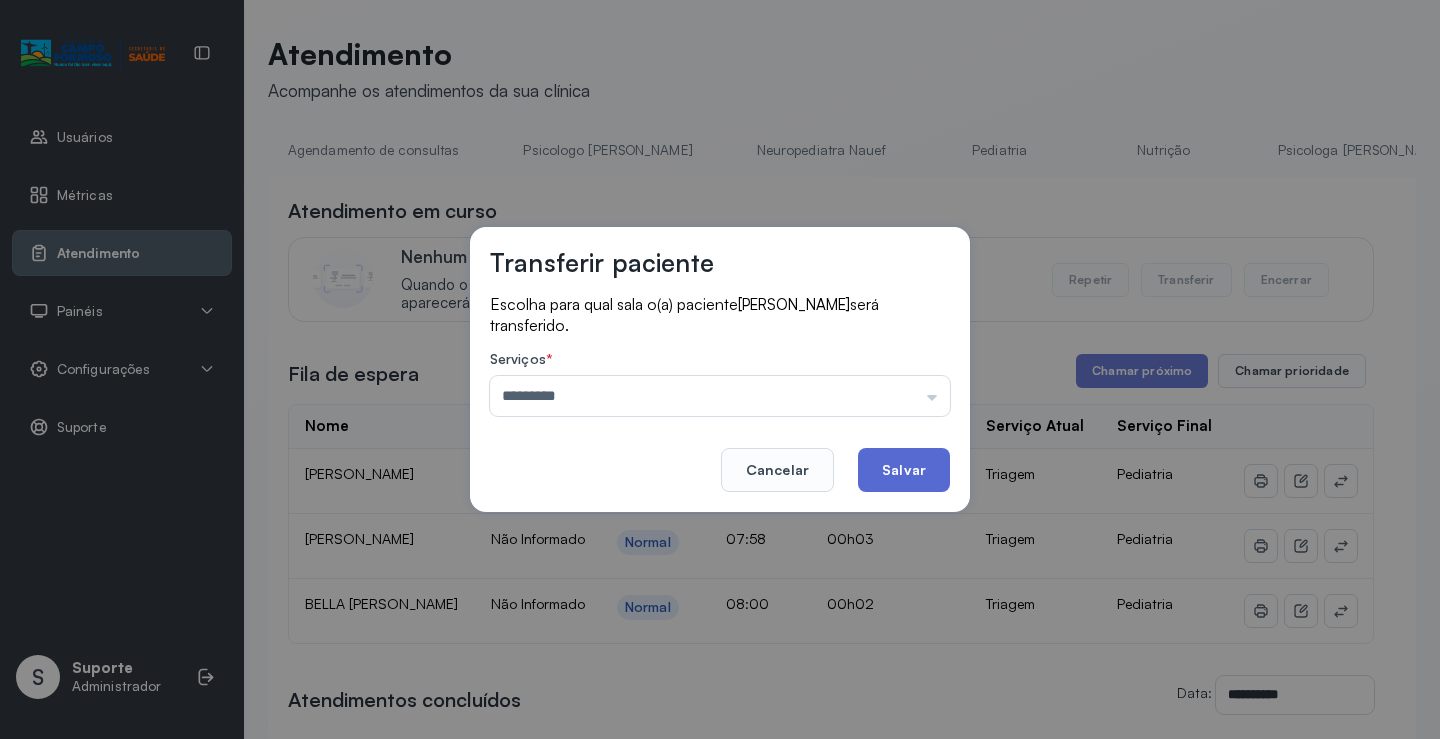 click on "Salvar" 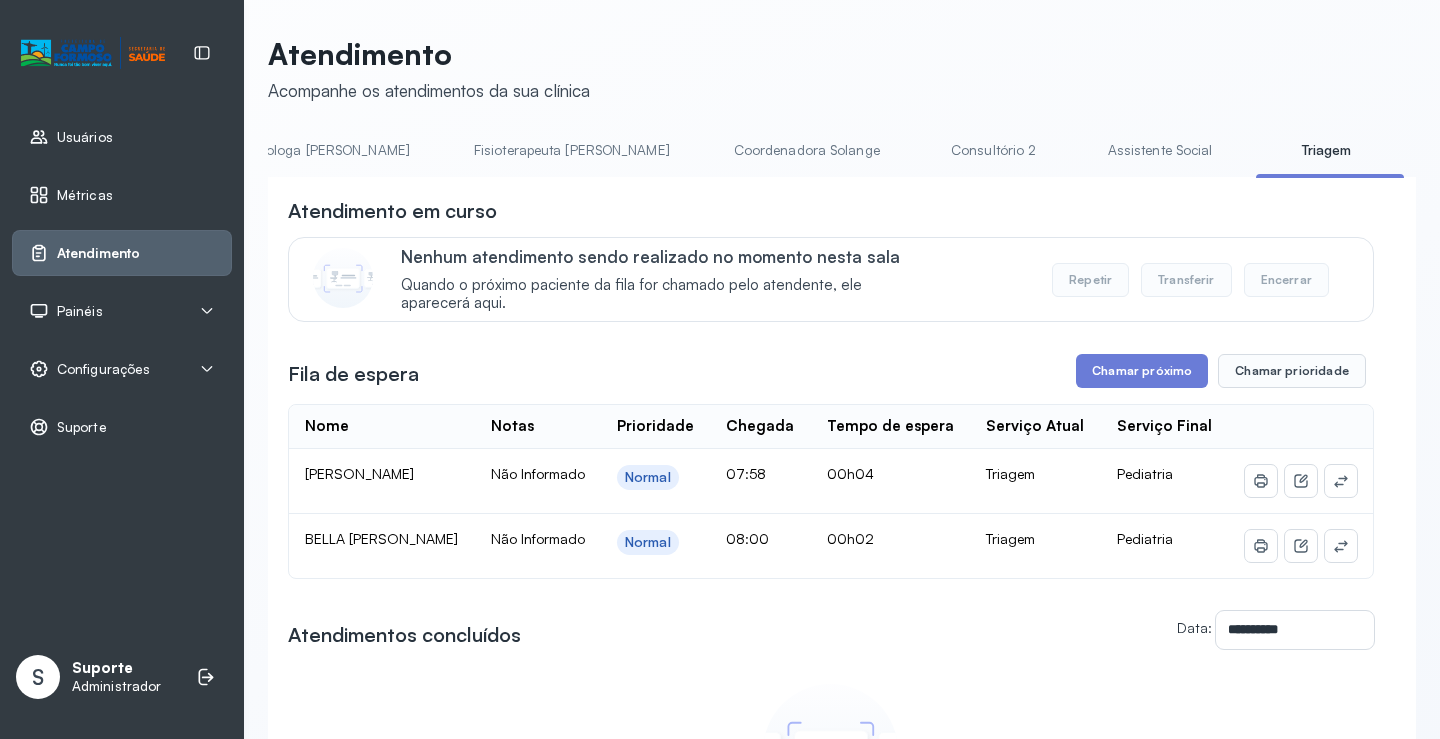 scroll, scrollTop: 0, scrollLeft: 1056, axis: horizontal 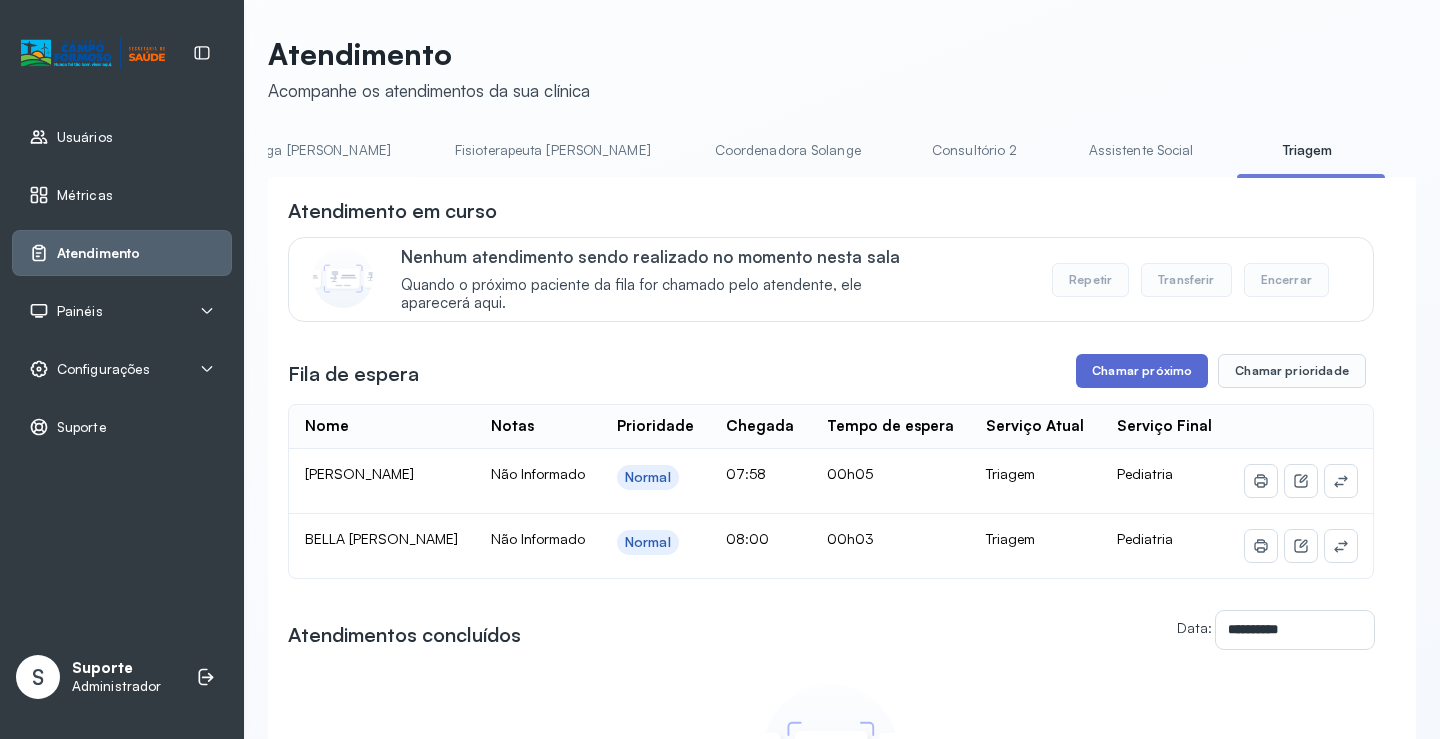 click on "Chamar próximo" at bounding box center [1142, 371] 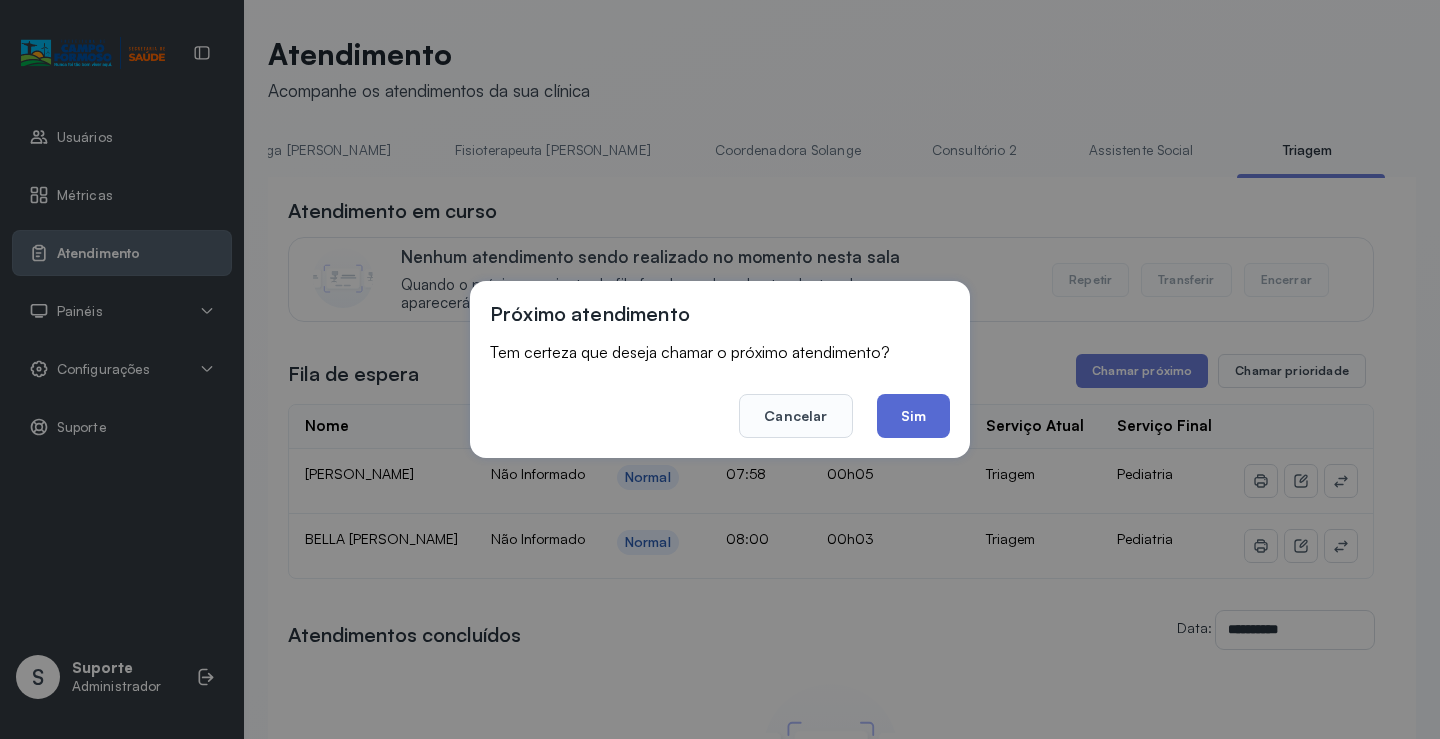 click on "Sim" 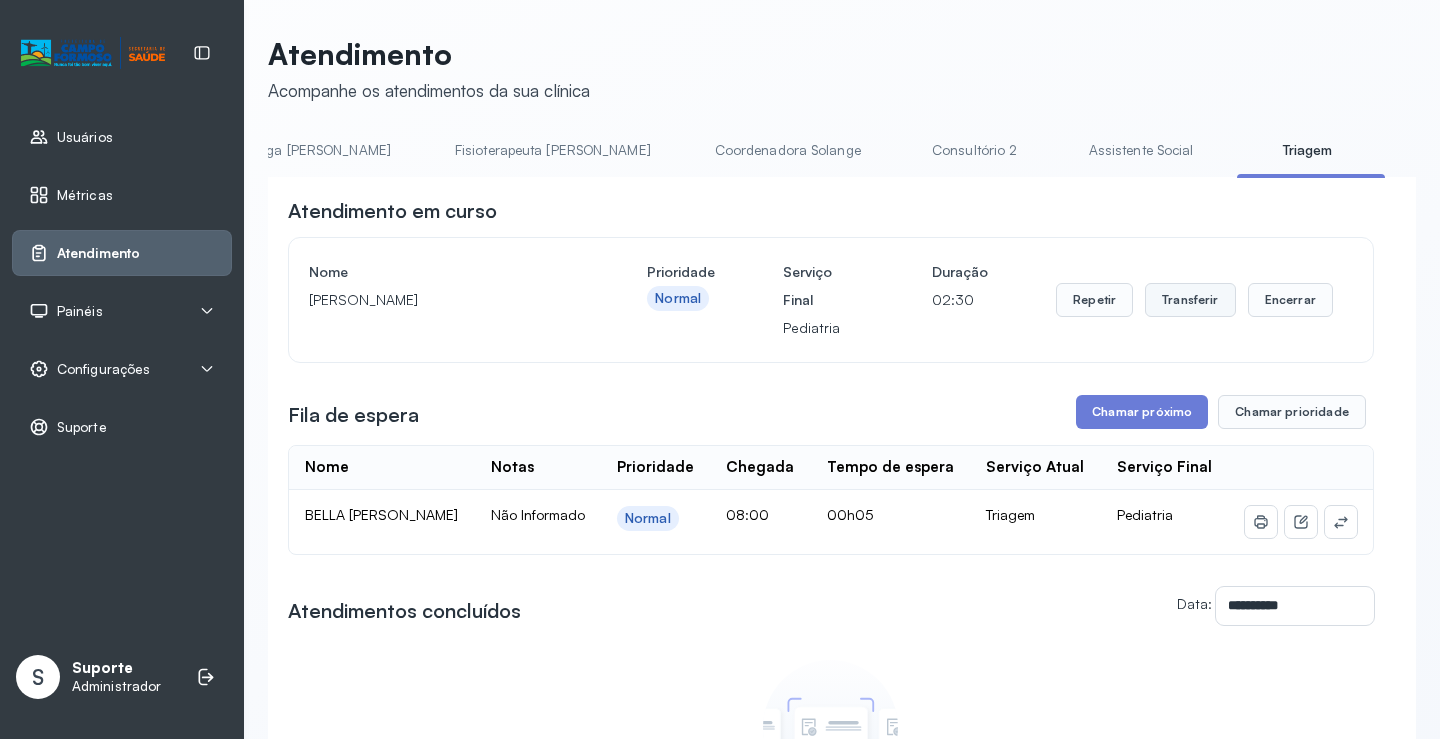 click on "Transferir" at bounding box center (1190, 300) 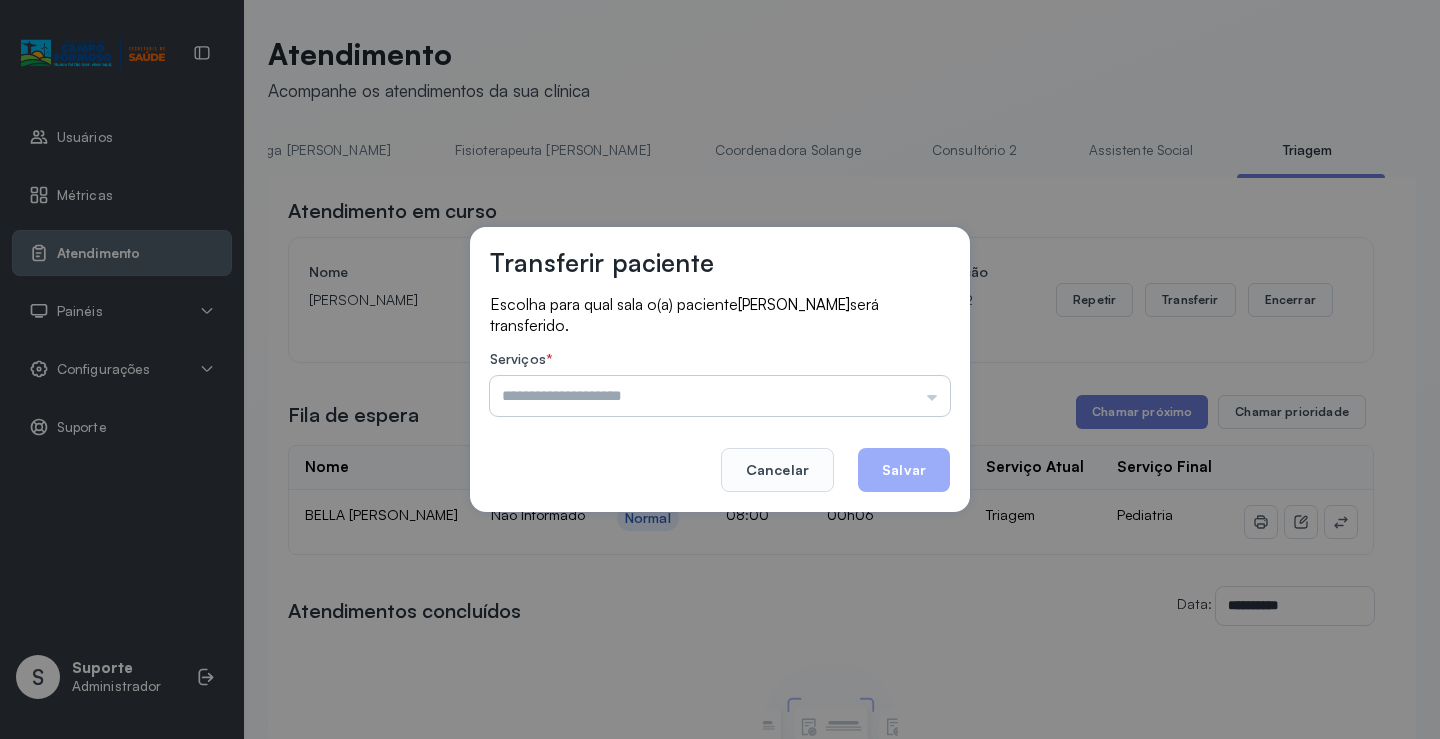 click at bounding box center [720, 396] 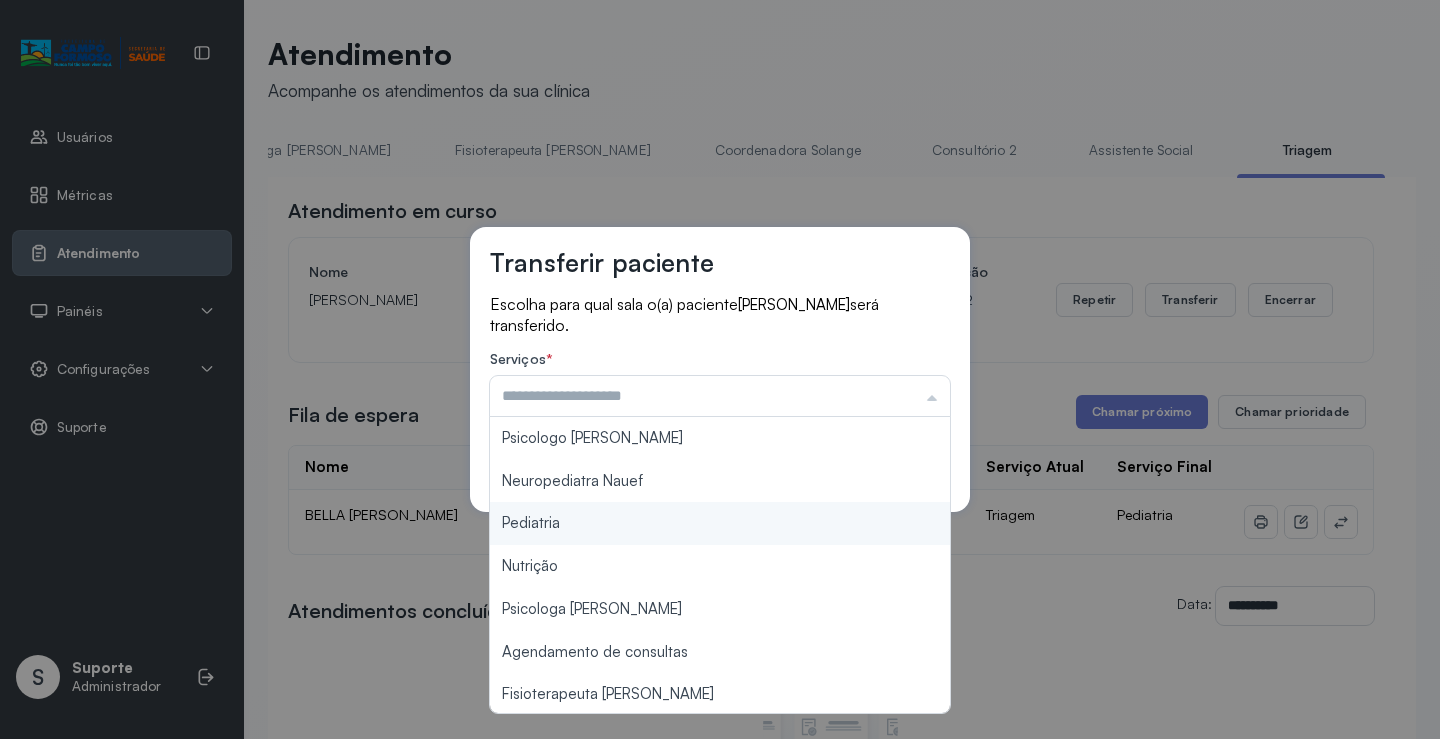 type on "*********" 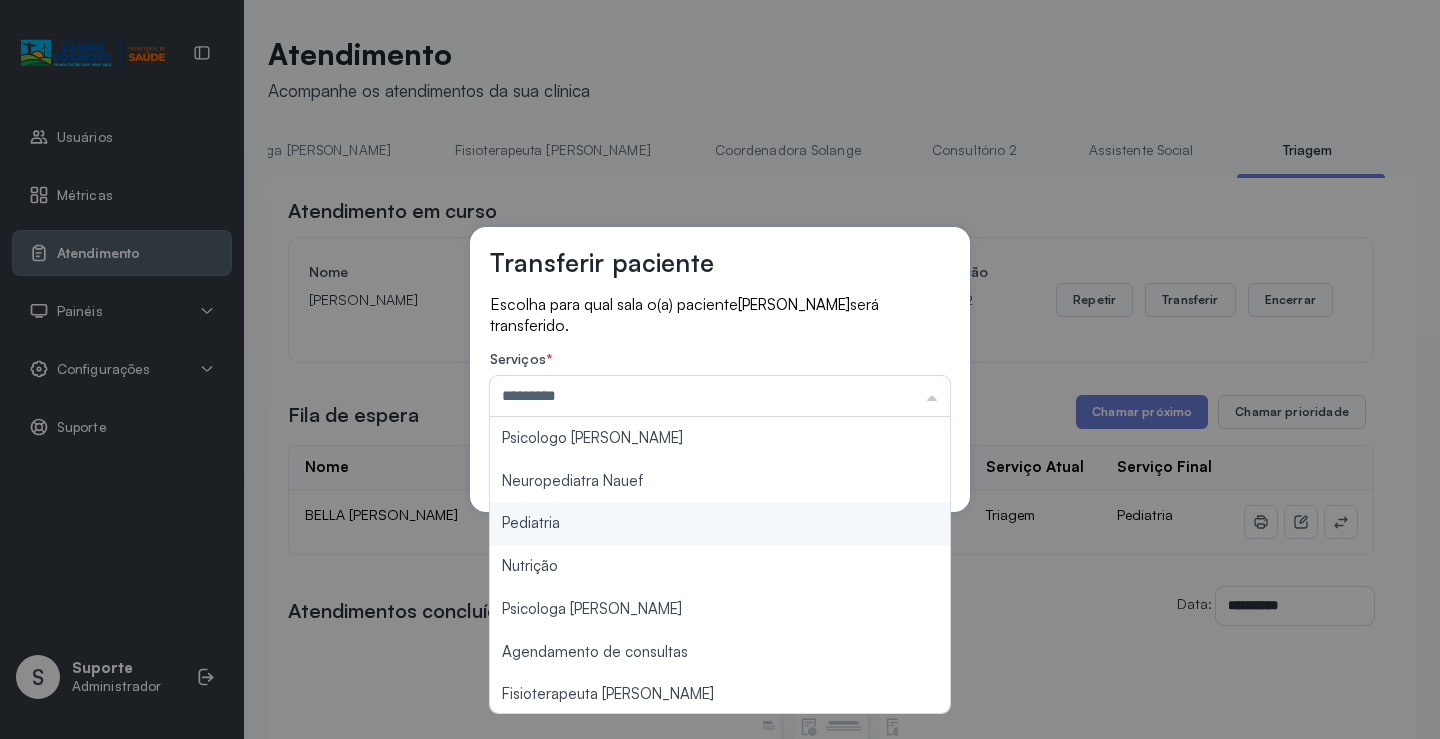 drag, startPoint x: 584, startPoint y: 521, endPoint x: 598, endPoint y: 522, distance: 14.035668 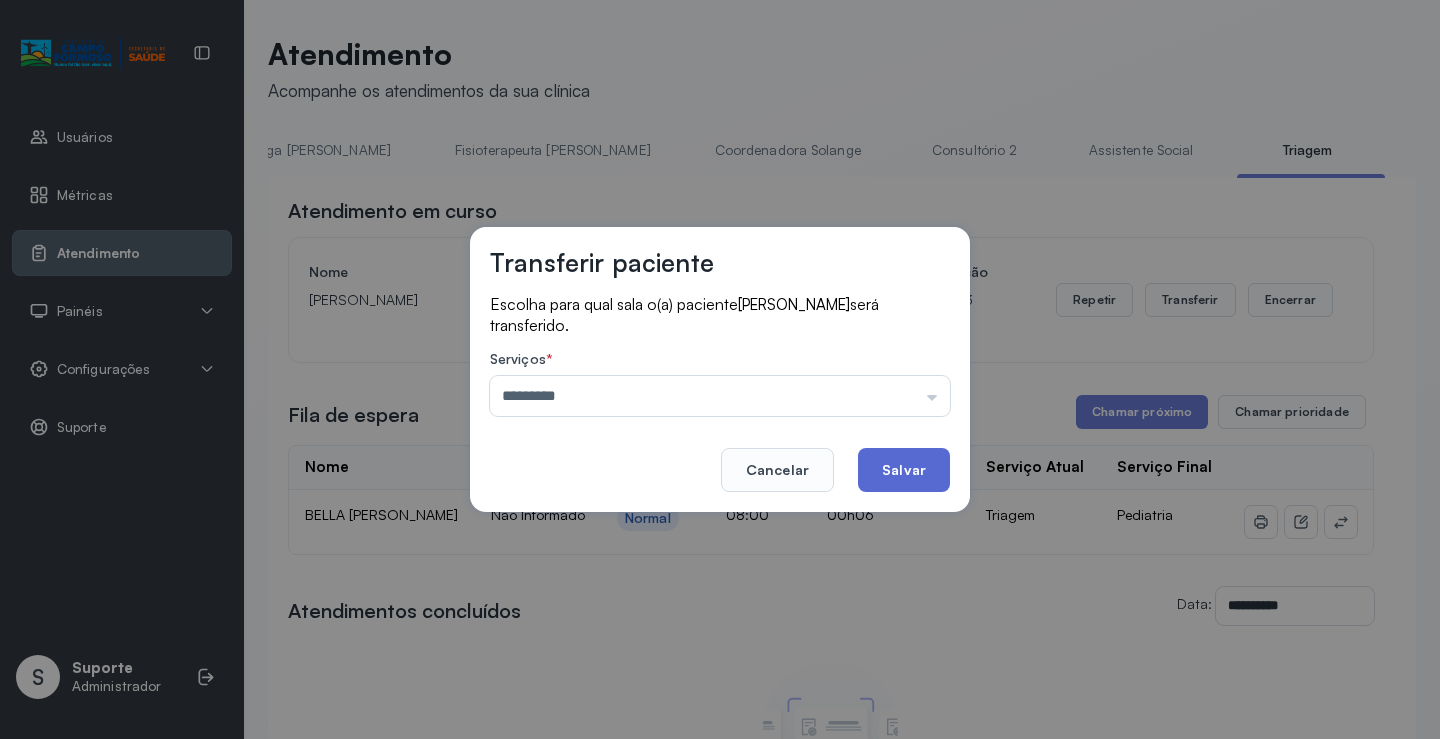 click on "Salvar" 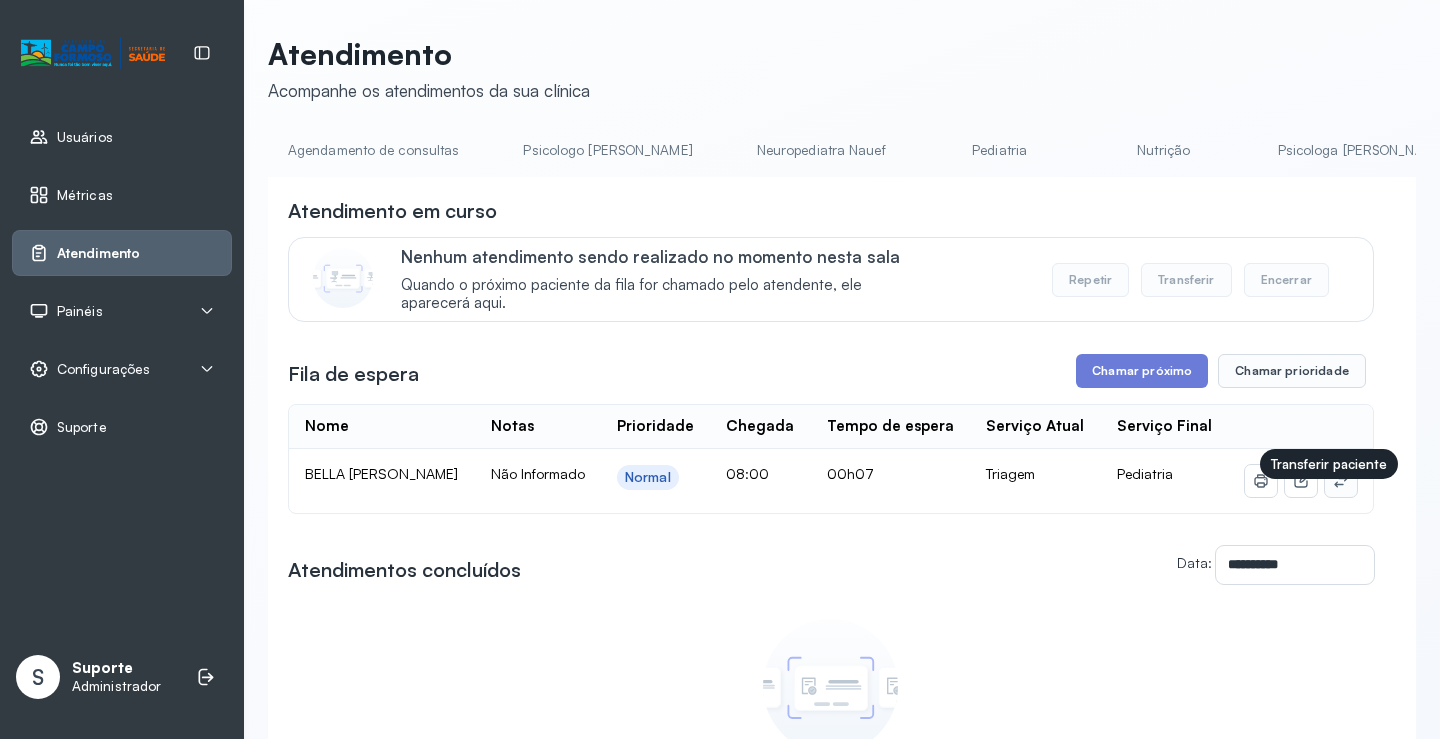 click 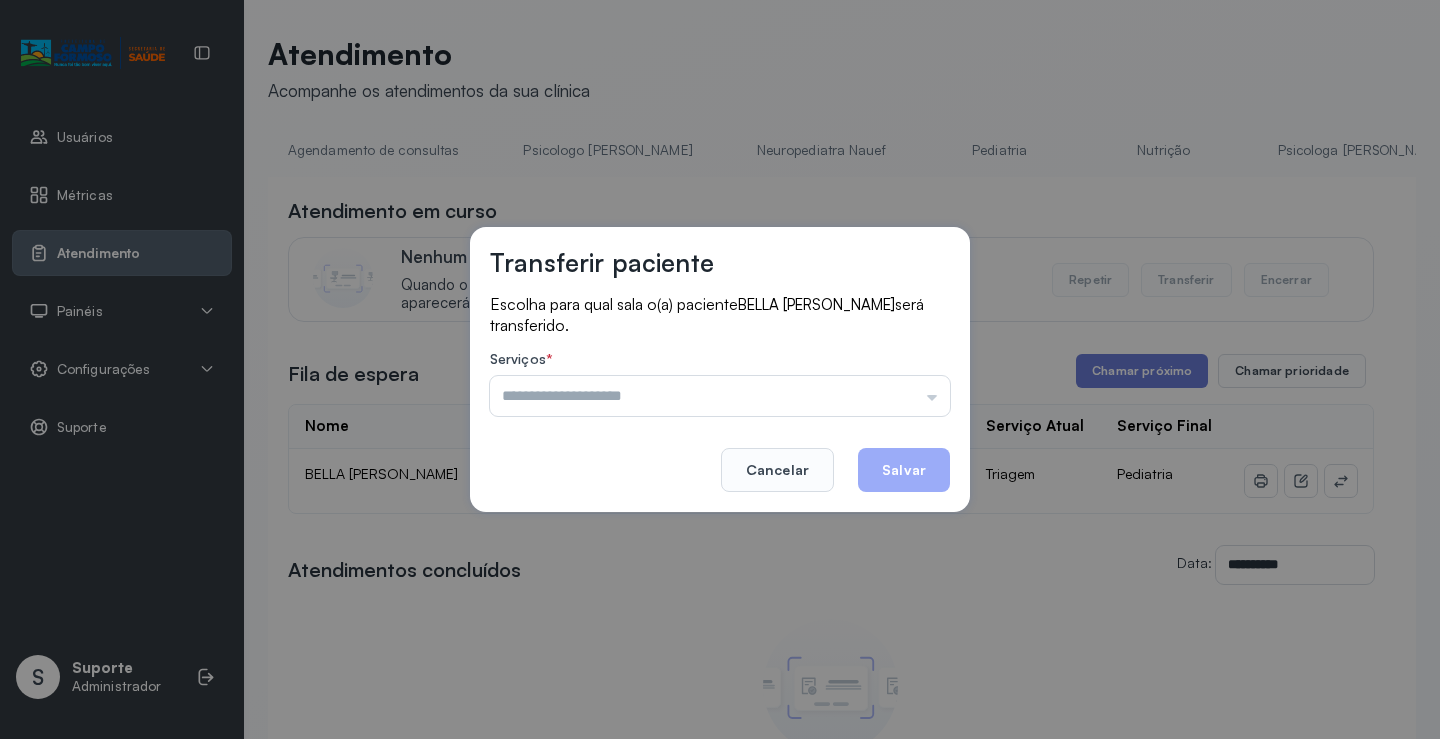 click at bounding box center [720, 396] 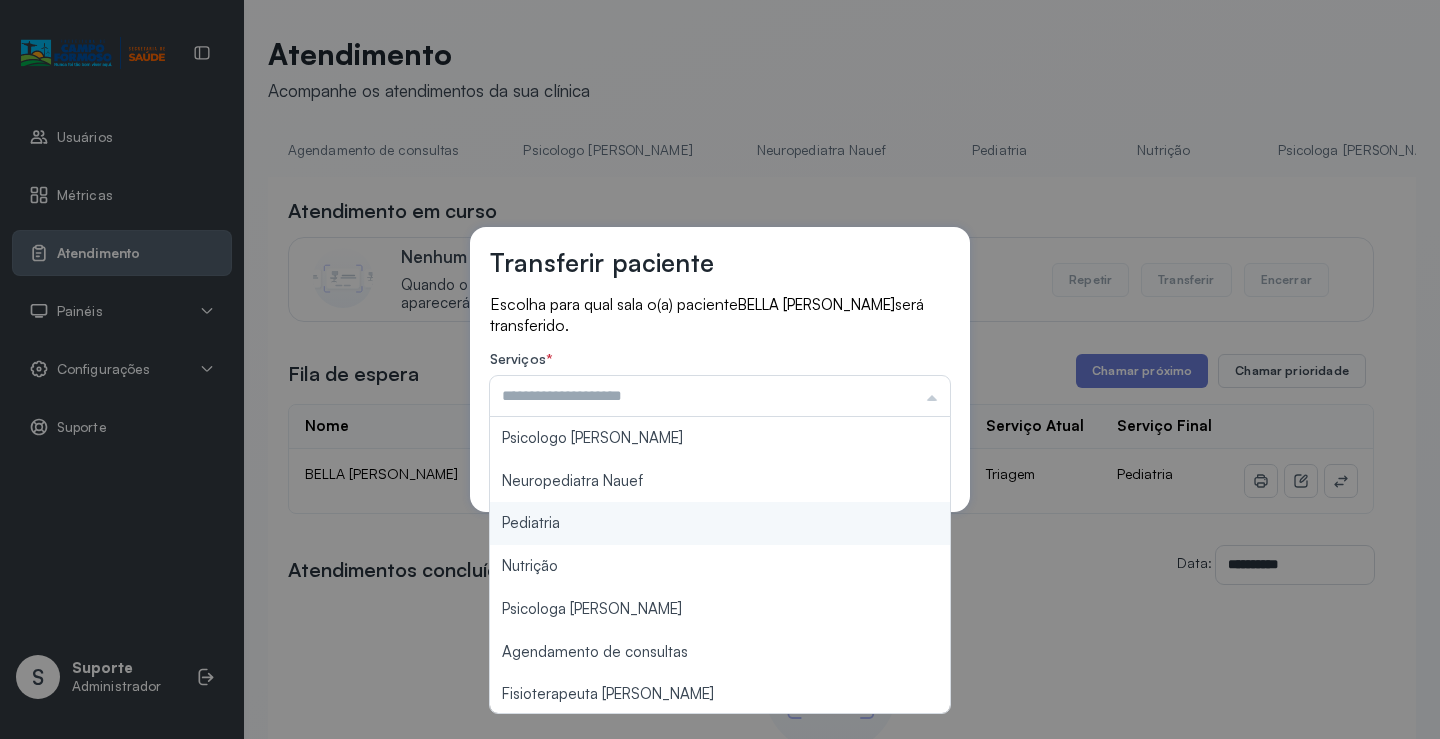 type on "*********" 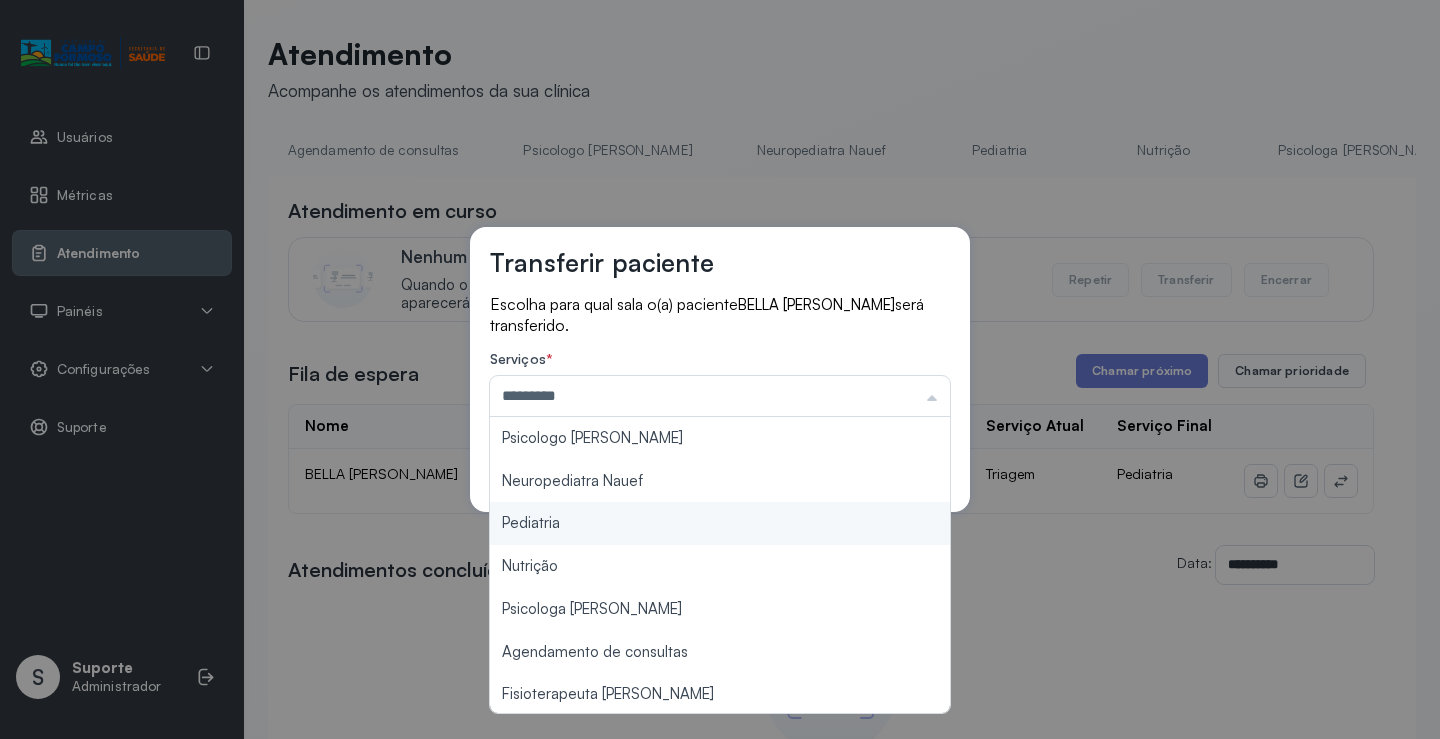 click on "Transferir paciente Escolha para qual sala o(a) paciente  BELLA [PERSON_NAME]  será transferido.  Serviços  *  ********* Psicologo [PERSON_NAME] Nauef Pediatria Nutrição Psicologa Alana Agendamento de consultas Fisioterapeuta [PERSON_NAME] Solange Consultório 2 Assistente Social Psiquiatra Fisioterapeuta [PERSON_NAME] Morgana Neuropediatra [PERSON_NAME]" at bounding box center (720, 369) 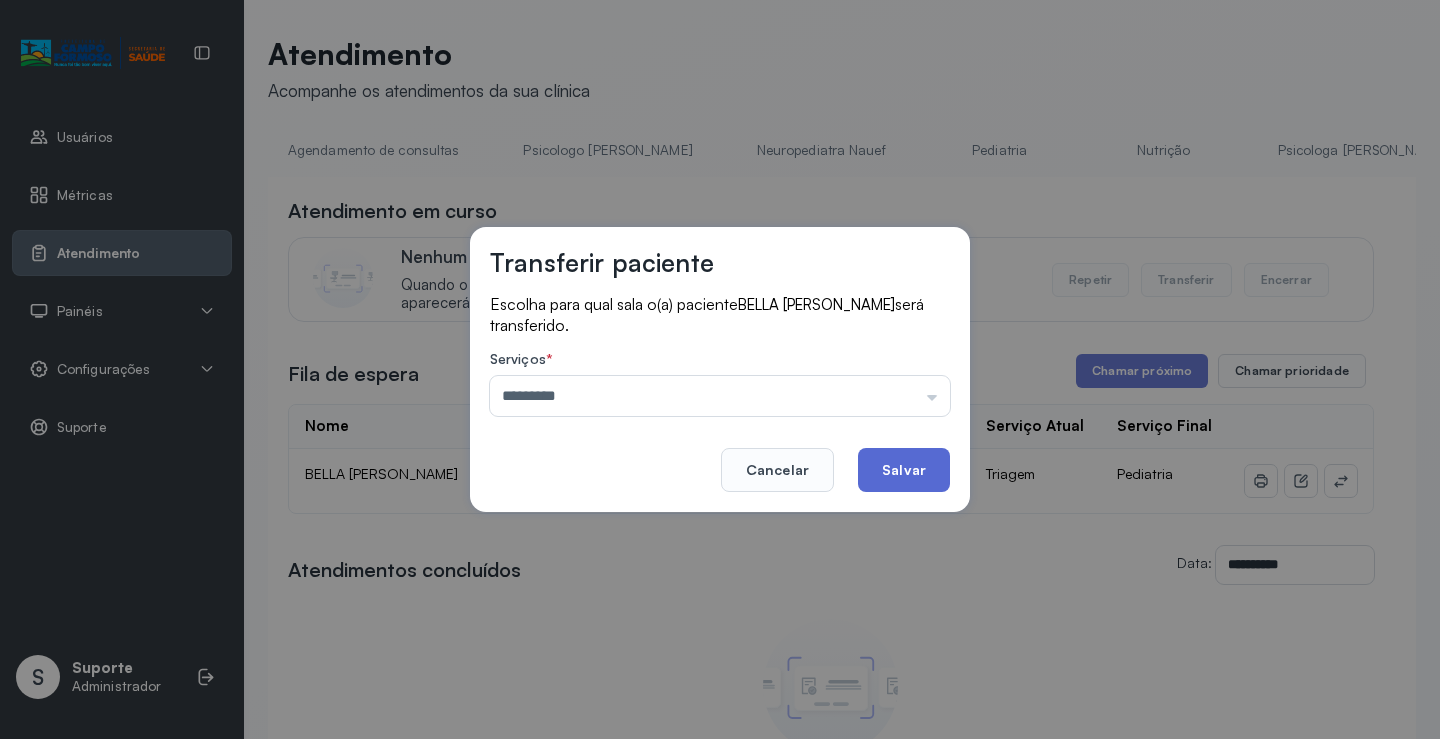 click on "Salvar" 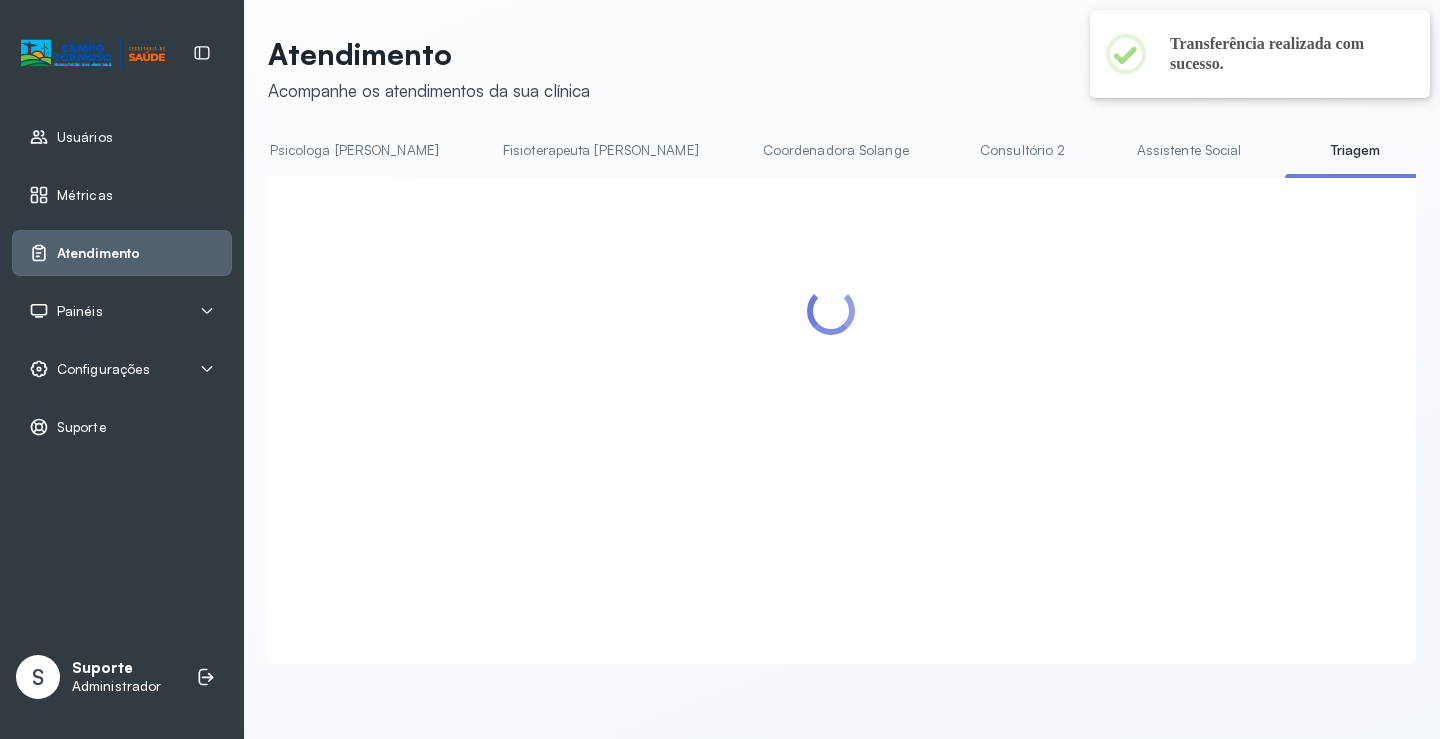scroll, scrollTop: 0, scrollLeft: 1063, axis: horizontal 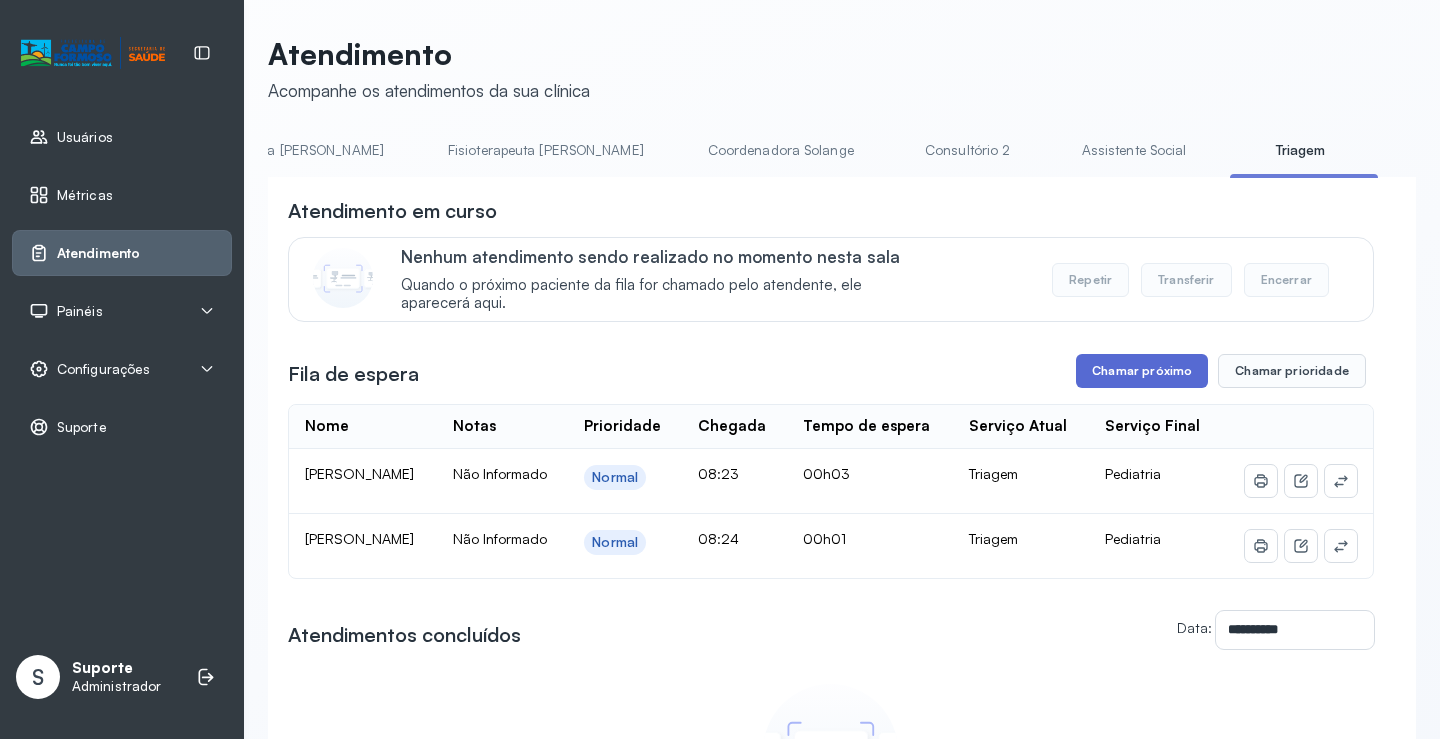 click on "Chamar próximo" at bounding box center [1142, 371] 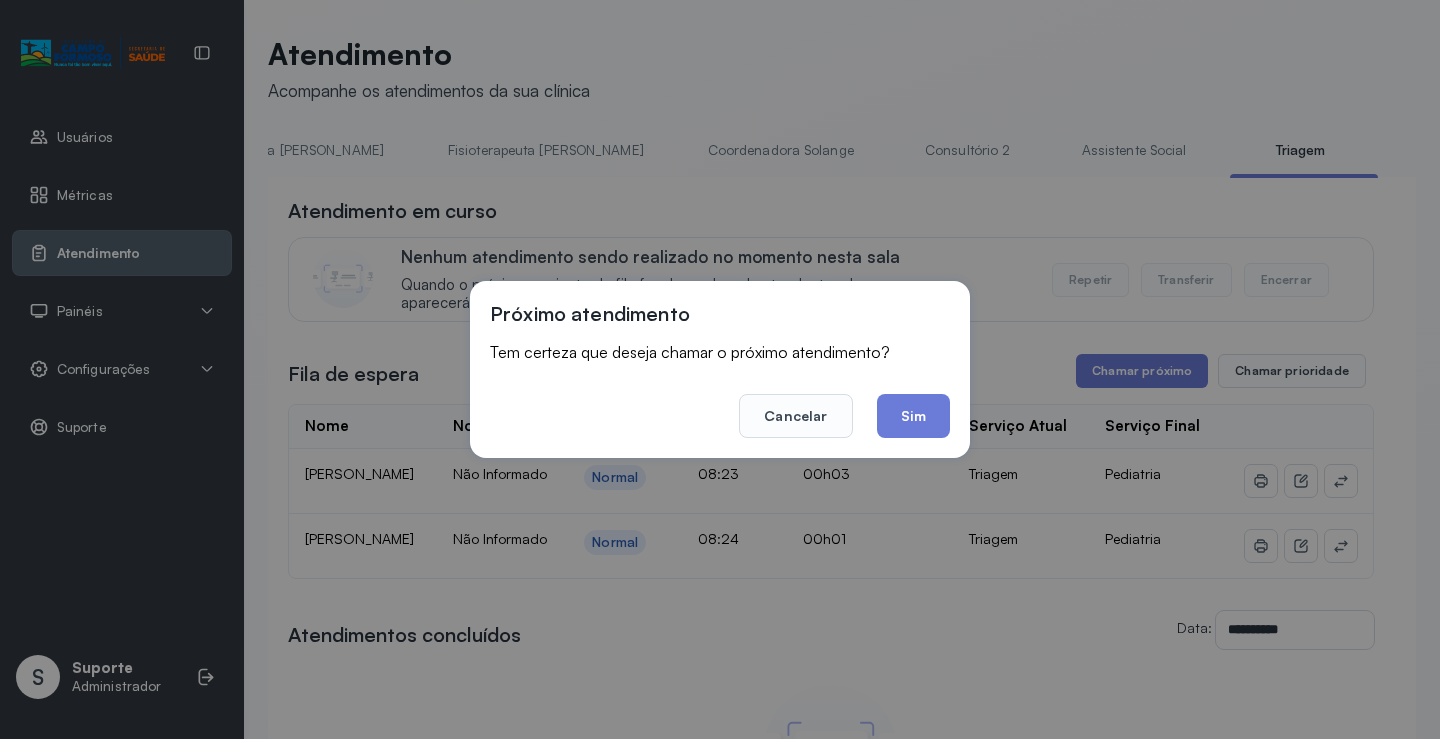 click on "Cancelar Sim" at bounding box center [720, 402] 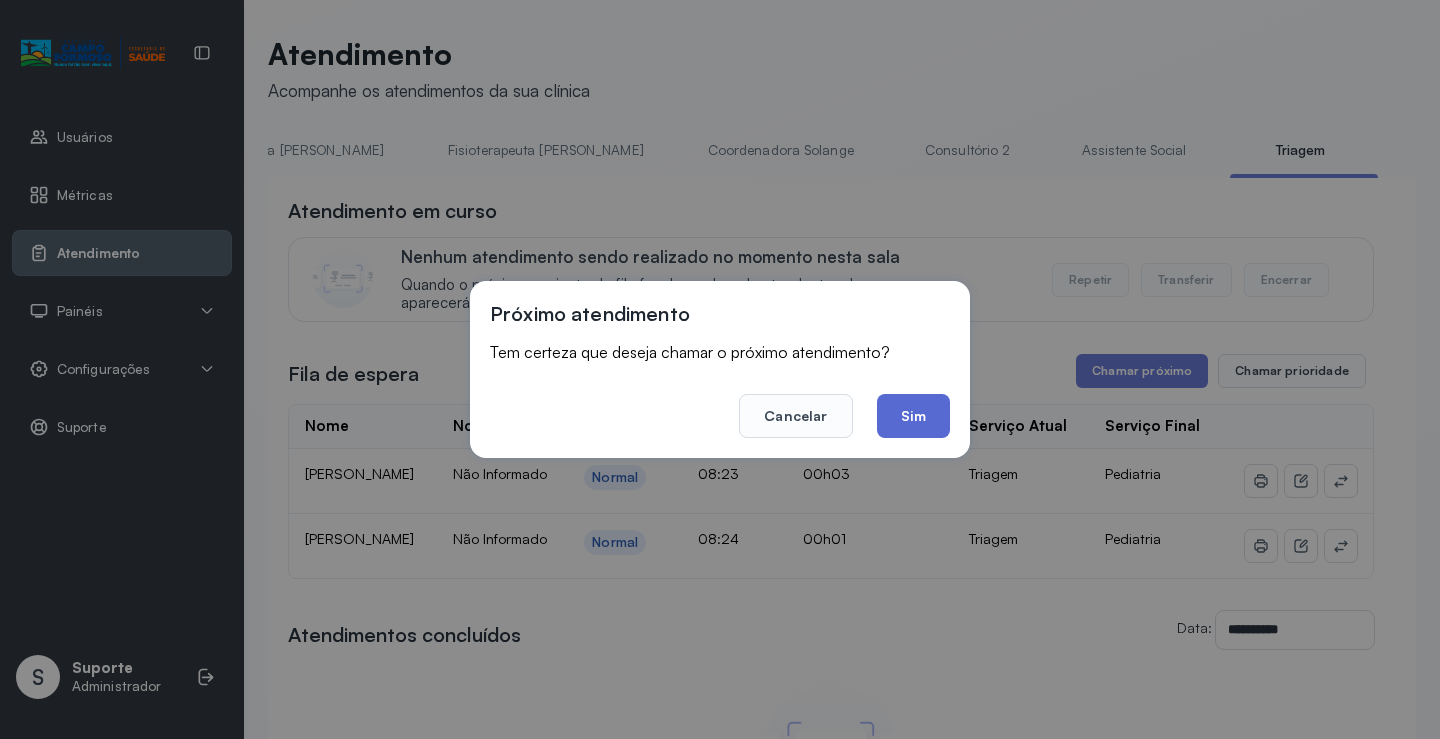drag, startPoint x: 909, startPoint y: 410, endPoint x: 895, endPoint y: 399, distance: 17.804493 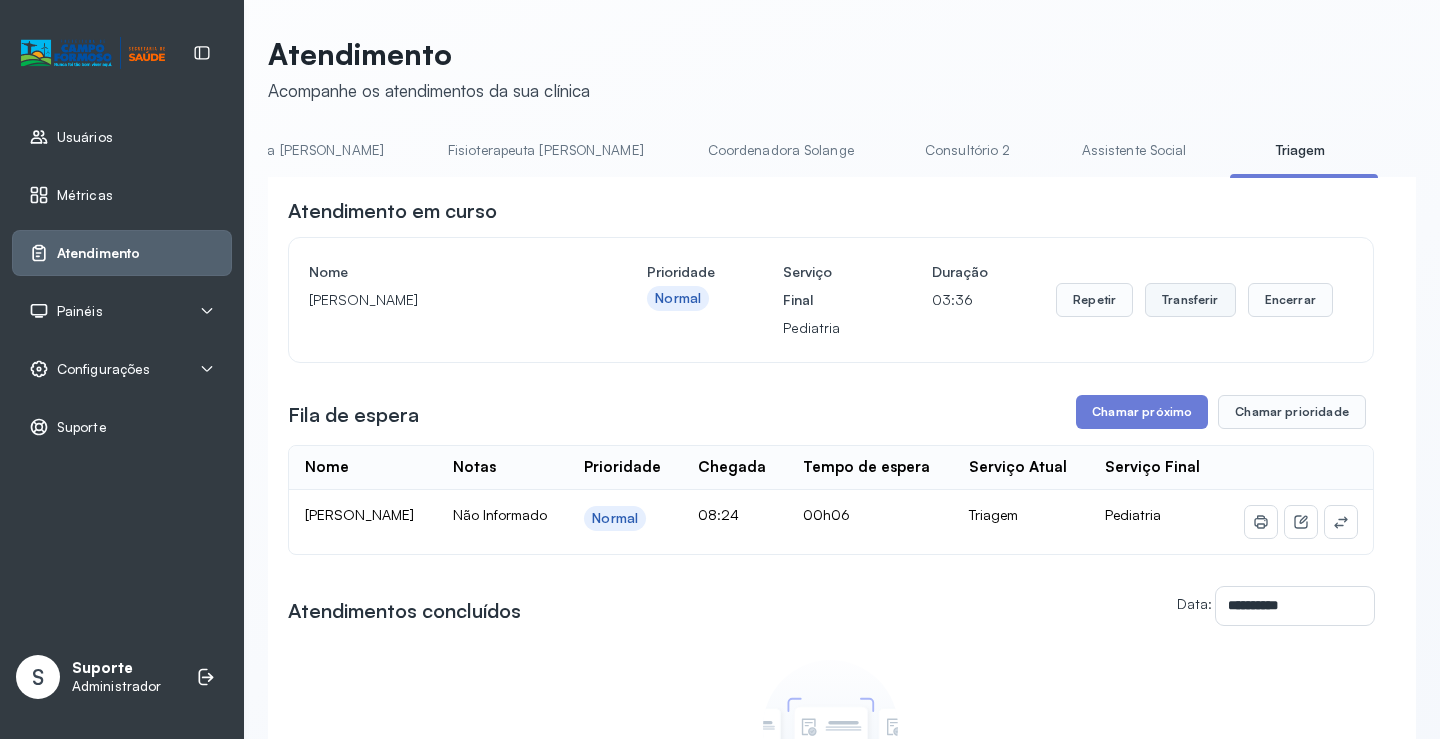 click on "Transferir" at bounding box center [1190, 300] 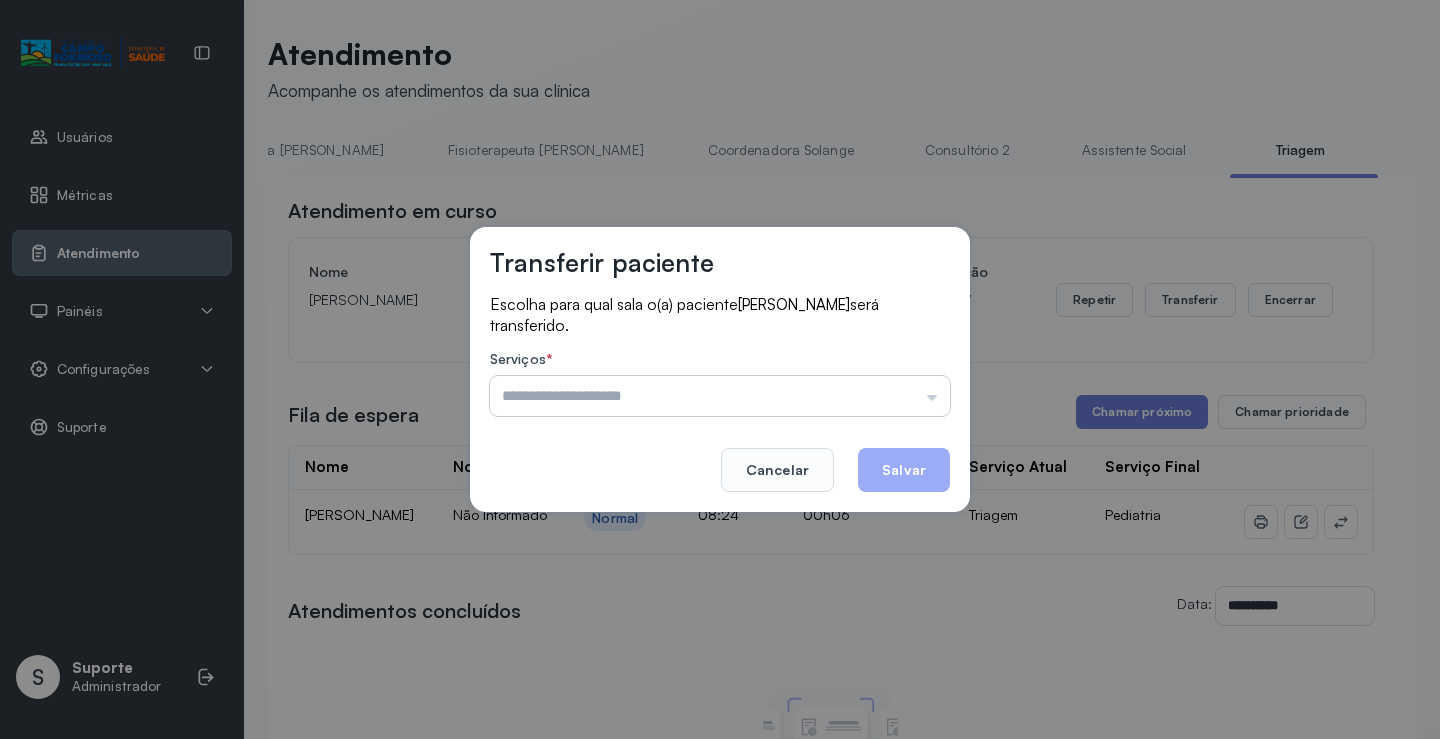 click at bounding box center (720, 396) 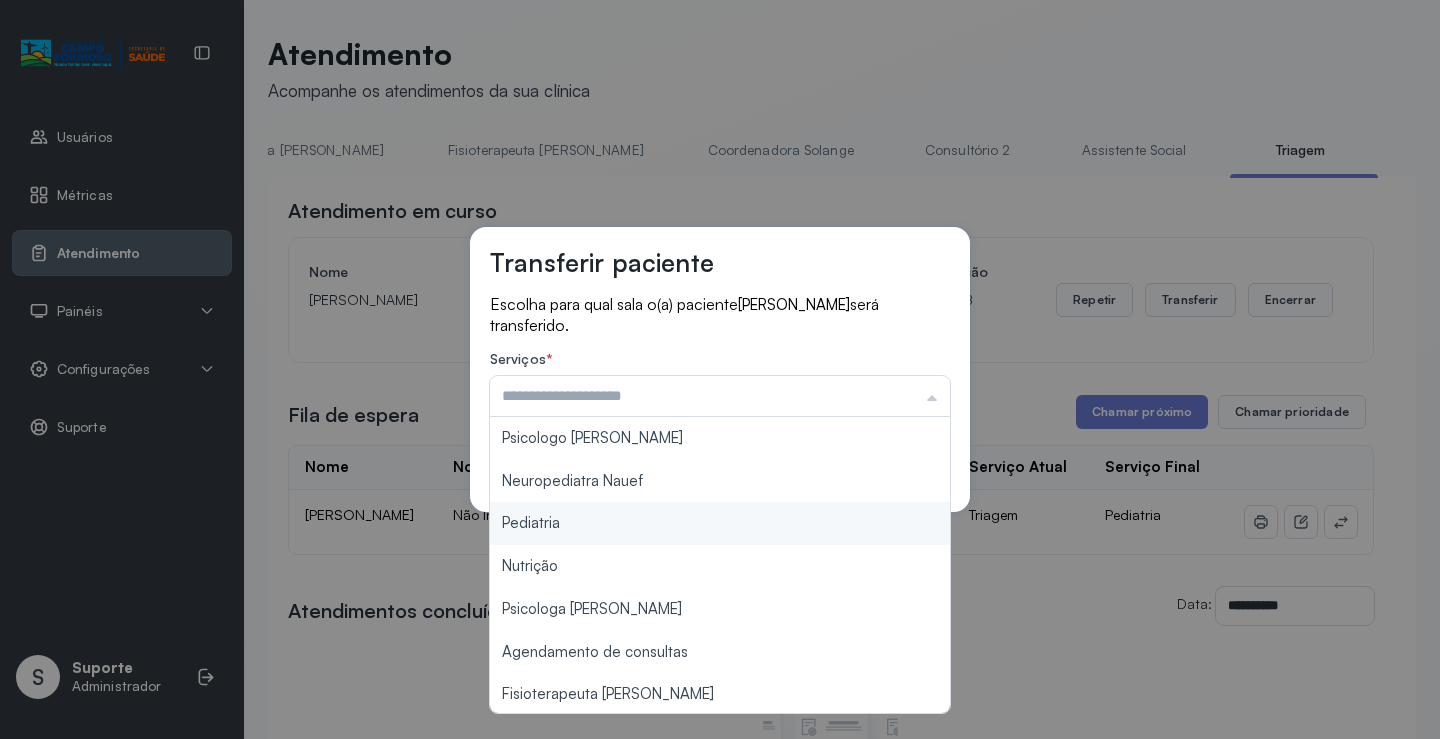 type on "*********" 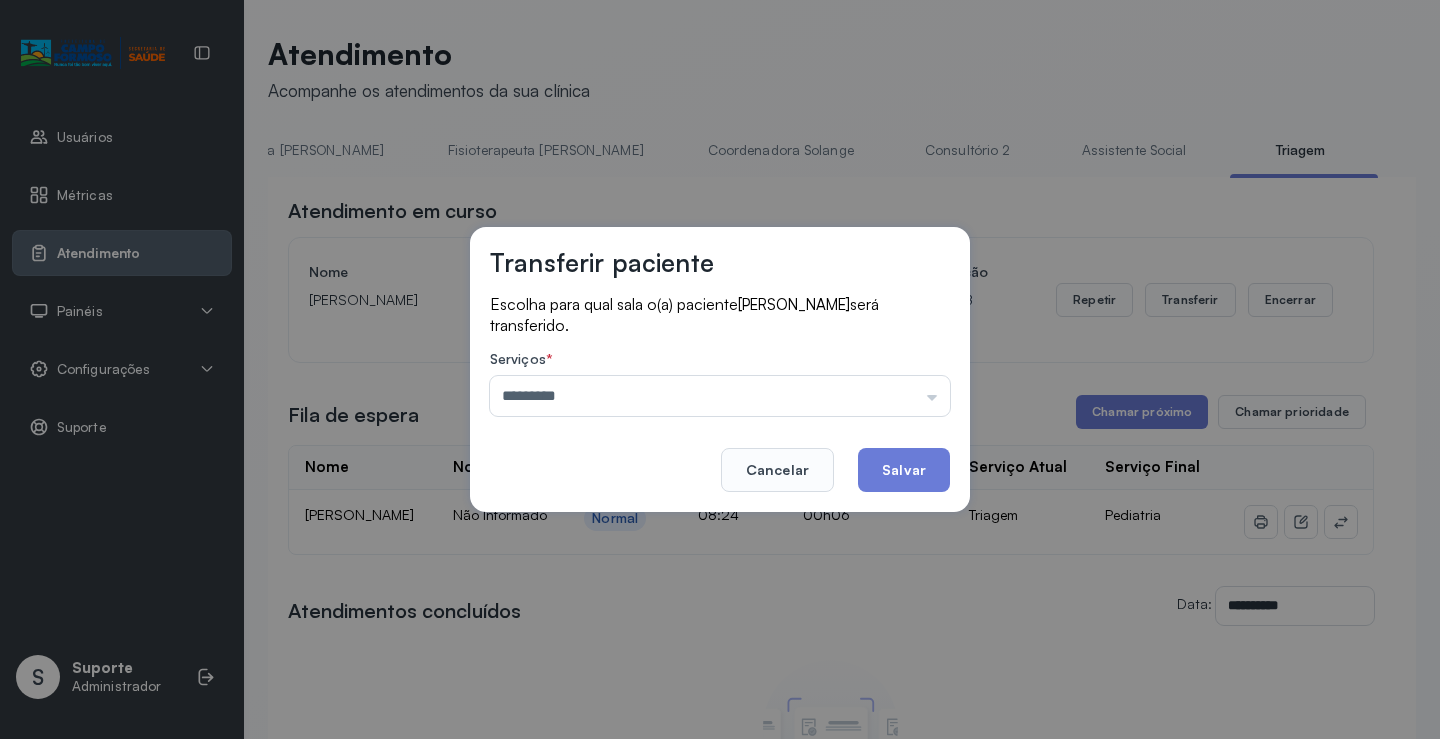click on "Transferir paciente Escolha para qual sala o(a) paciente  [PERSON_NAME] DE [PERSON_NAME]  será transferido.  Serviços  *  ********* Psicologo [PERSON_NAME] Nauef Pediatria Nutrição Psicologa Alana Agendamento de consultas Fisioterapeuta [PERSON_NAME] Solange Consultório 2 Assistente Social Psiquiatra Fisioterapeuta [PERSON_NAME] Morgana Neuropediatra [PERSON_NAME]" at bounding box center (720, 369) 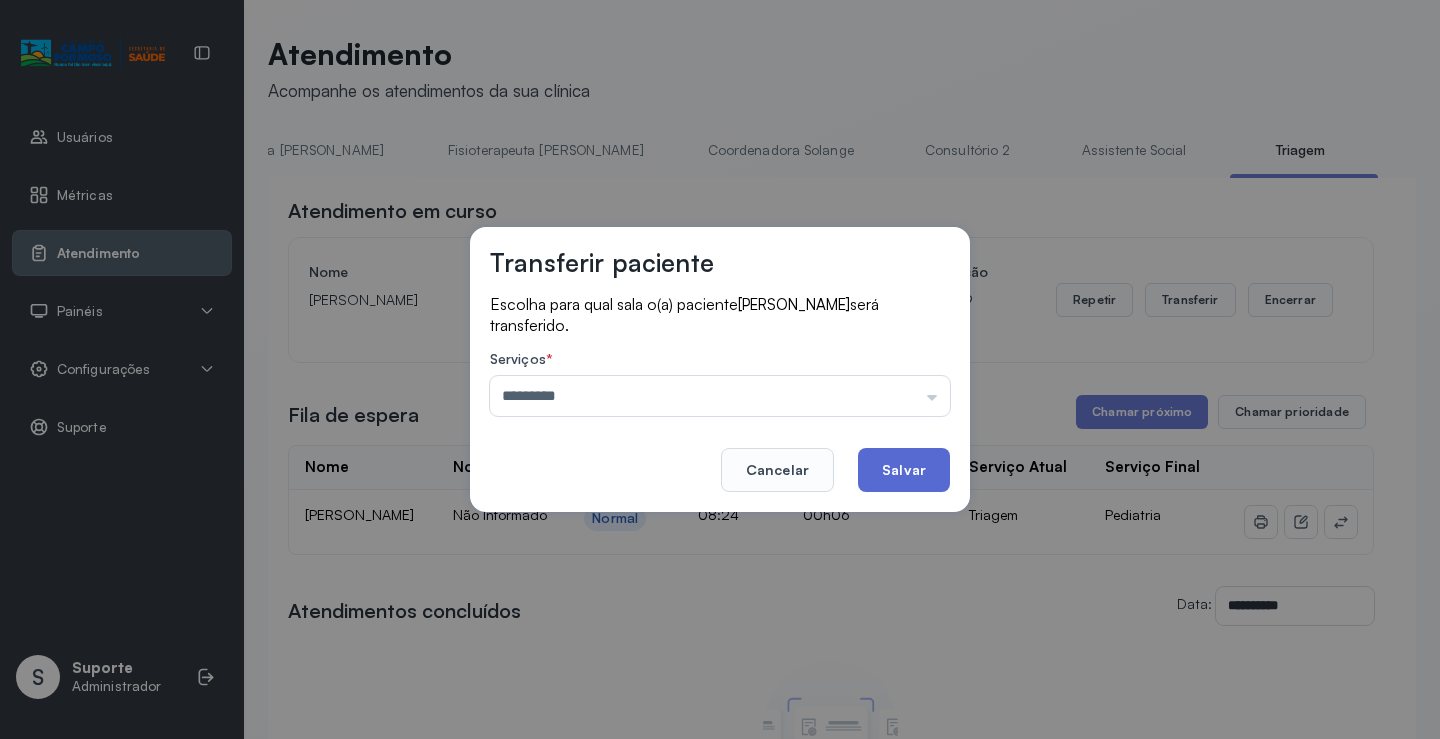 click on "Salvar" 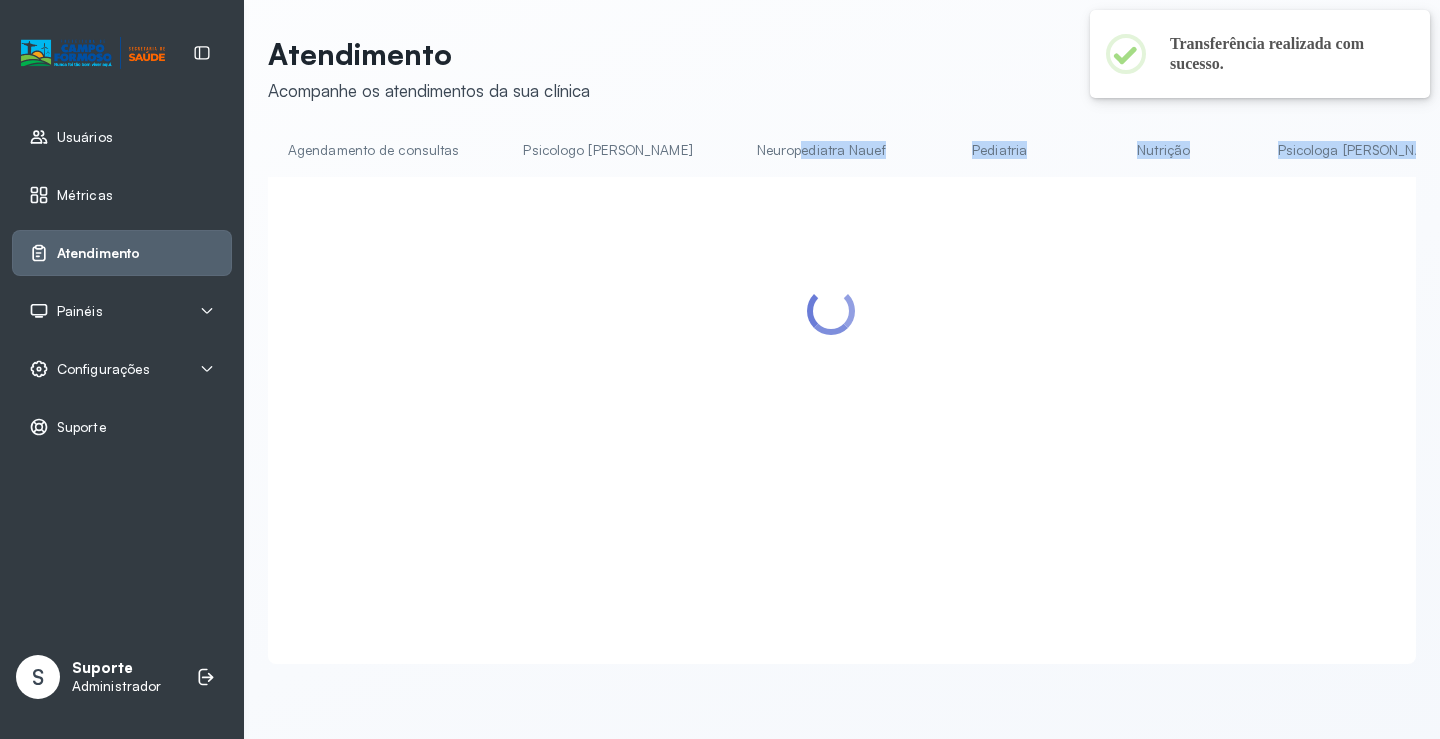 drag, startPoint x: 726, startPoint y: 177, endPoint x: 788, endPoint y: 186, distance: 62.649822 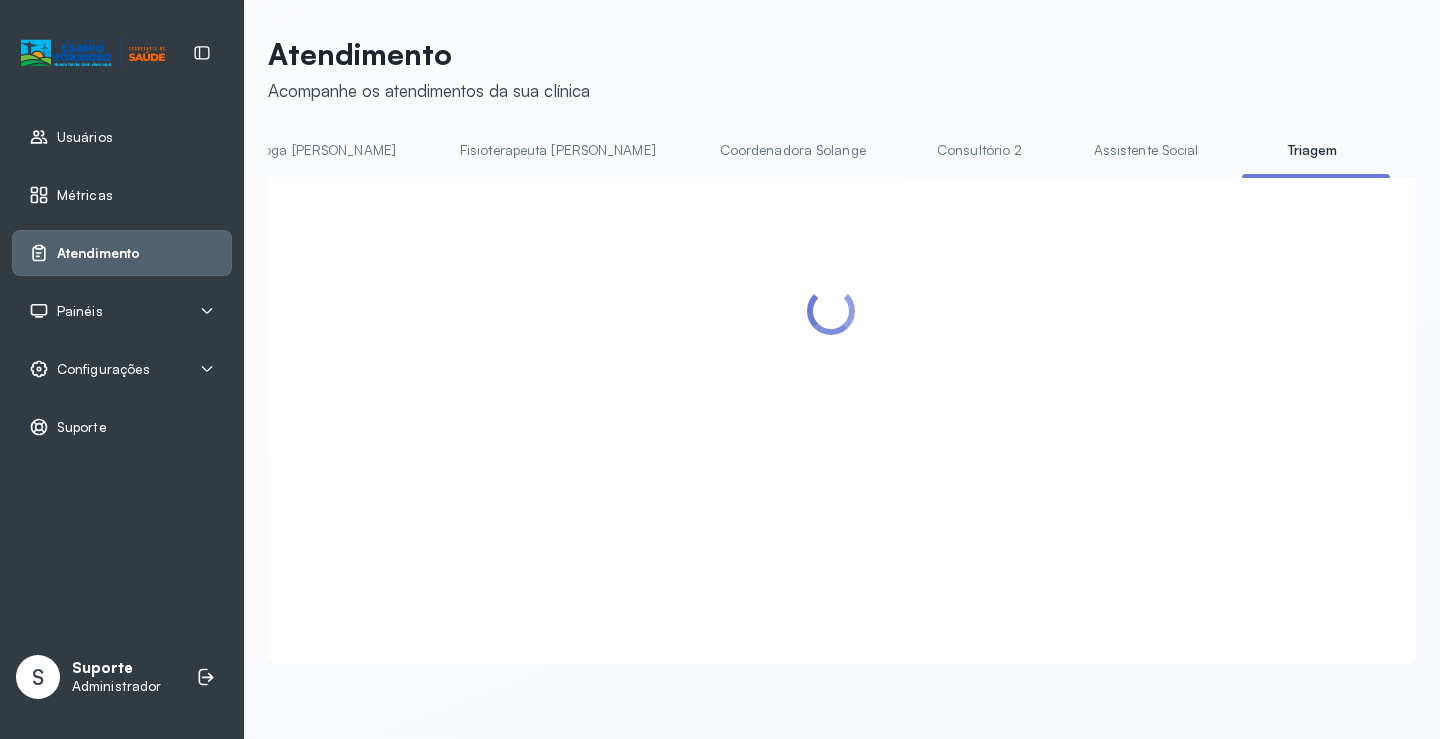 scroll, scrollTop: 0, scrollLeft: 1068, axis: horizontal 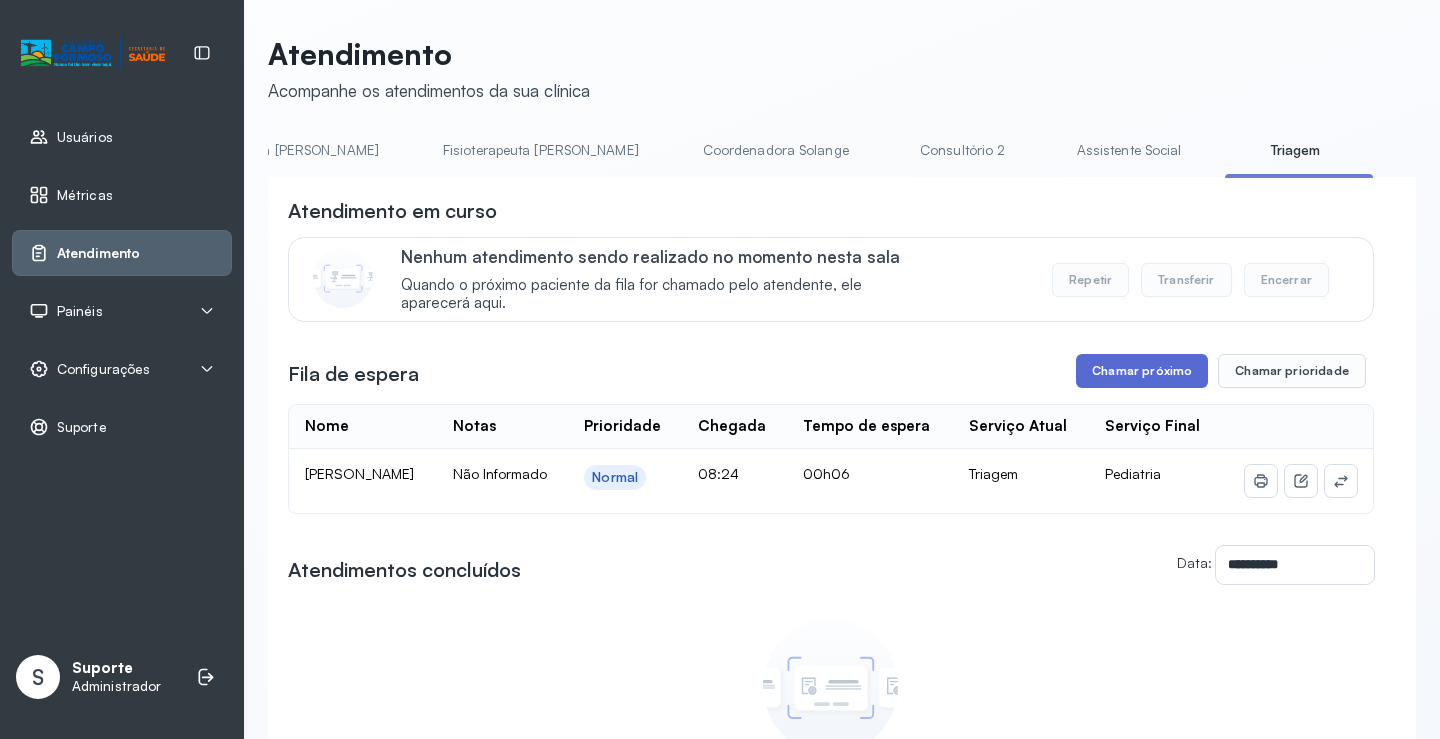 click on "Chamar próximo" at bounding box center [1142, 371] 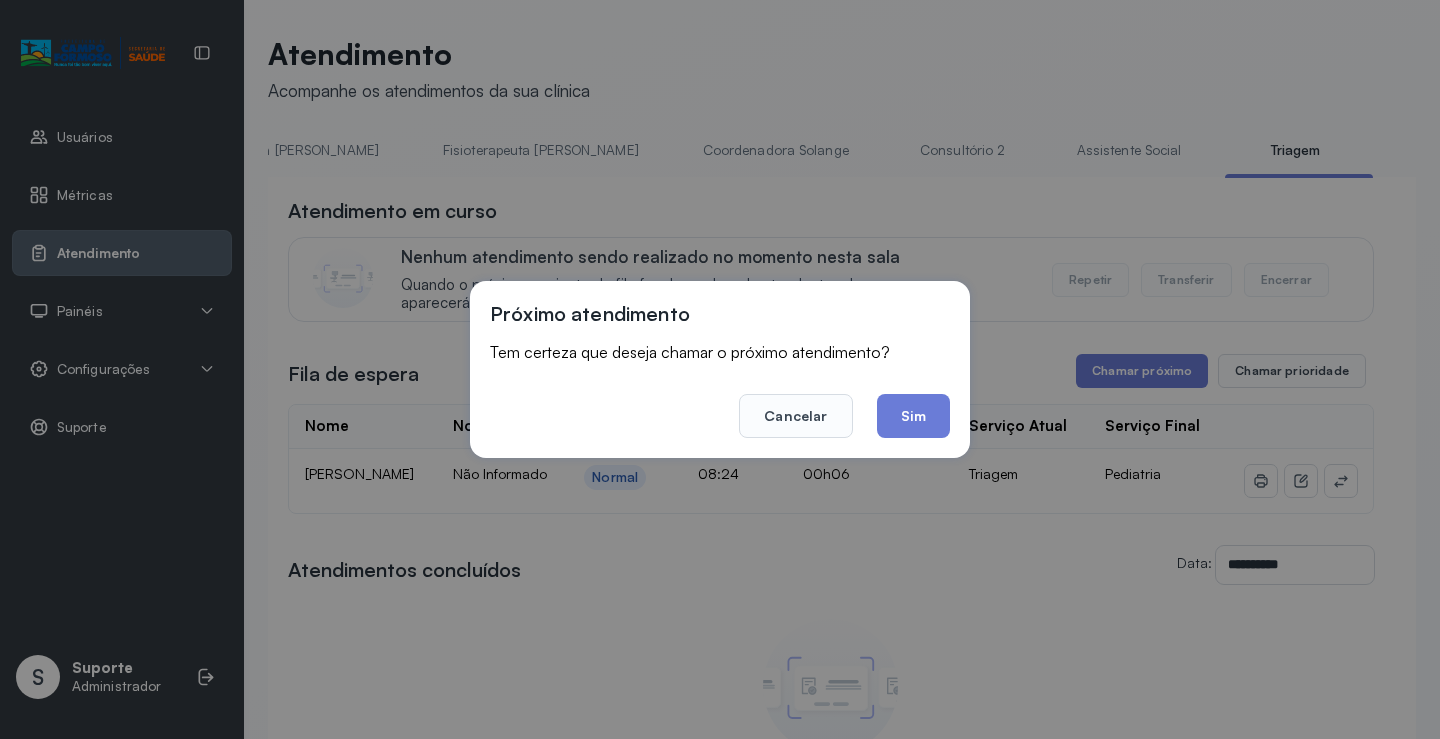 drag, startPoint x: 901, startPoint y: 411, endPoint x: 708, endPoint y: 244, distance: 255.22147 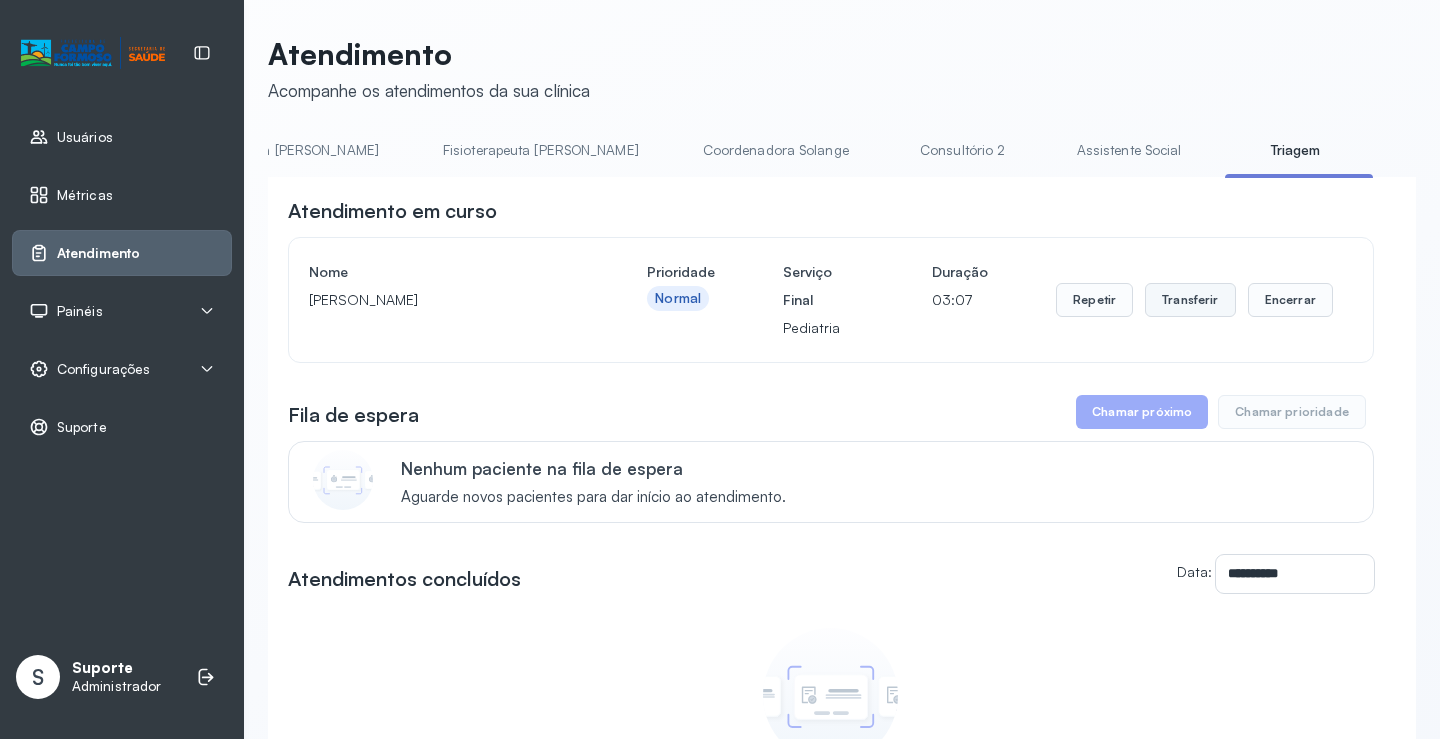 click on "Transferir" at bounding box center (1190, 300) 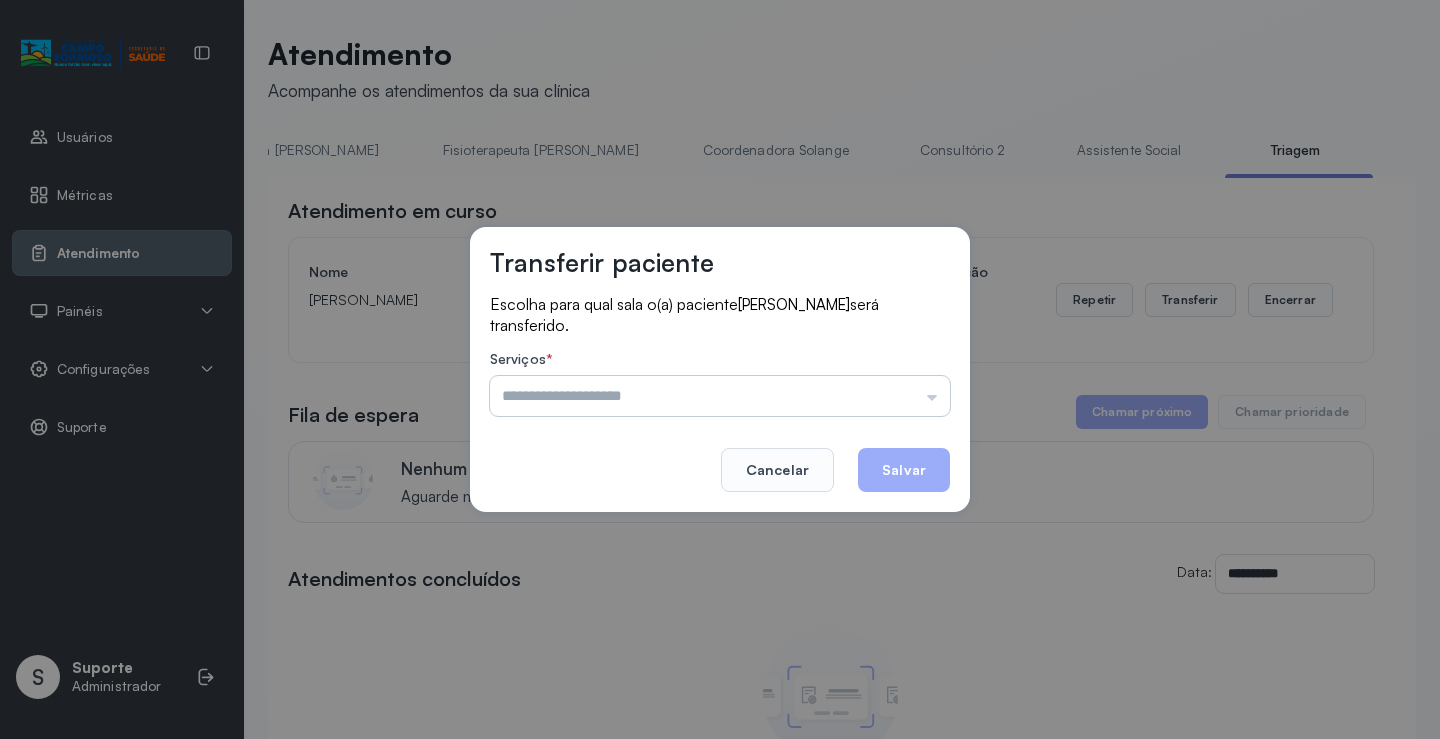 click at bounding box center [720, 396] 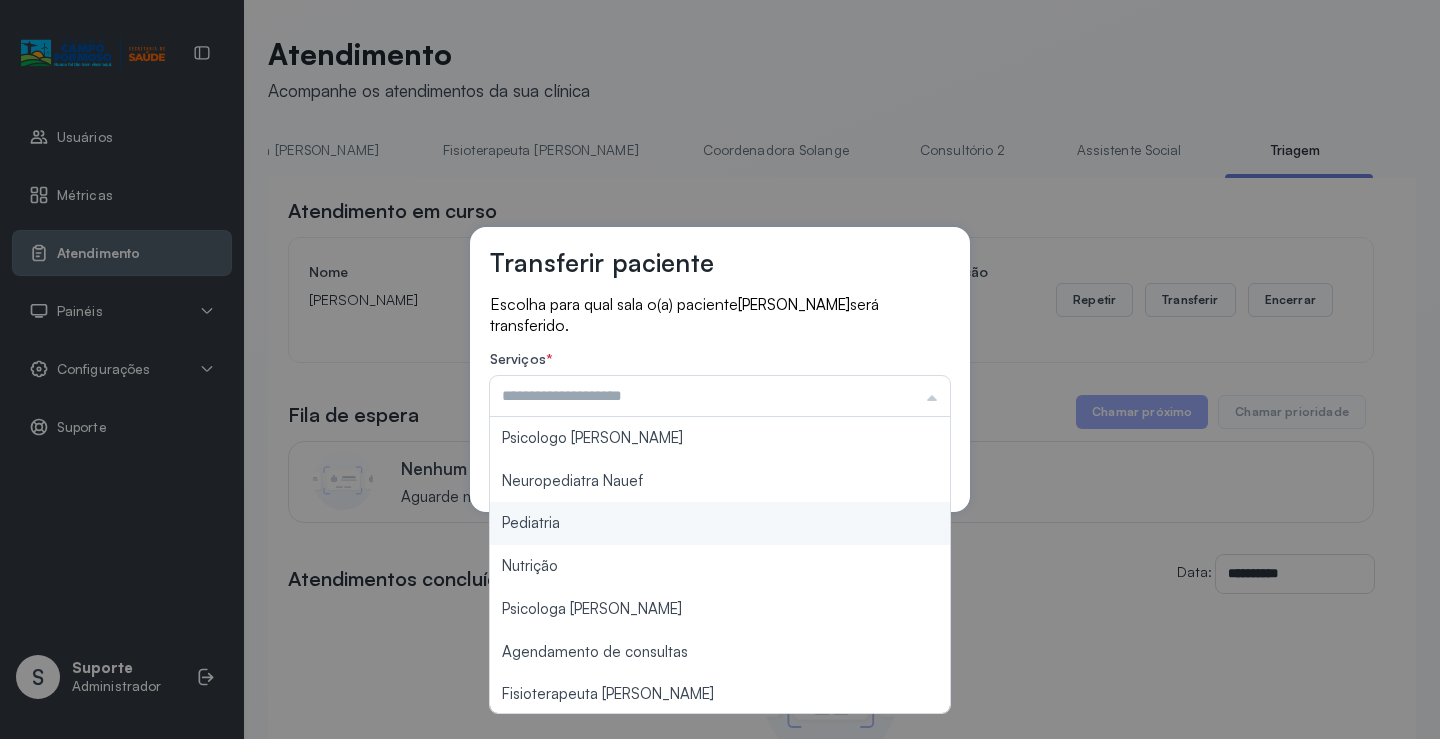 type on "*********" 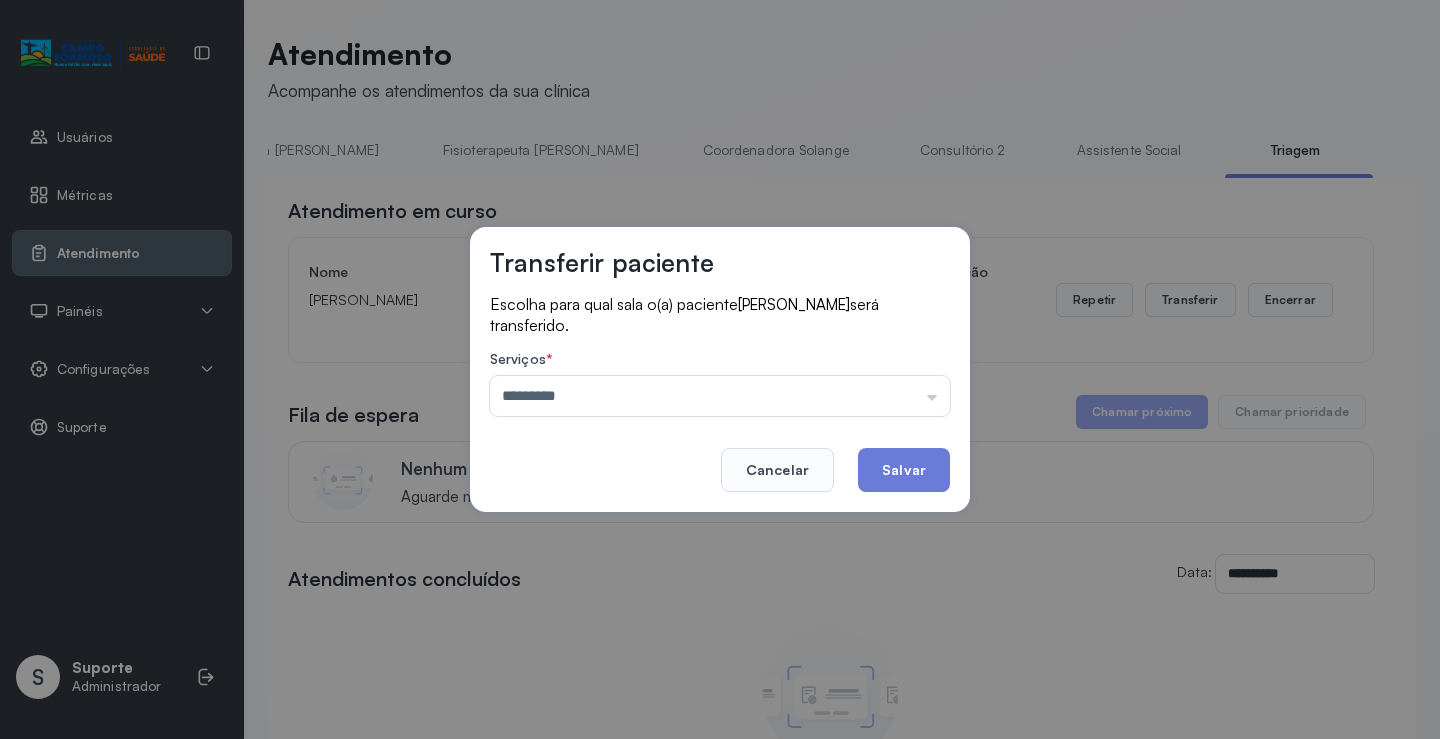 click on "Transferir paciente Escolha para qual sala o(a) paciente  [PERSON_NAME]  será transferido.  Serviços  *  ********* Psicologo [PERSON_NAME] Nauef Pediatria Nutrição Psicologa Alana Agendamento de consultas Fisioterapeuta [PERSON_NAME] Solange Consultório 2 Assistente Social Psiquiatra Fisioterapeuta [PERSON_NAME] Morgana Neuropediatra [PERSON_NAME]" at bounding box center [720, 369] 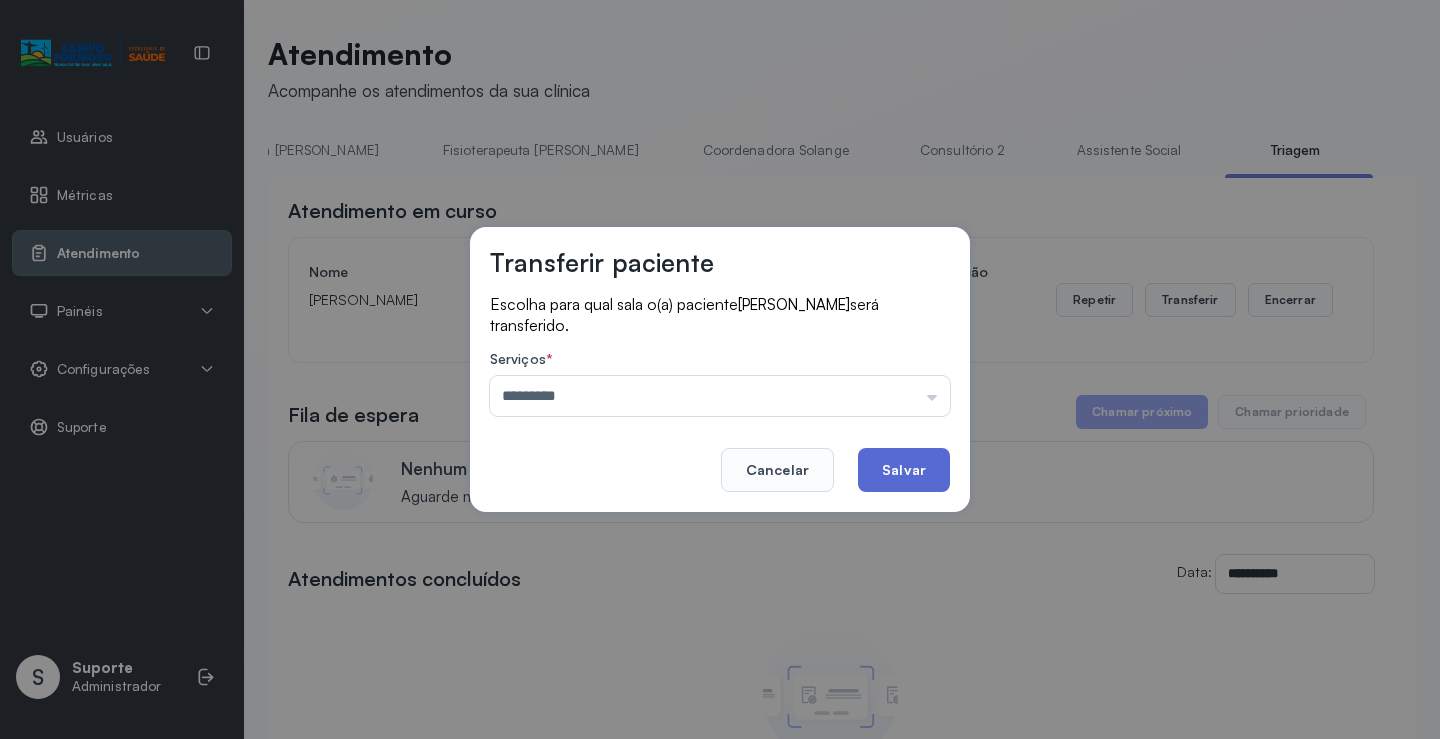 click on "Salvar" 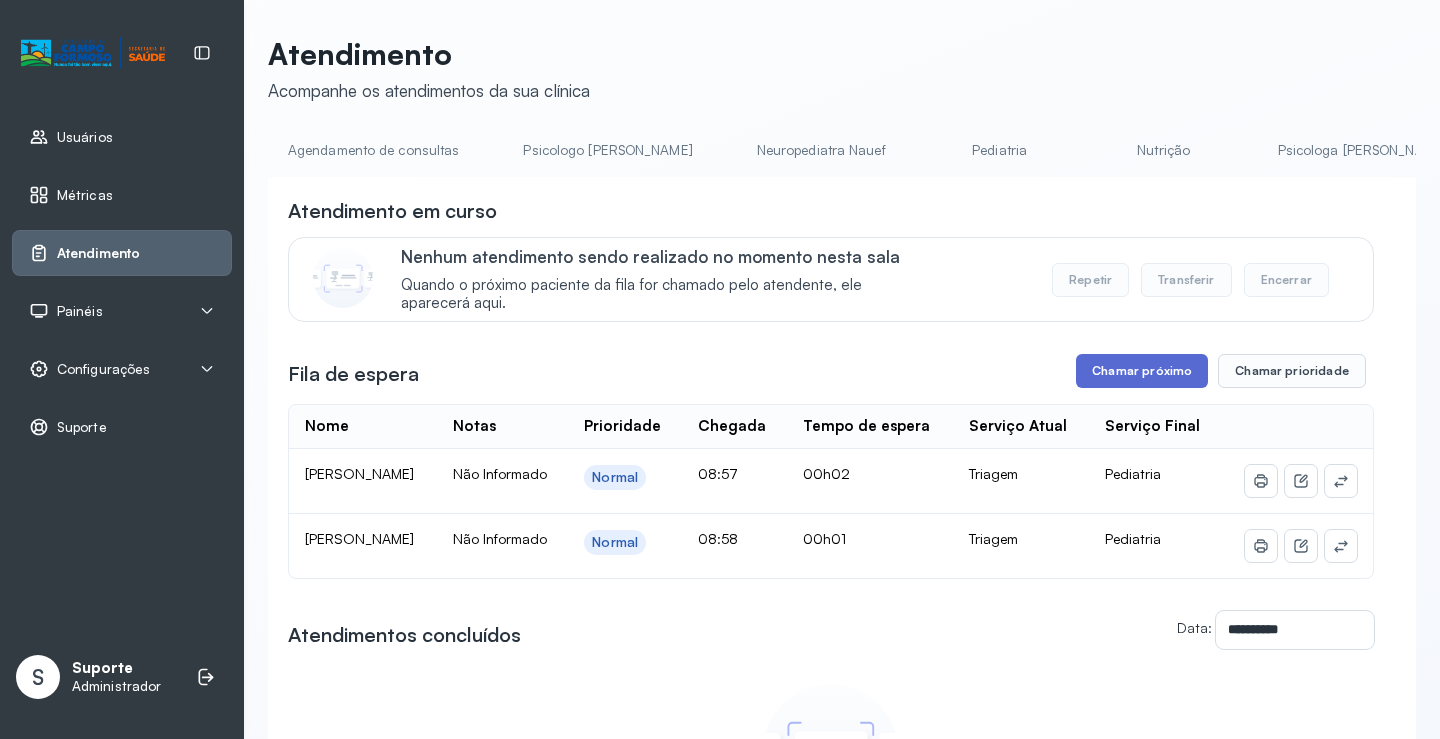 click on "Chamar próximo" at bounding box center [1142, 371] 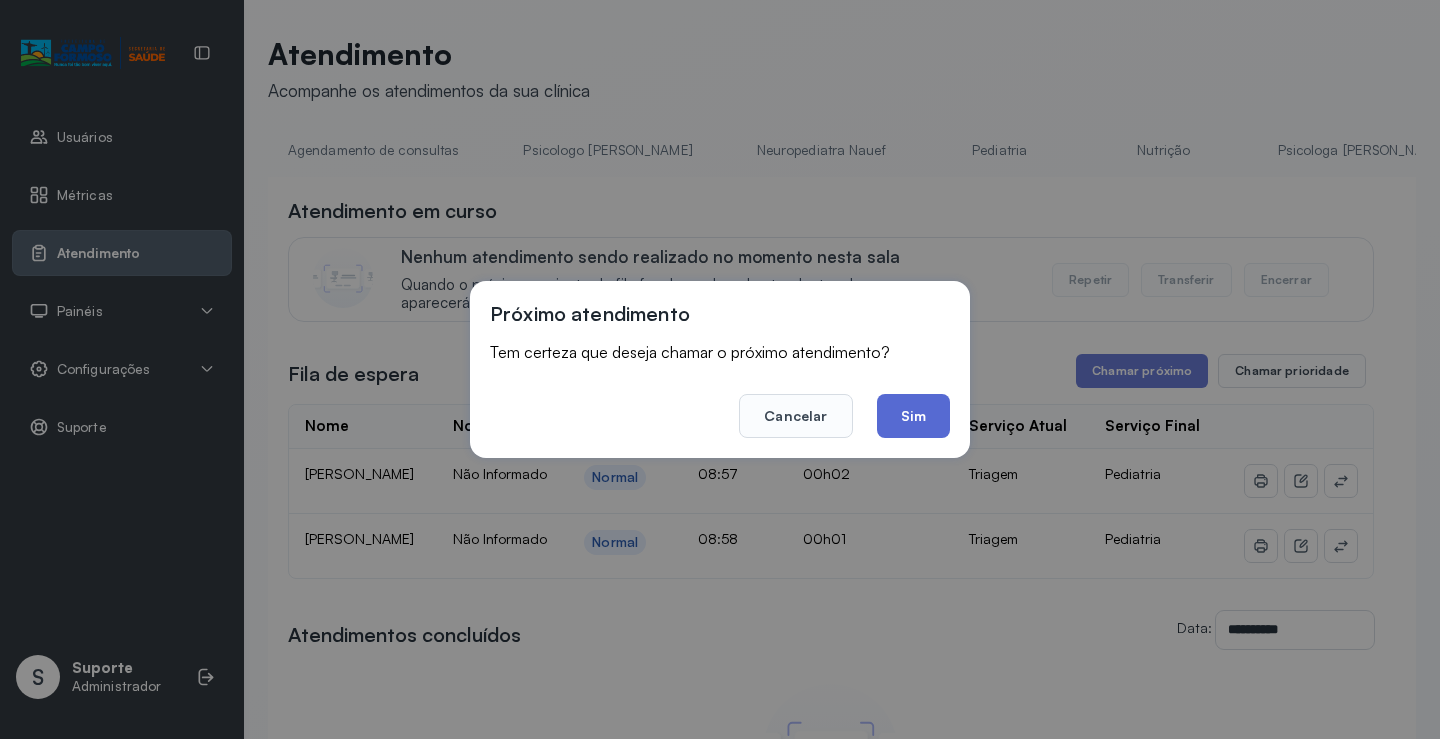 click on "Sim" 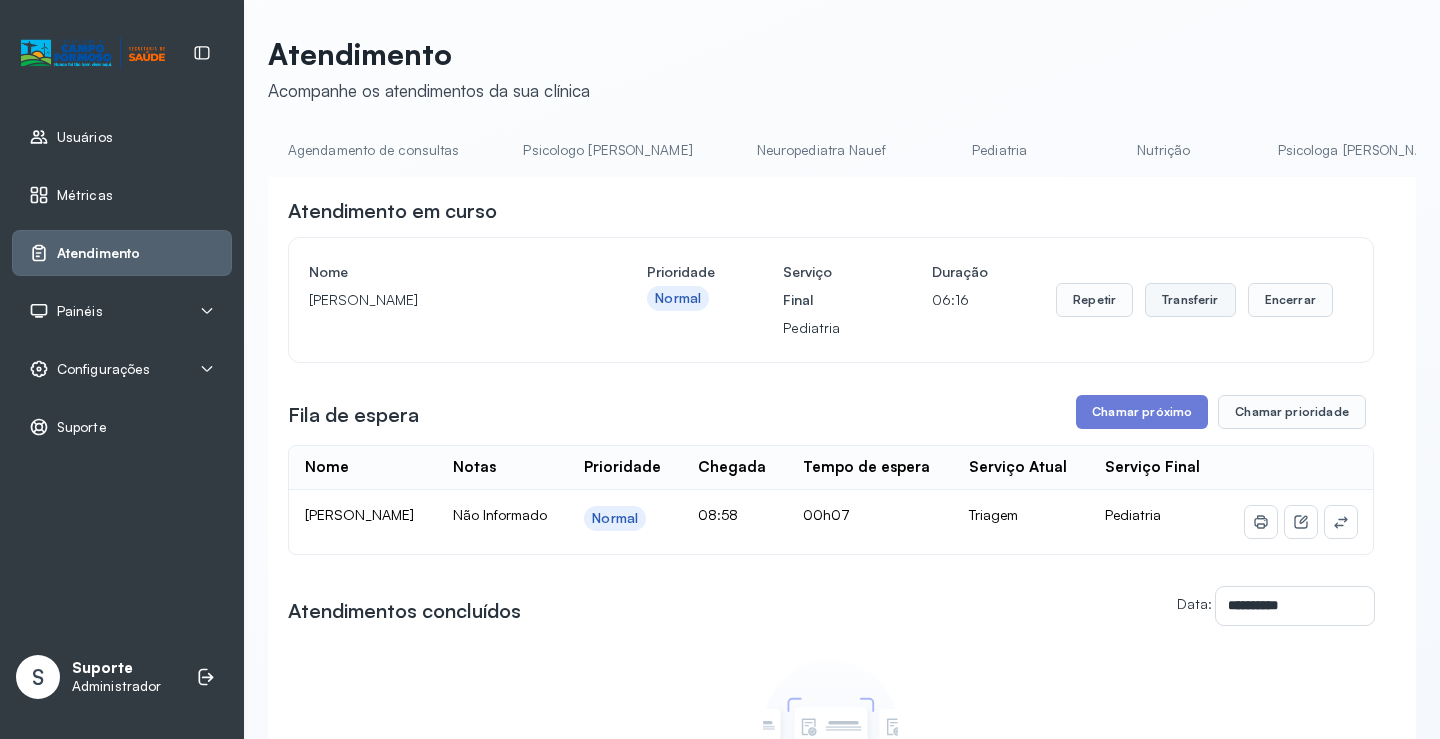 click on "Transferir" at bounding box center (1190, 300) 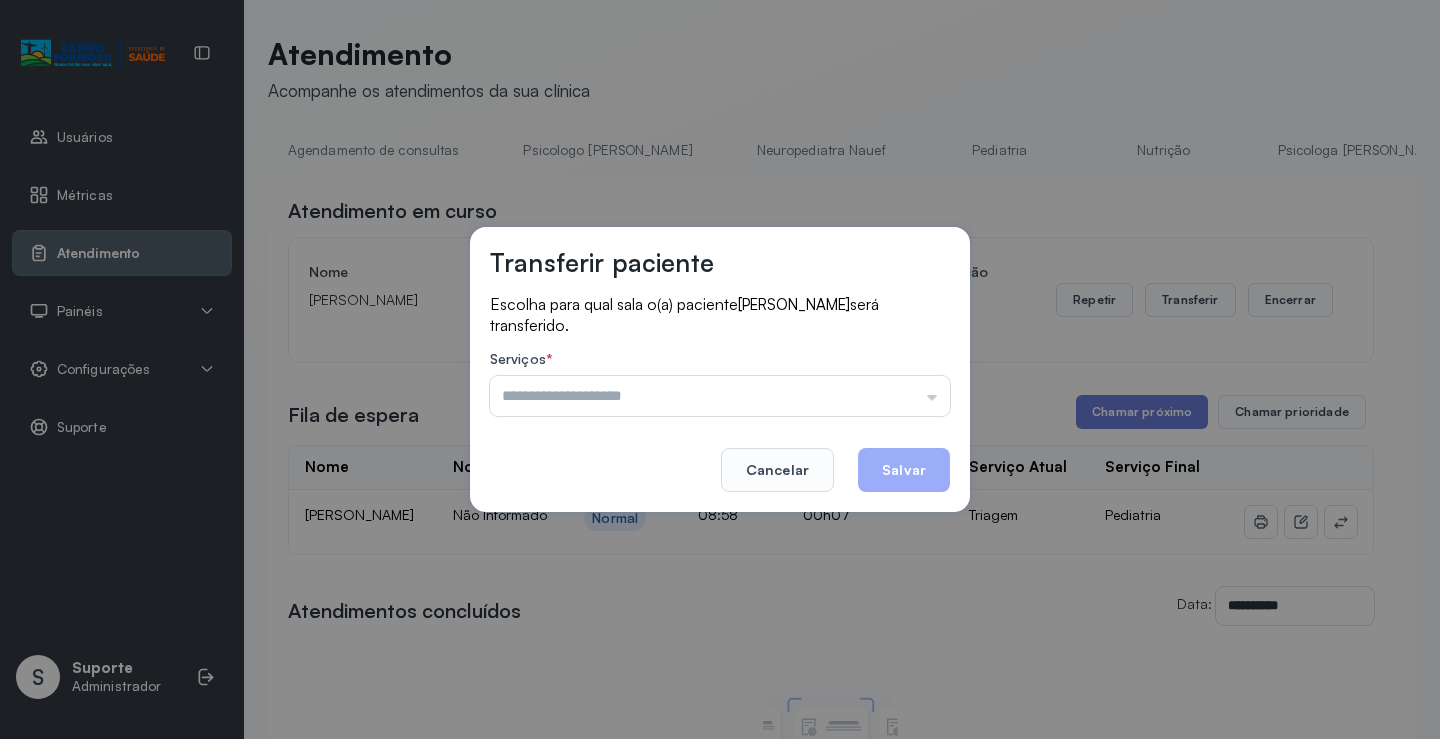 click at bounding box center [720, 396] 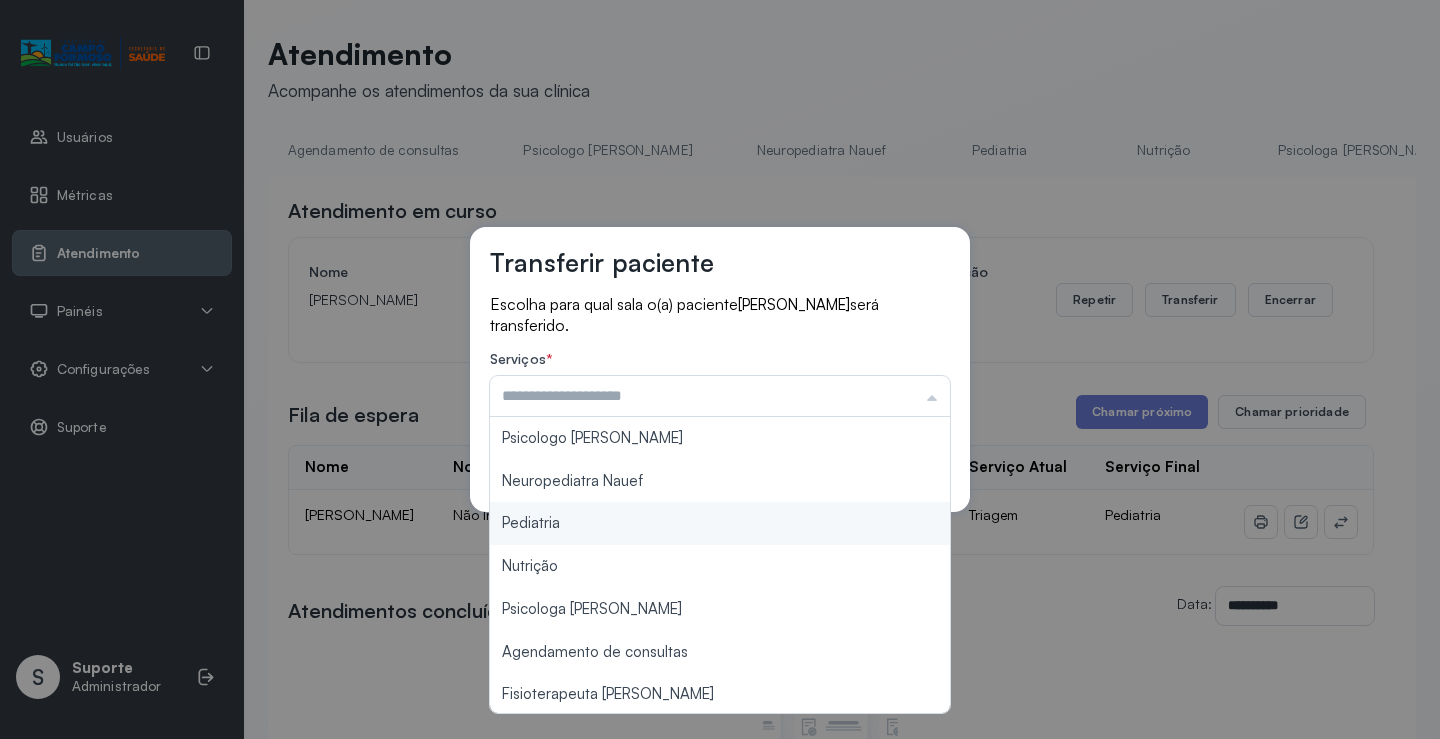 type on "*********" 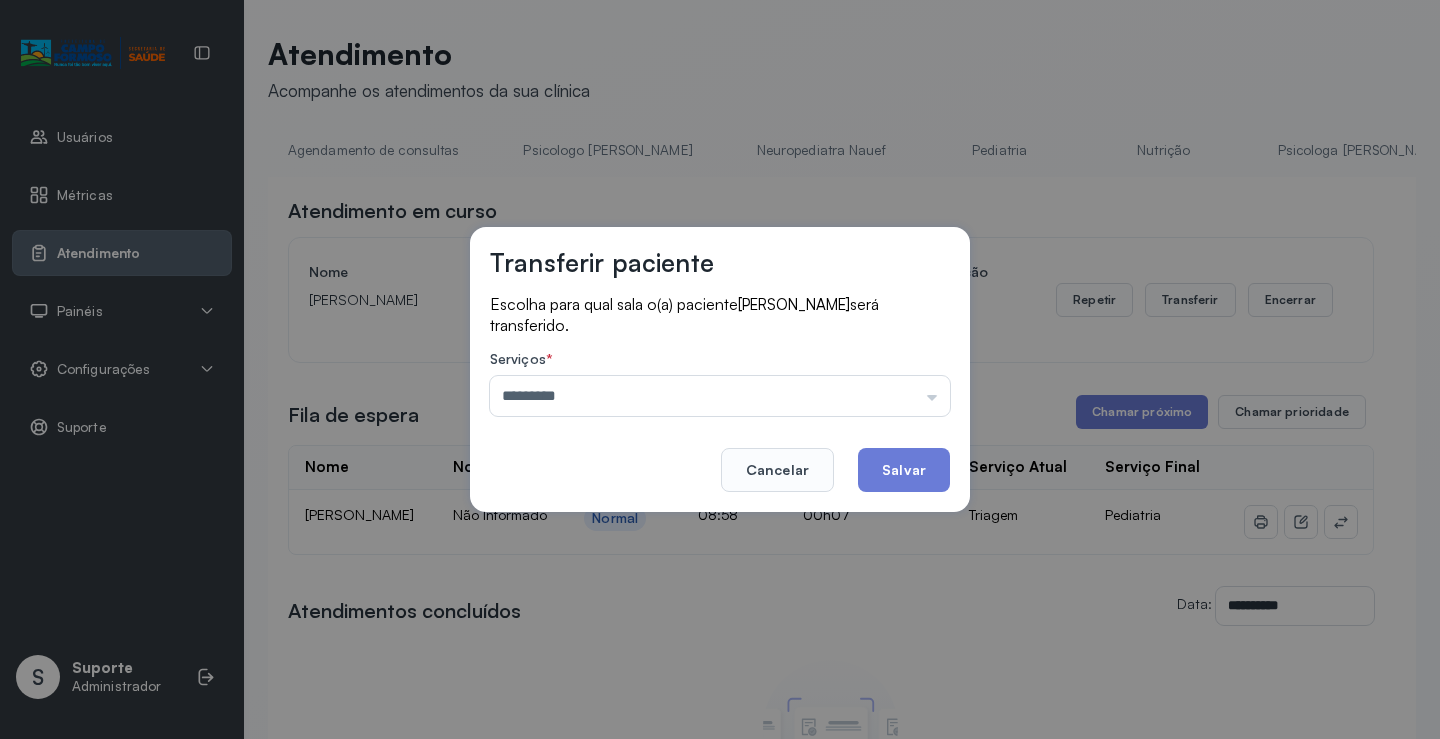 click on "Transferir paciente Escolha para qual sala o(a) paciente  [PERSON_NAME]  será transferido.  Serviços  *  ********* Psicologo [PERSON_NAME] Nauef Pediatria Nutrição Psicologa Alana Agendamento de consultas Fisioterapeuta [PERSON_NAME] Solange Consultório 2 Assistente Social Psiquiatra Fisioterapeuta [PERSON_NAME] Morgana Neuropediatra [PERSON_NAME]" at bounding box center [720, 369] 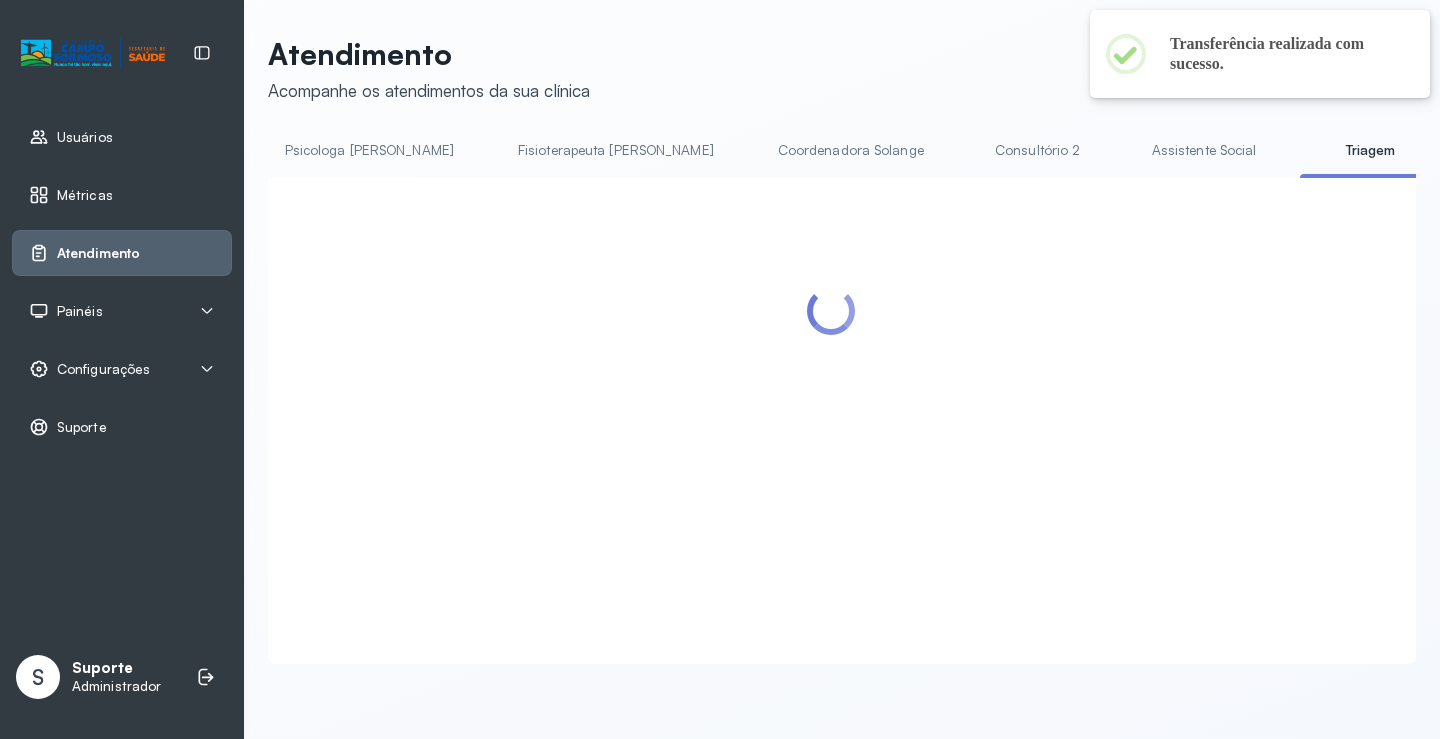 scroll, scrollTop: 0, scrollLeft: 1087, axis: horizontal 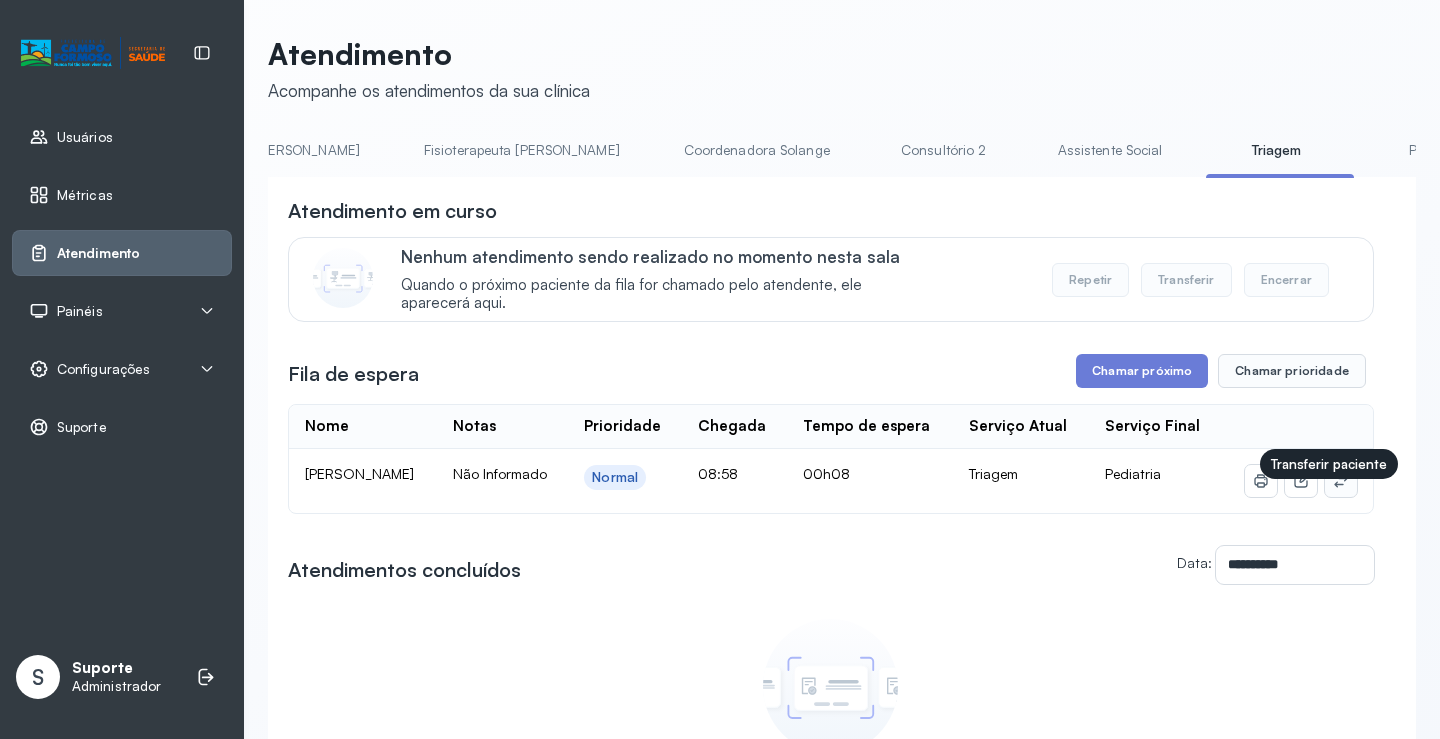 click 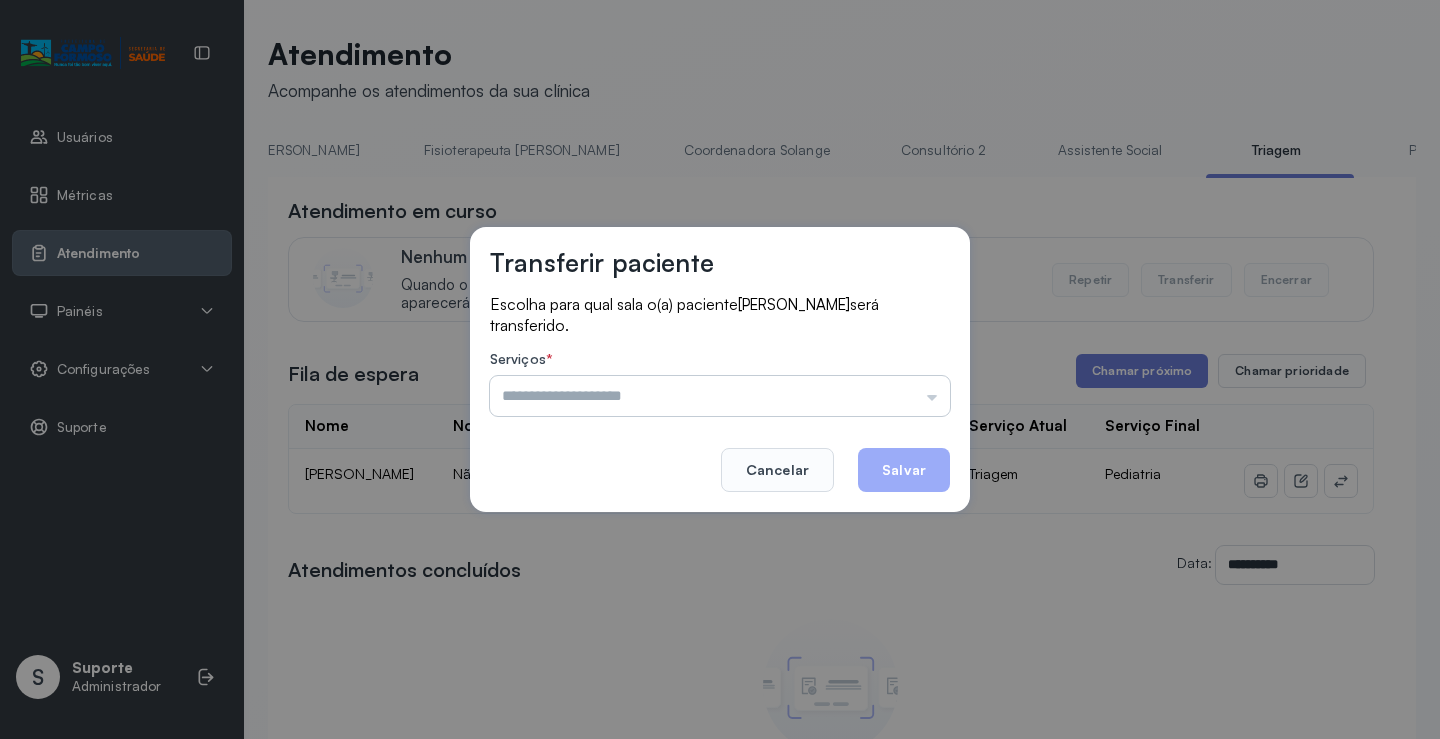 click at bounding box center (720, 396) 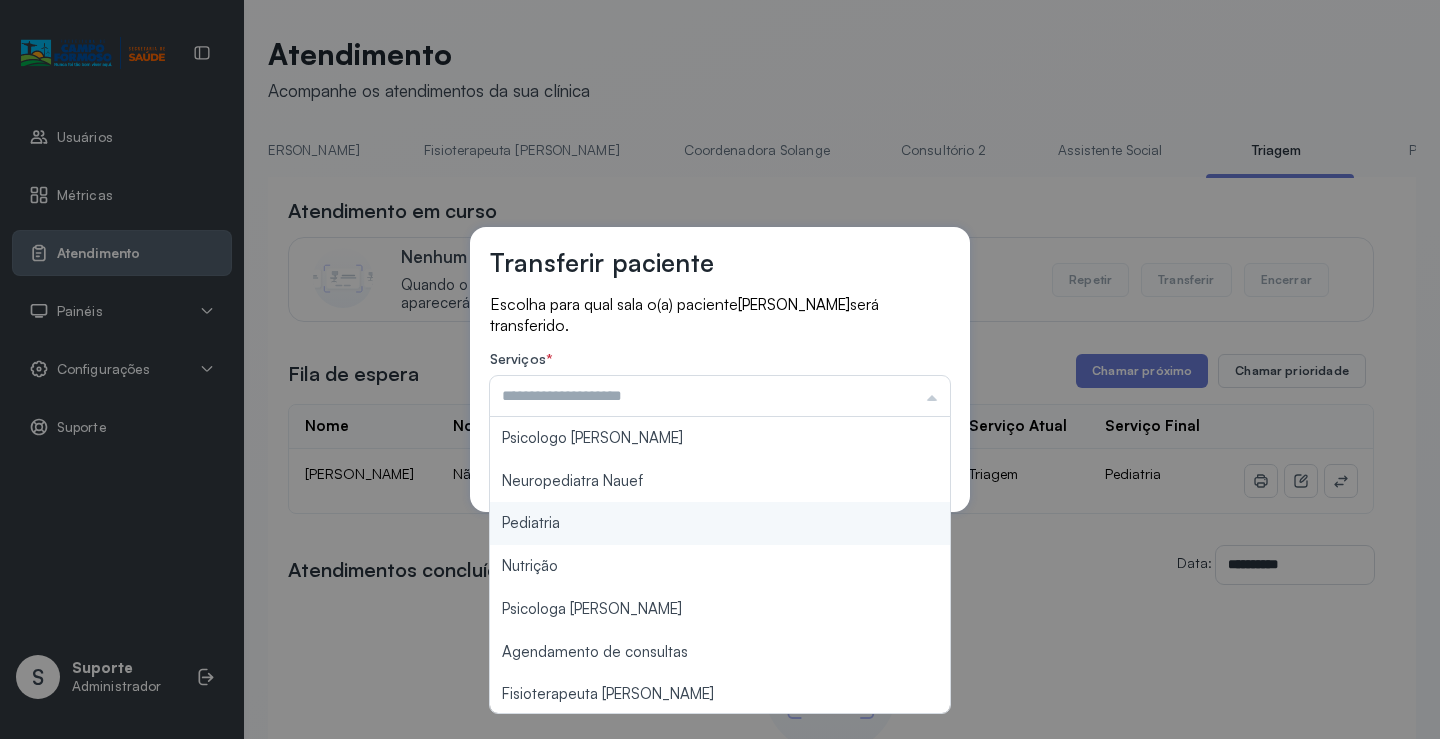 type on "*********" 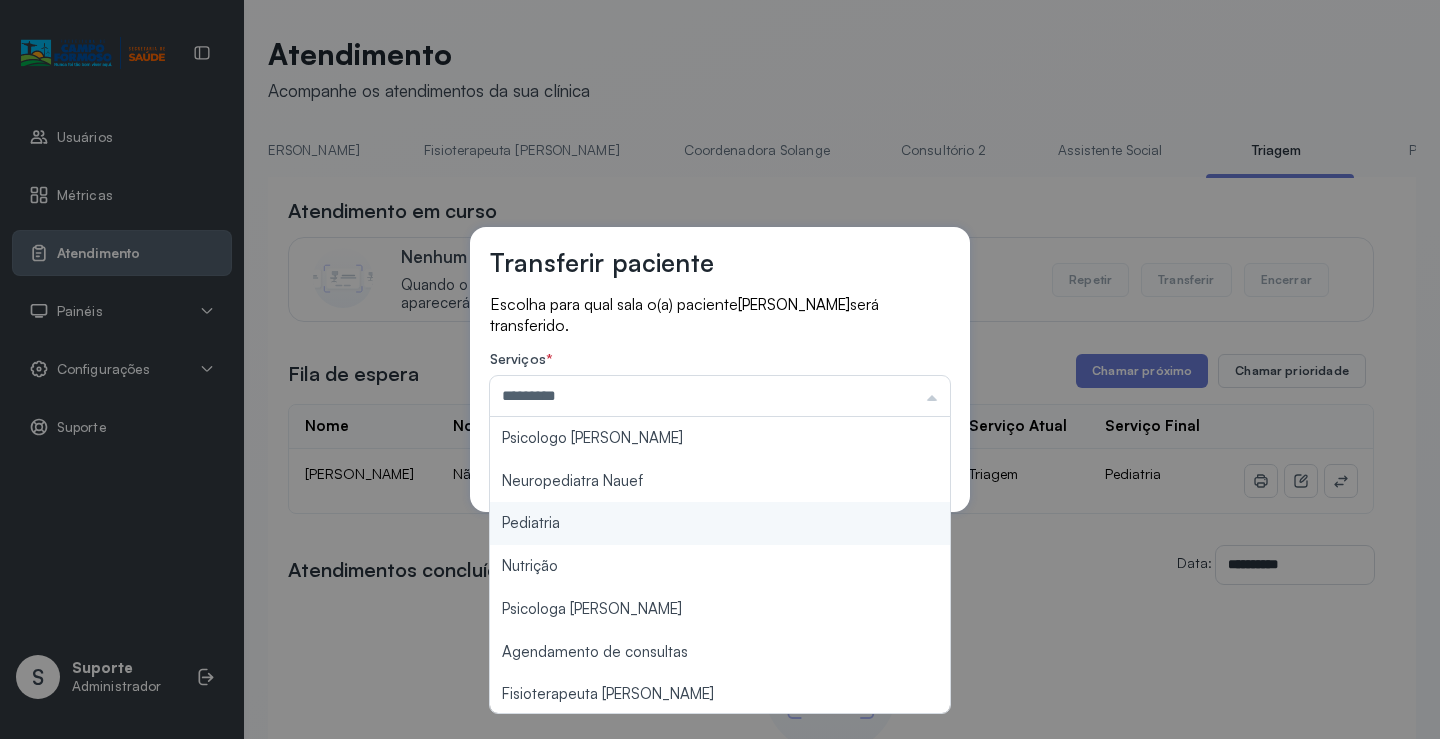 click on "Transferir paciente Escolha para qual sala o(a) paciente  [PERSON_NAME]  será transferido.  Serviços  *  ********* Psicologo [PERSON_NAME] Nauef Pediatria Nutrição Psicologa Alana Agendamento de consultas Fisioterapeuta [PERSON_NAME] Solange Consultório 2 Assistente Social Psiquiatra Fisioterapeuta [PERSON_NAME] Morgana Neuropediatra [PERSON_NAME]" at bounding box center (720, 369) 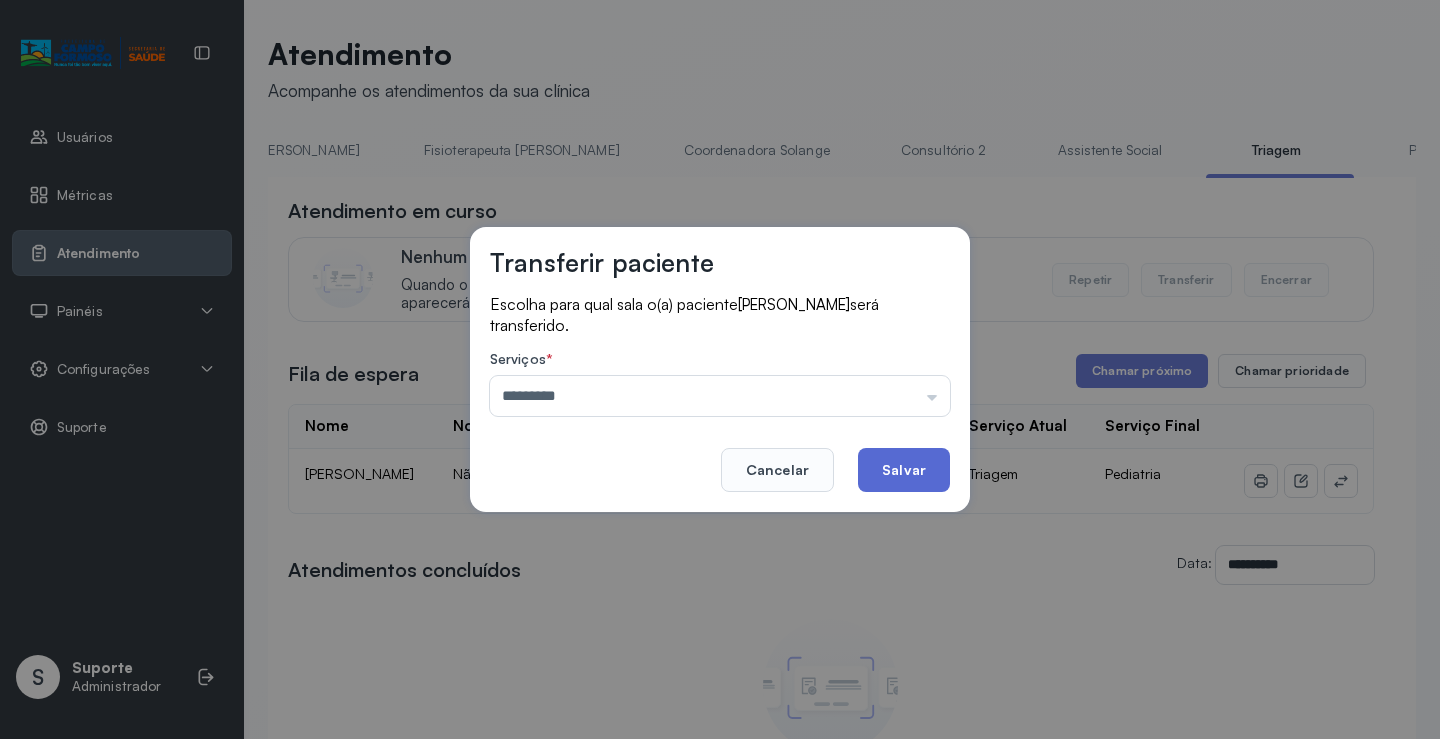 click on "Salvar" 